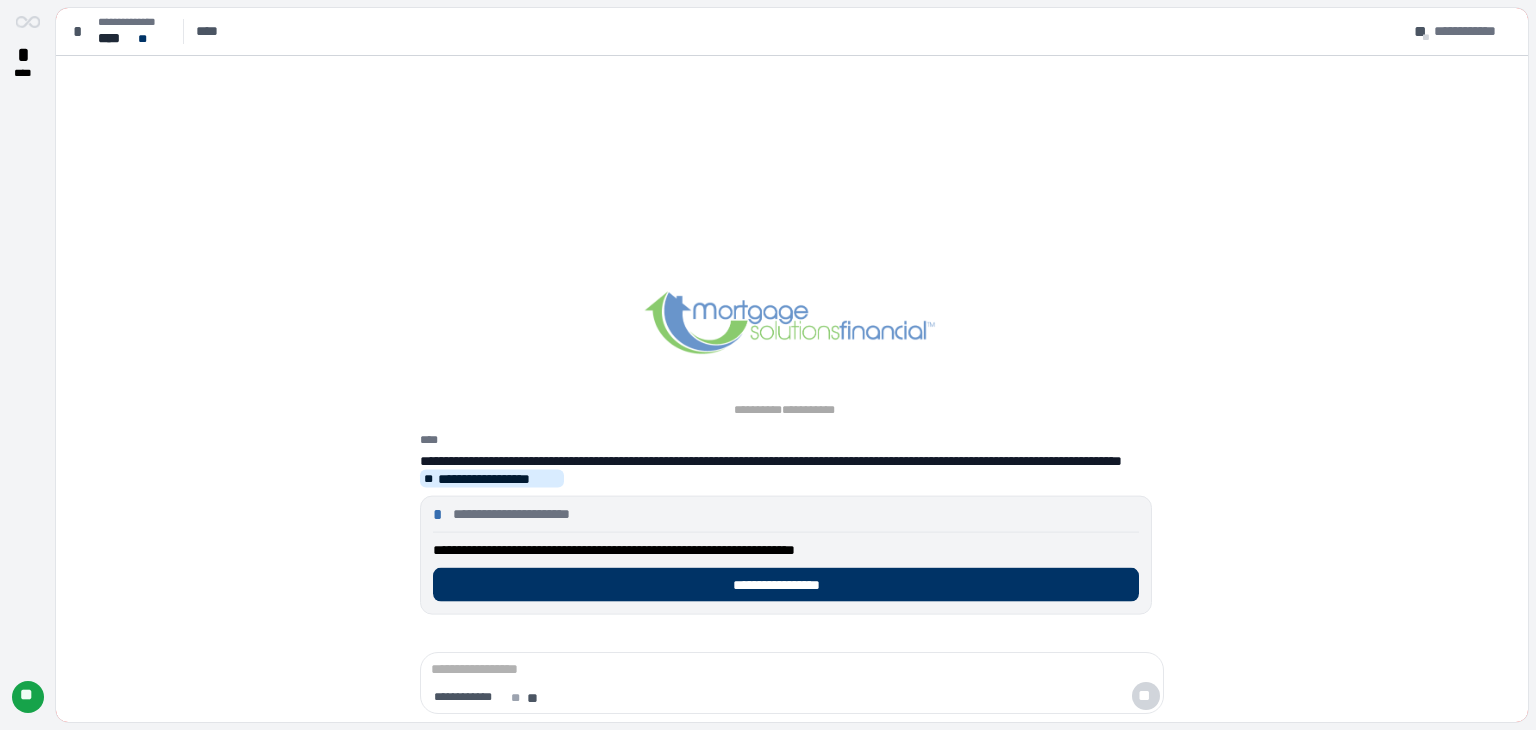 scroll, scrollTop: 0, scrollLeft: 0, axis: both 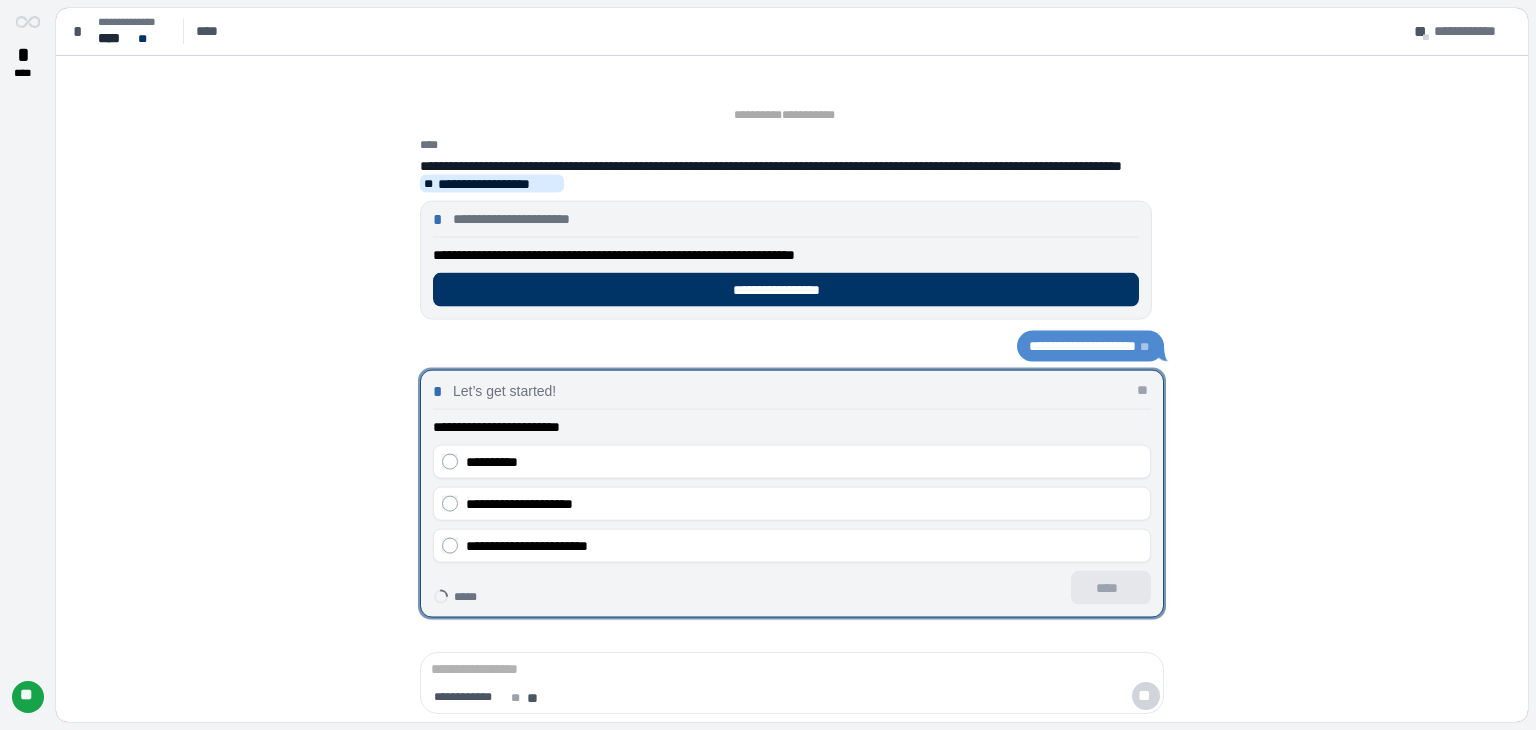 click on "**********" at bounding box center (792, 462) 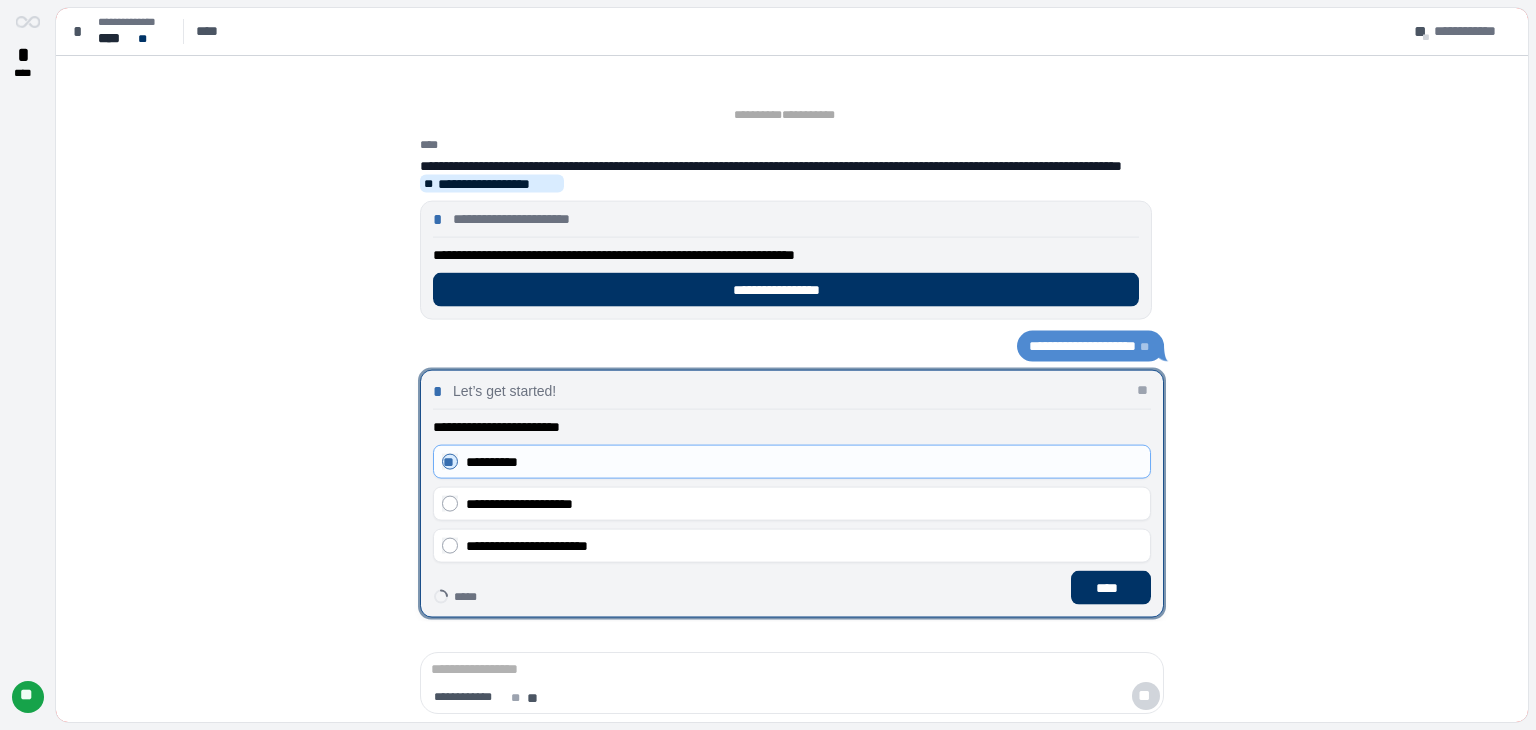 drag, startPoint x: 1127, startPoint y: 581, endPoint x: 1137, endPoint y: 584, distance: 10.440307 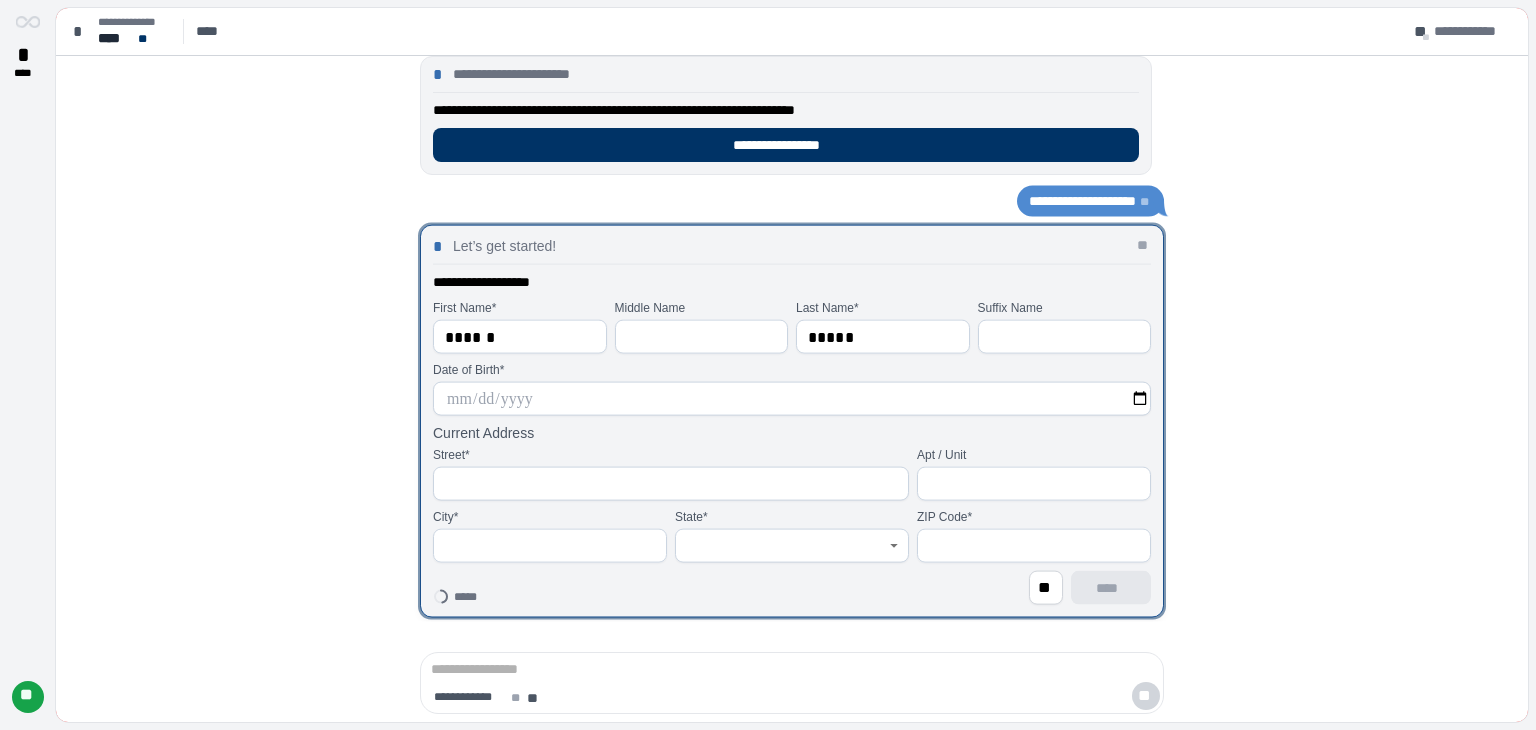 click at bounding box center [792, 399] 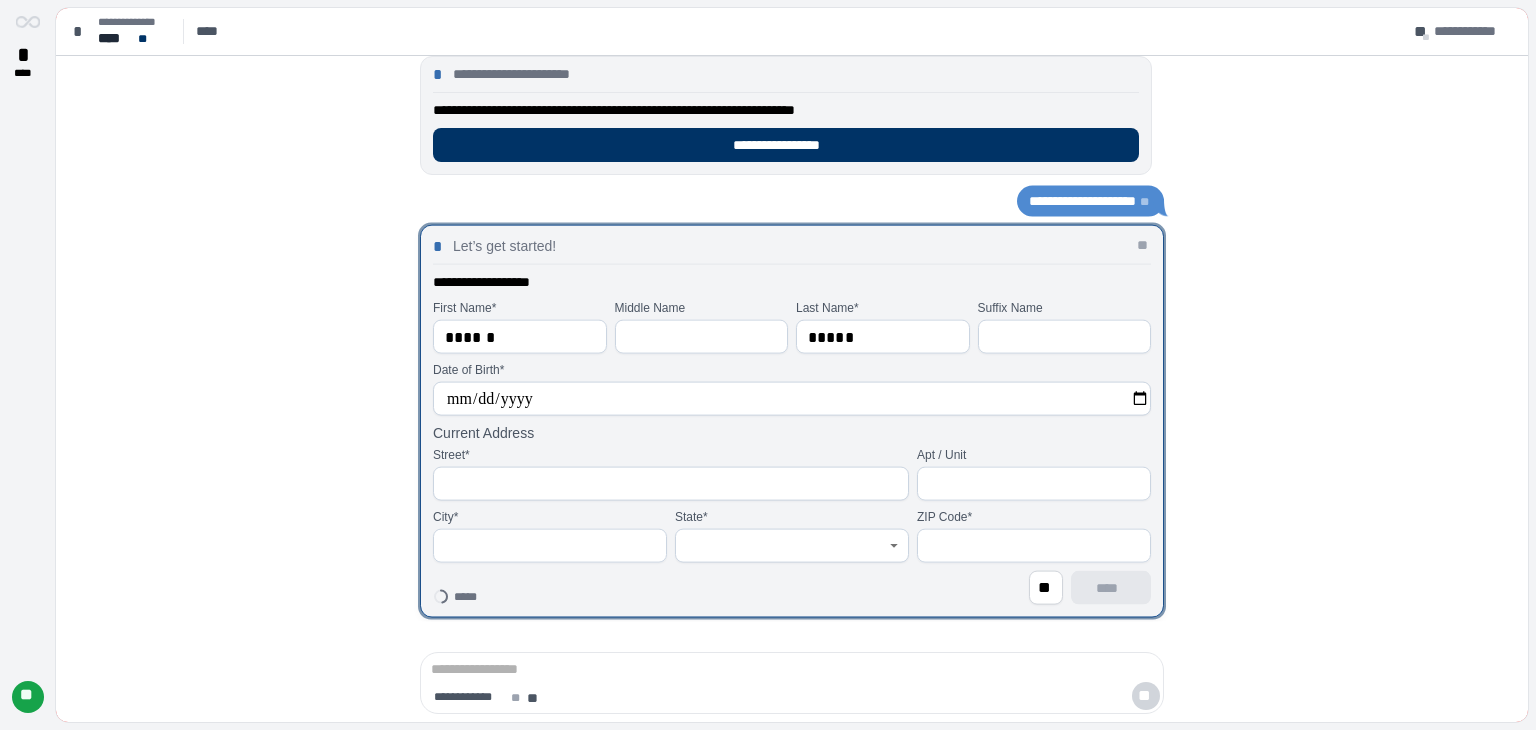 type on "**********" 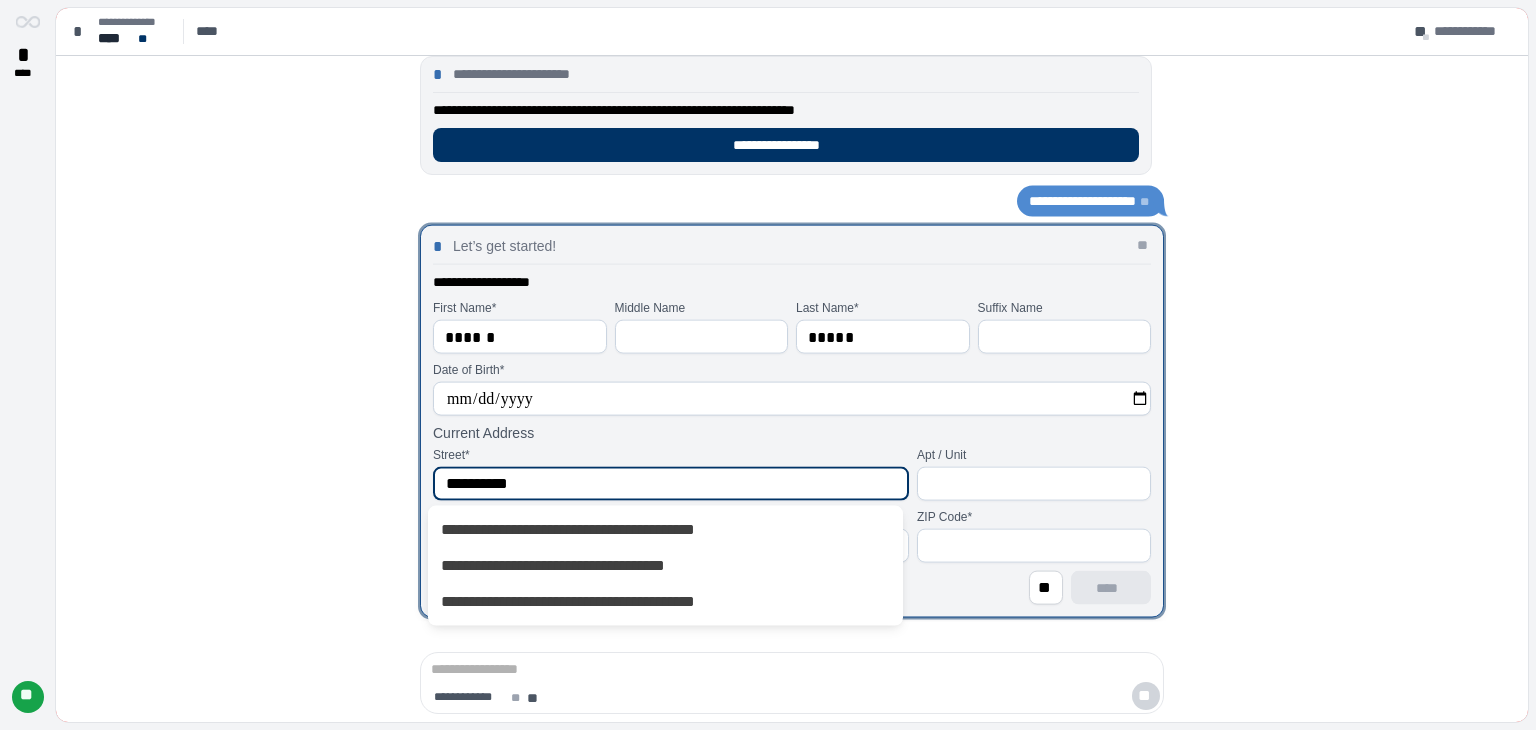 click on "**********" at bounding box center [664, 530] 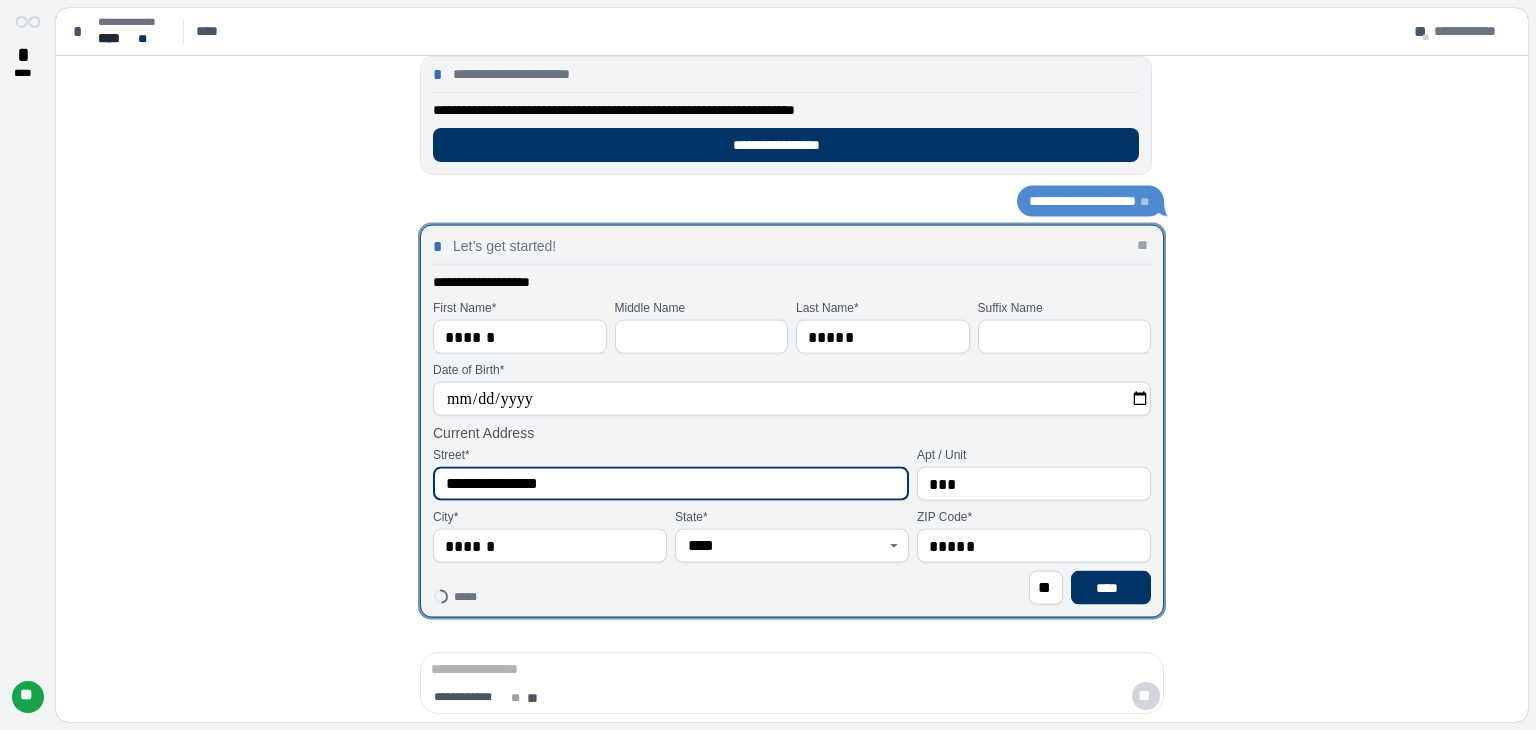 type on "**********" 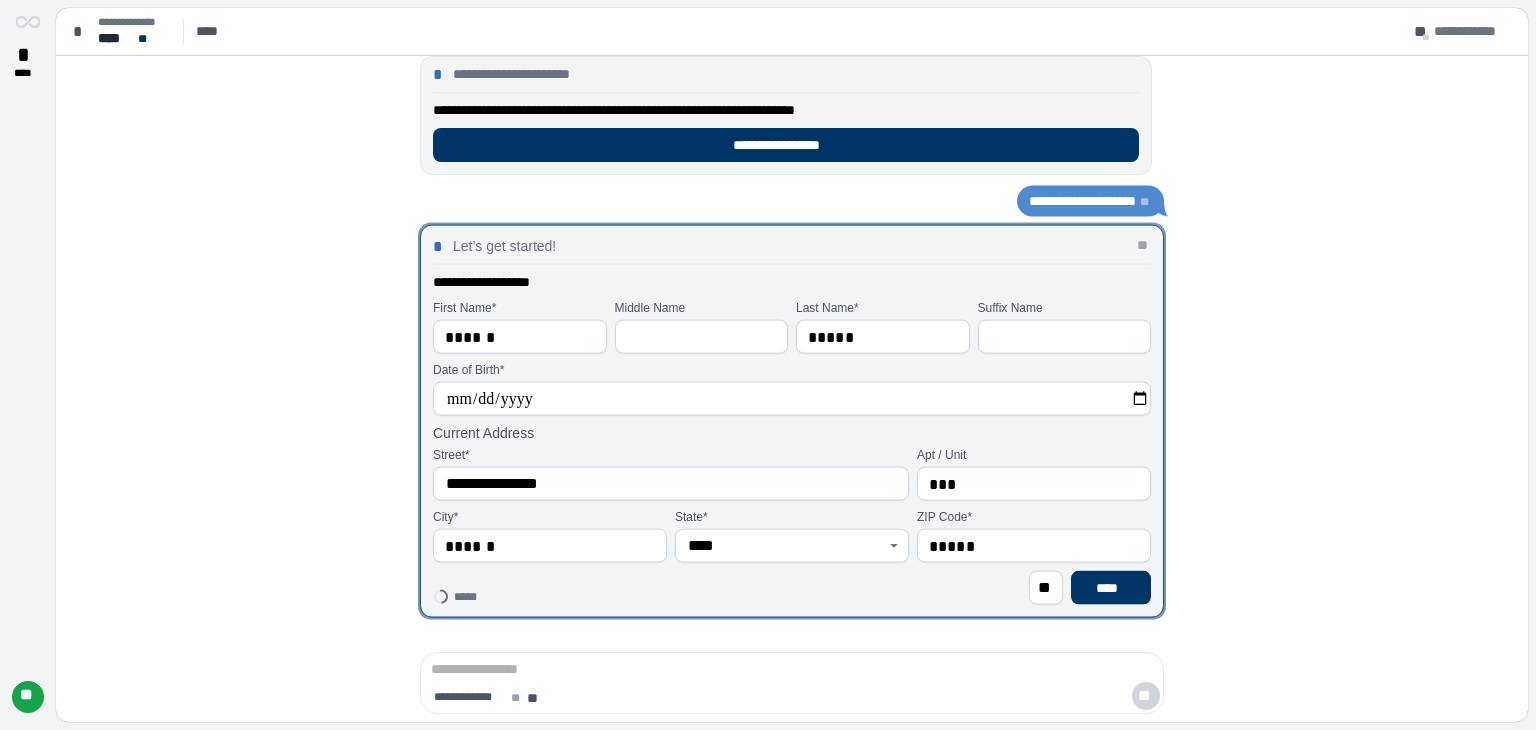 click on "***" at bounding box center (1034, 484) 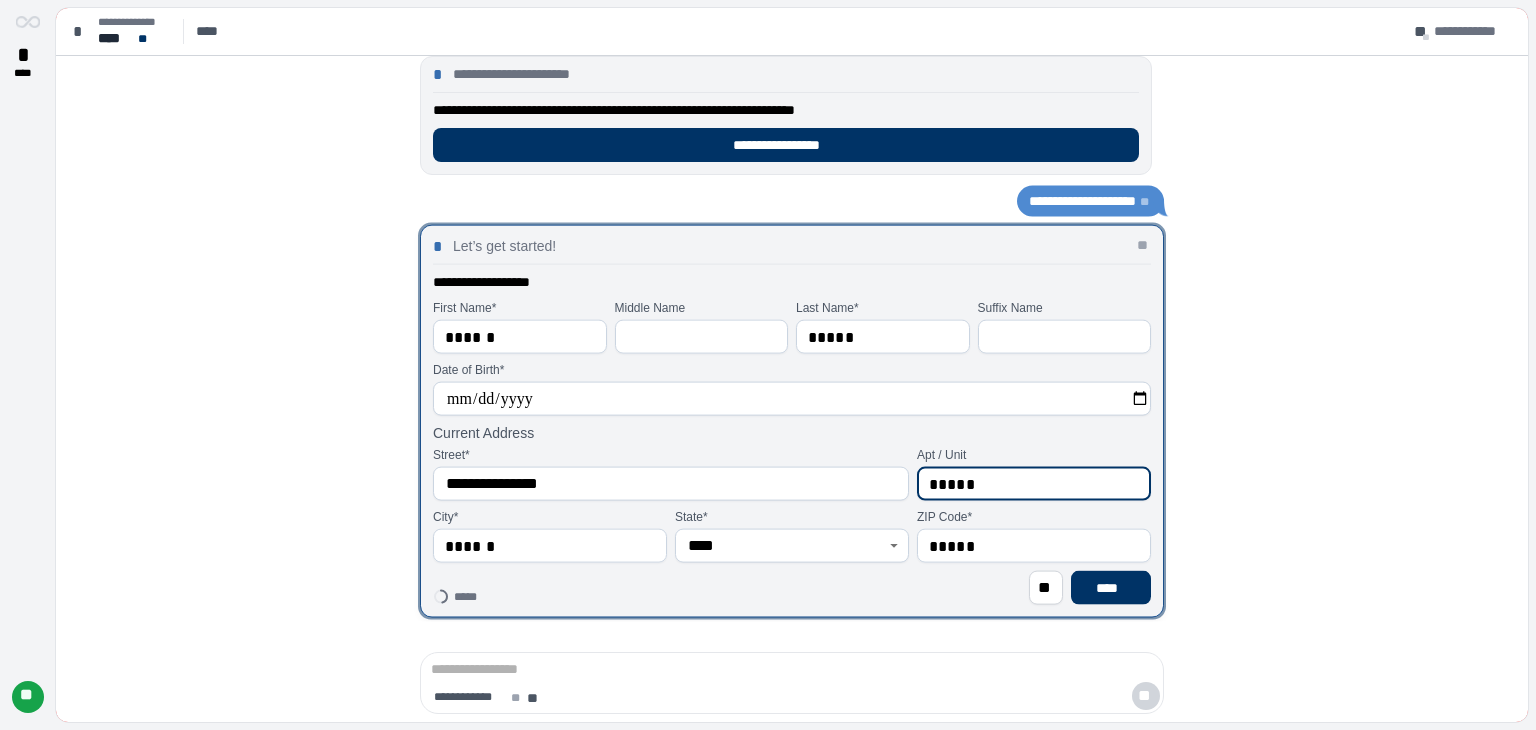 type on "*****" 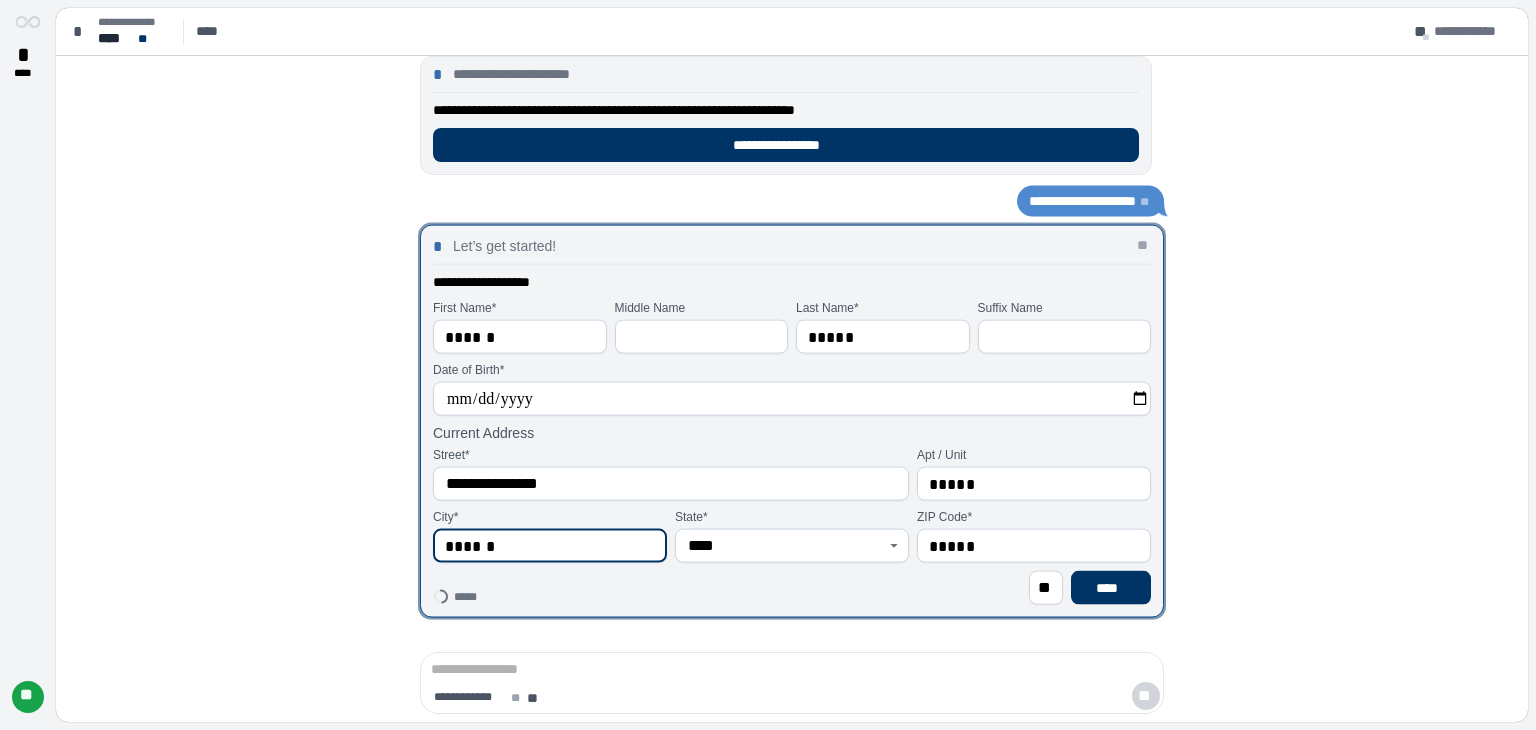 click on "******" at bounding box center [550, 546] 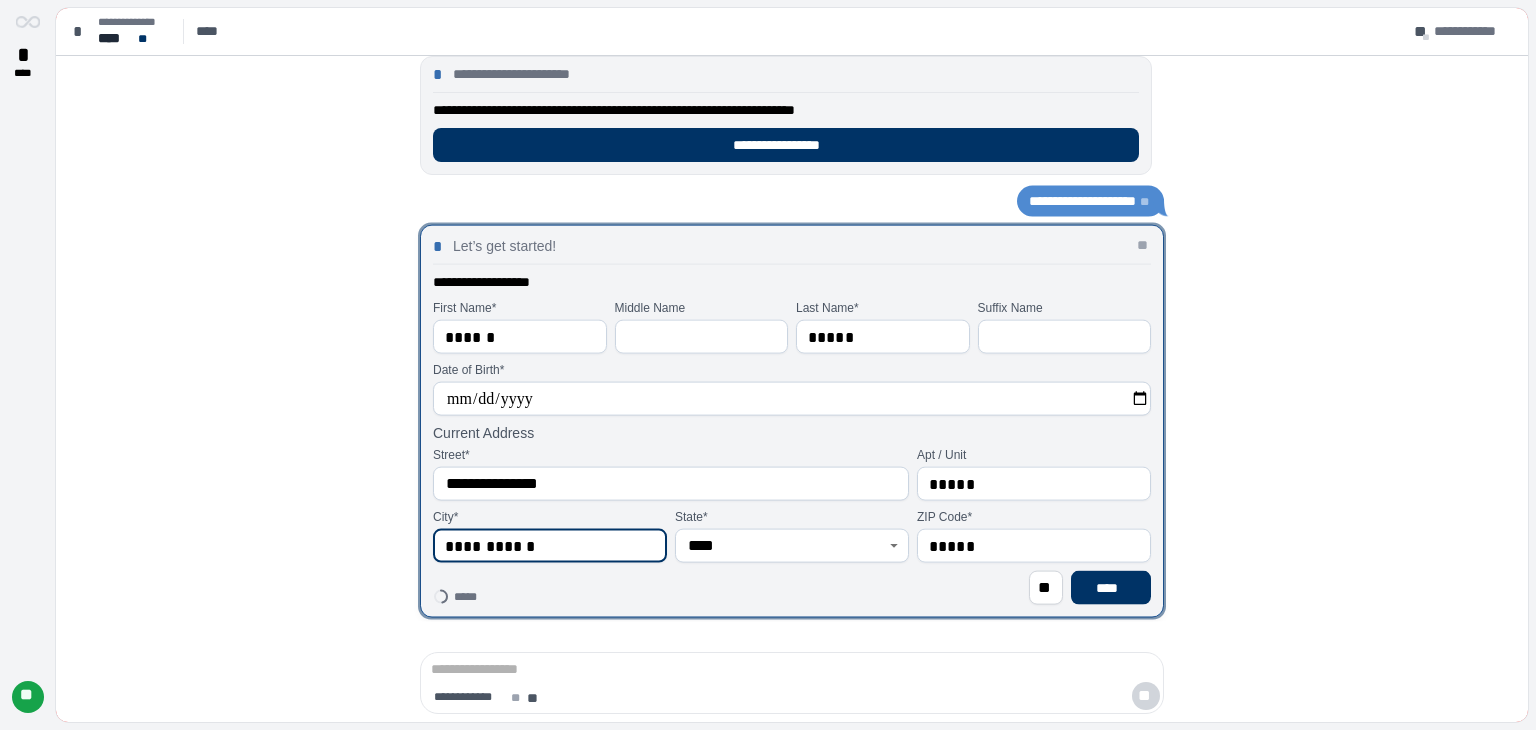 type on "**********" 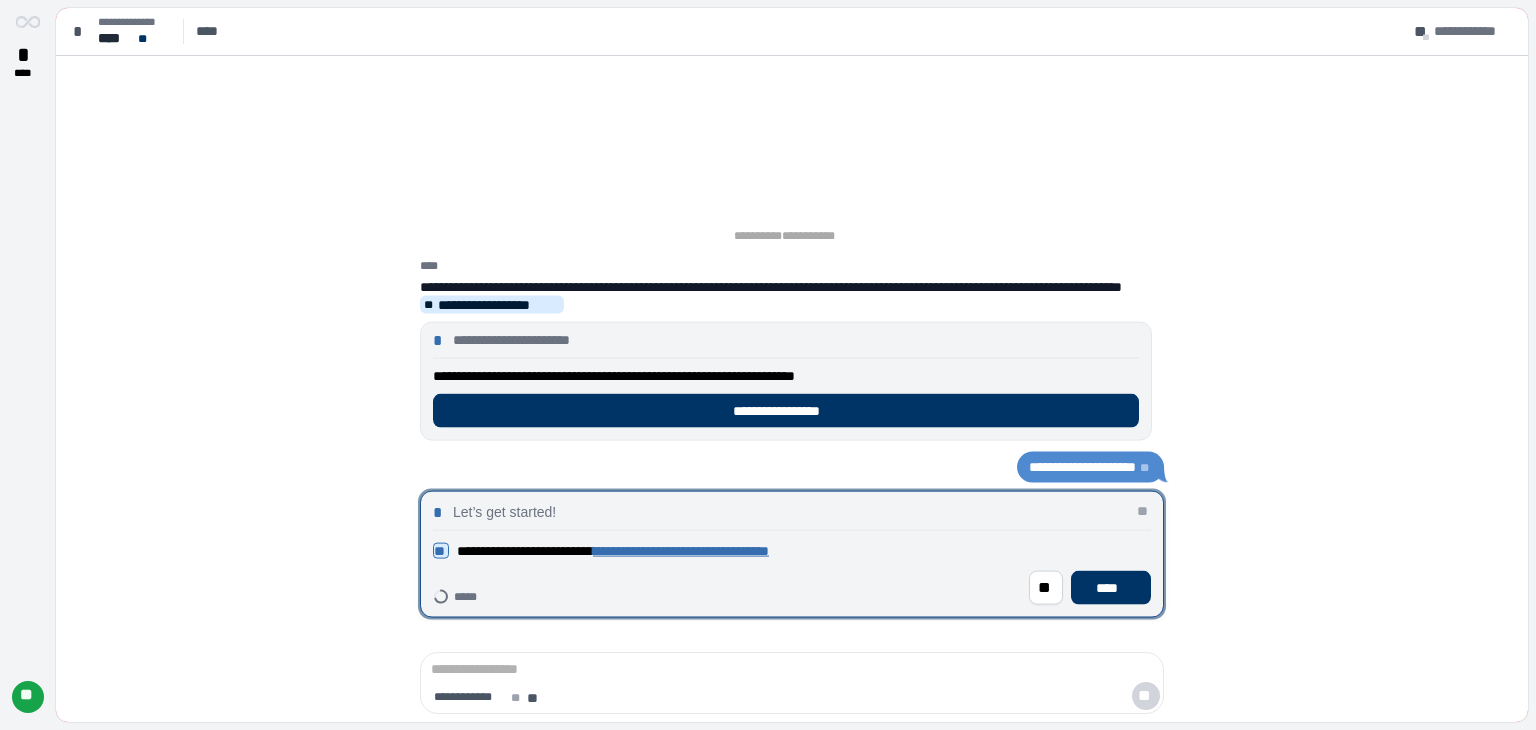 click on "****" at bounding box center (1111, 588) 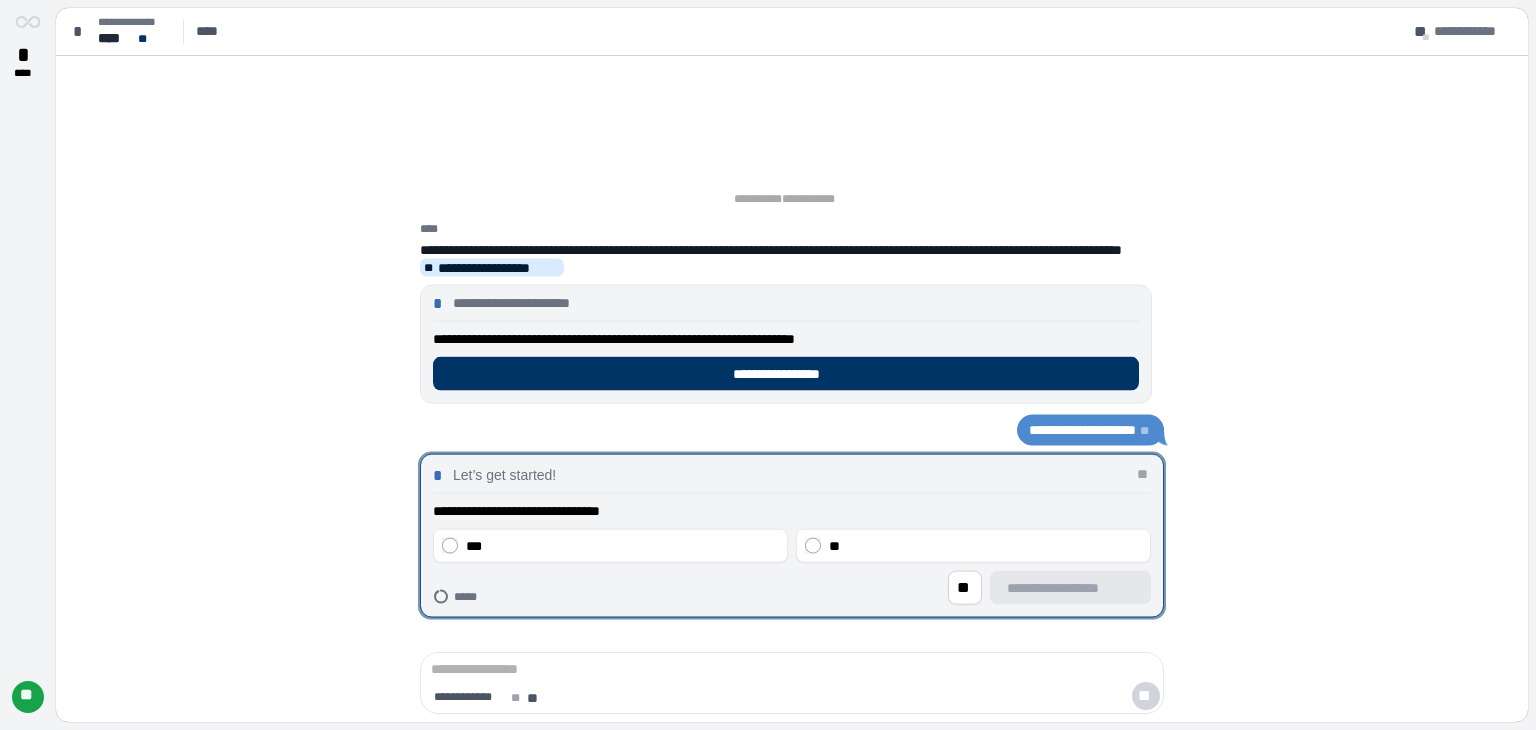click on "**" at bounding box center (973, 546) 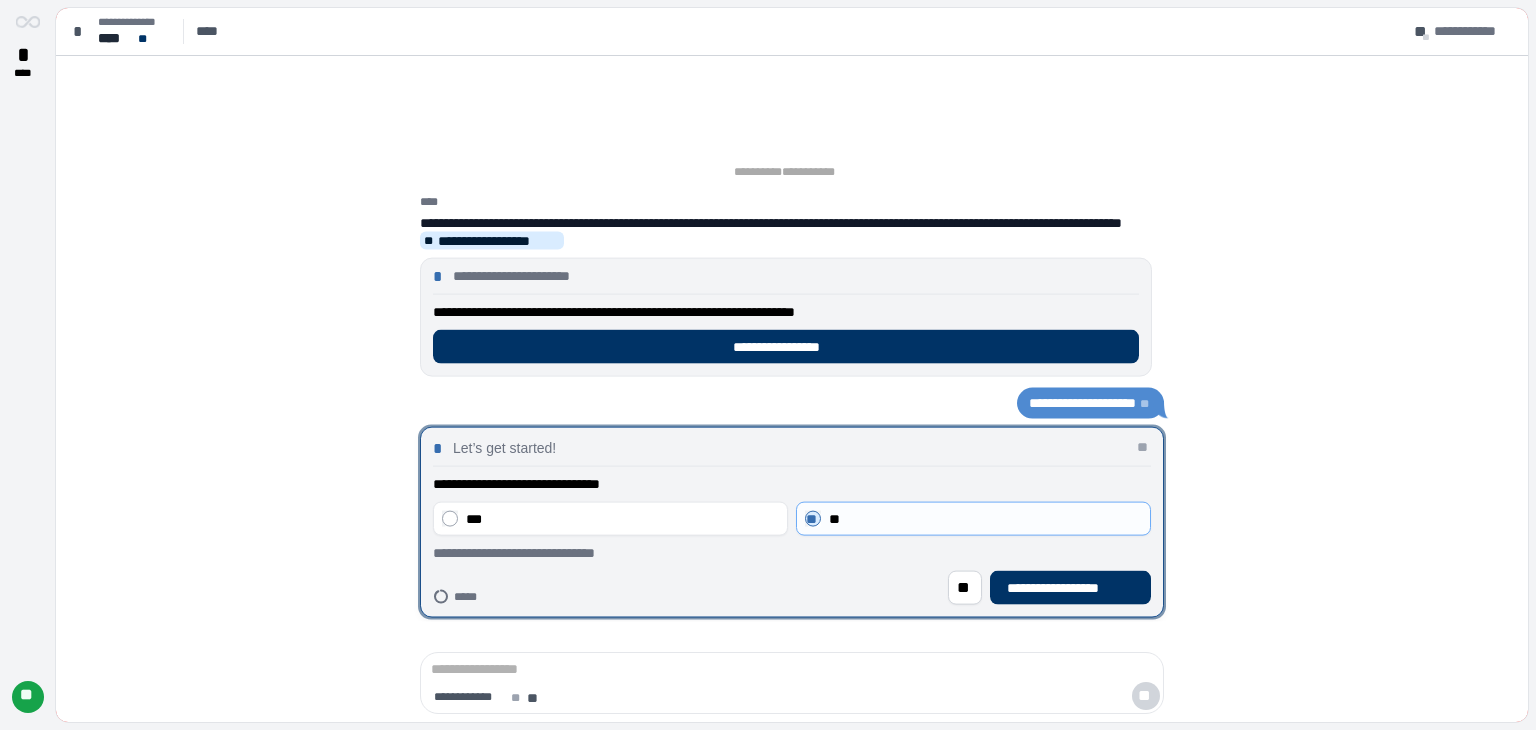 click on "**********" at bounding box center [1070, 587] 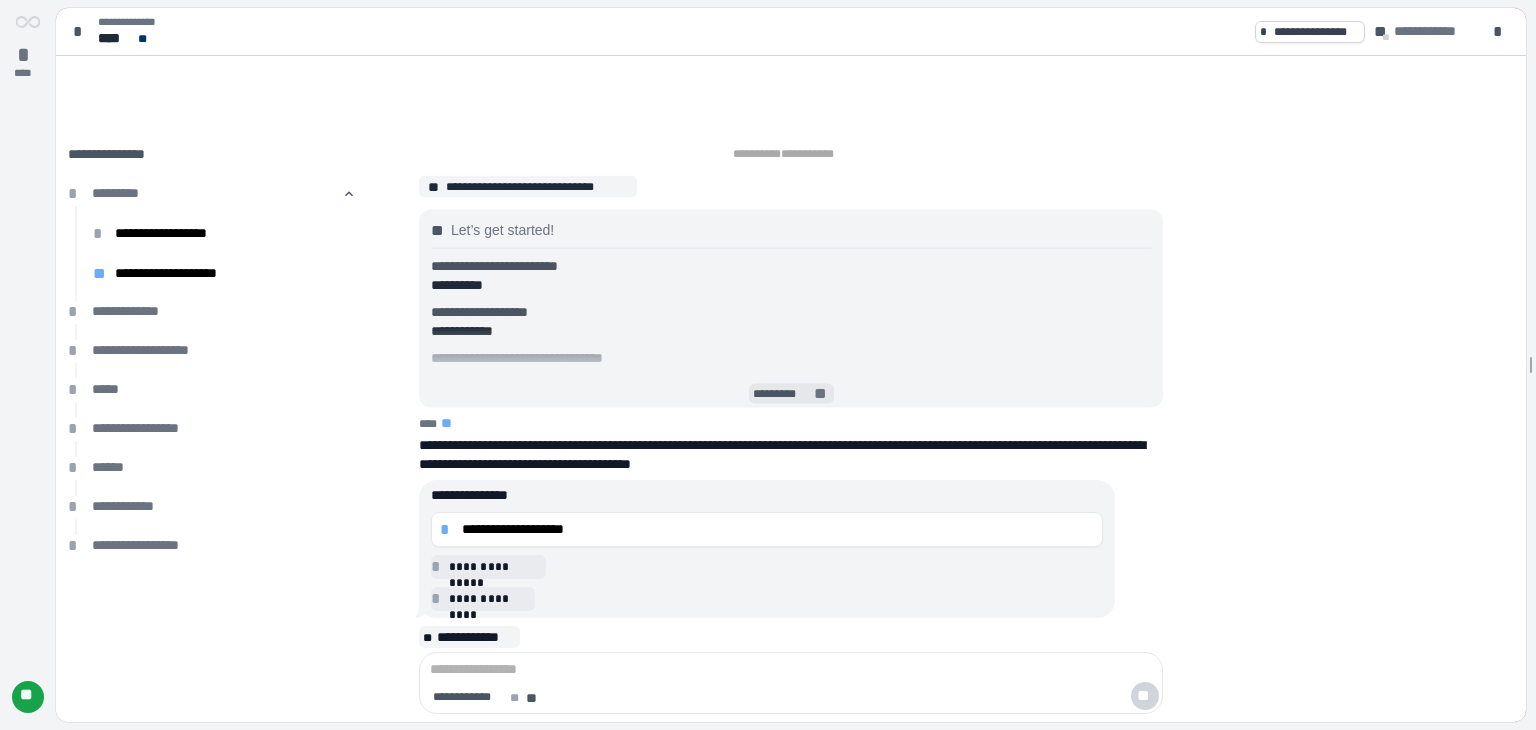 click on "*********" at bounding box center (782, 394) 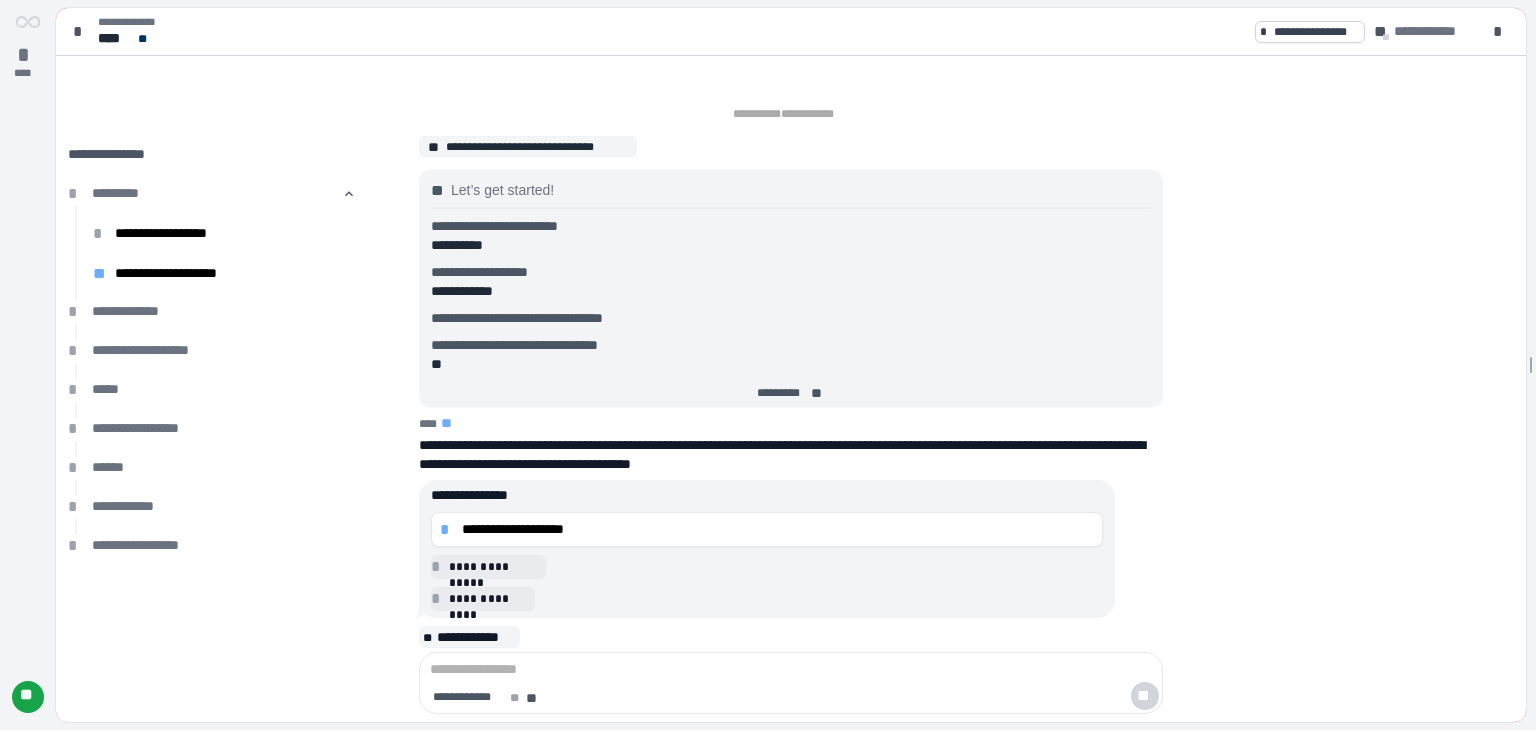 click on "**********" at bounding box center (778, 529) 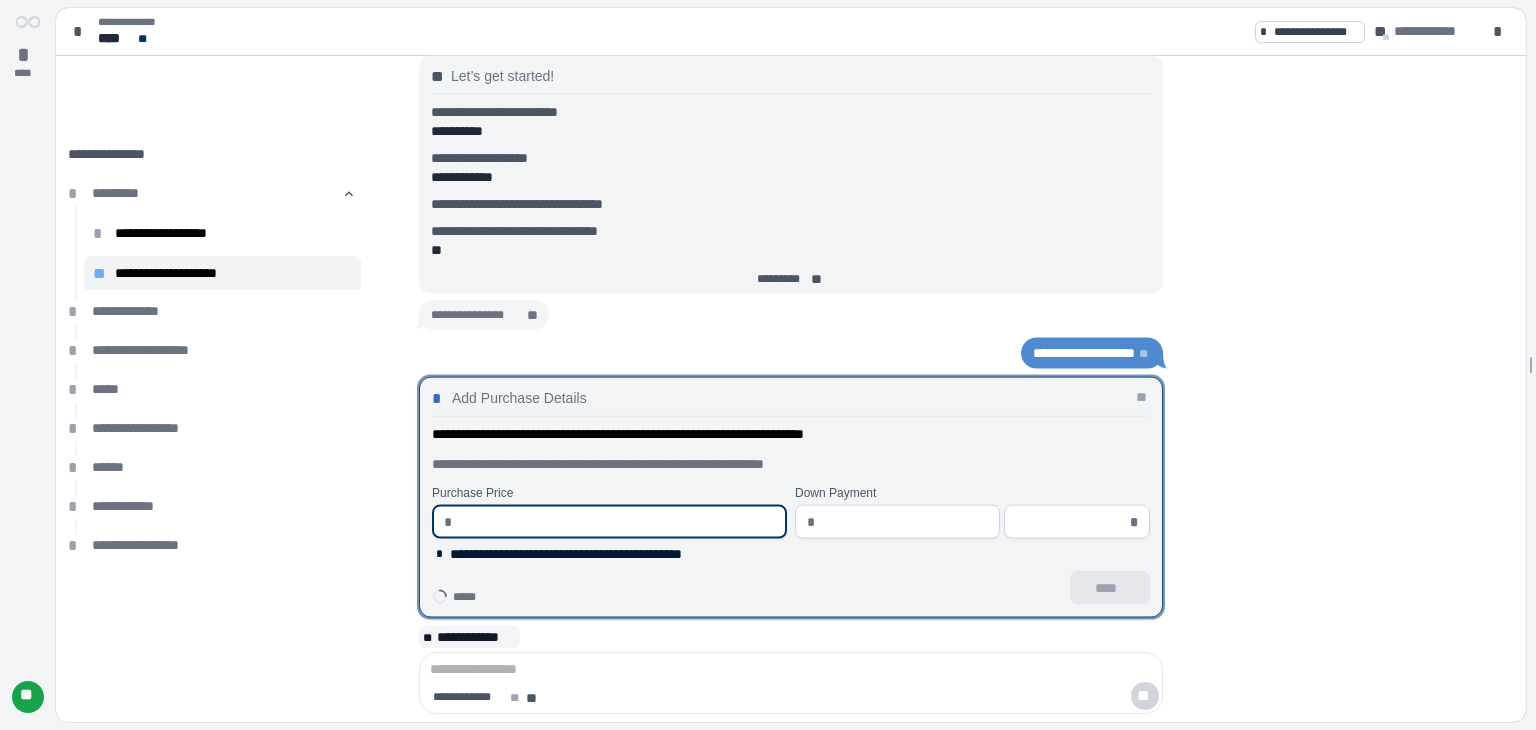 click at bounding box center (617, 522) 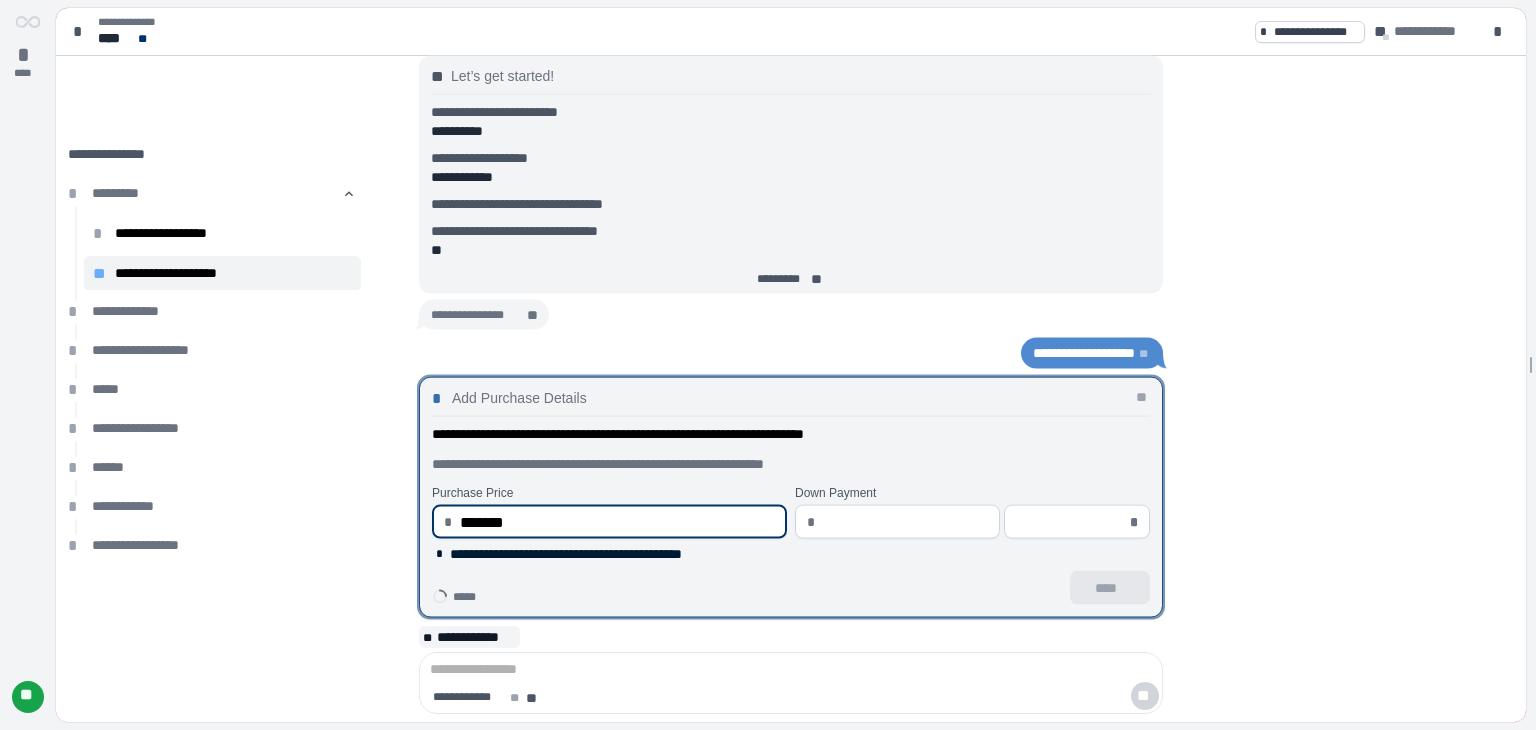 type on "**********" 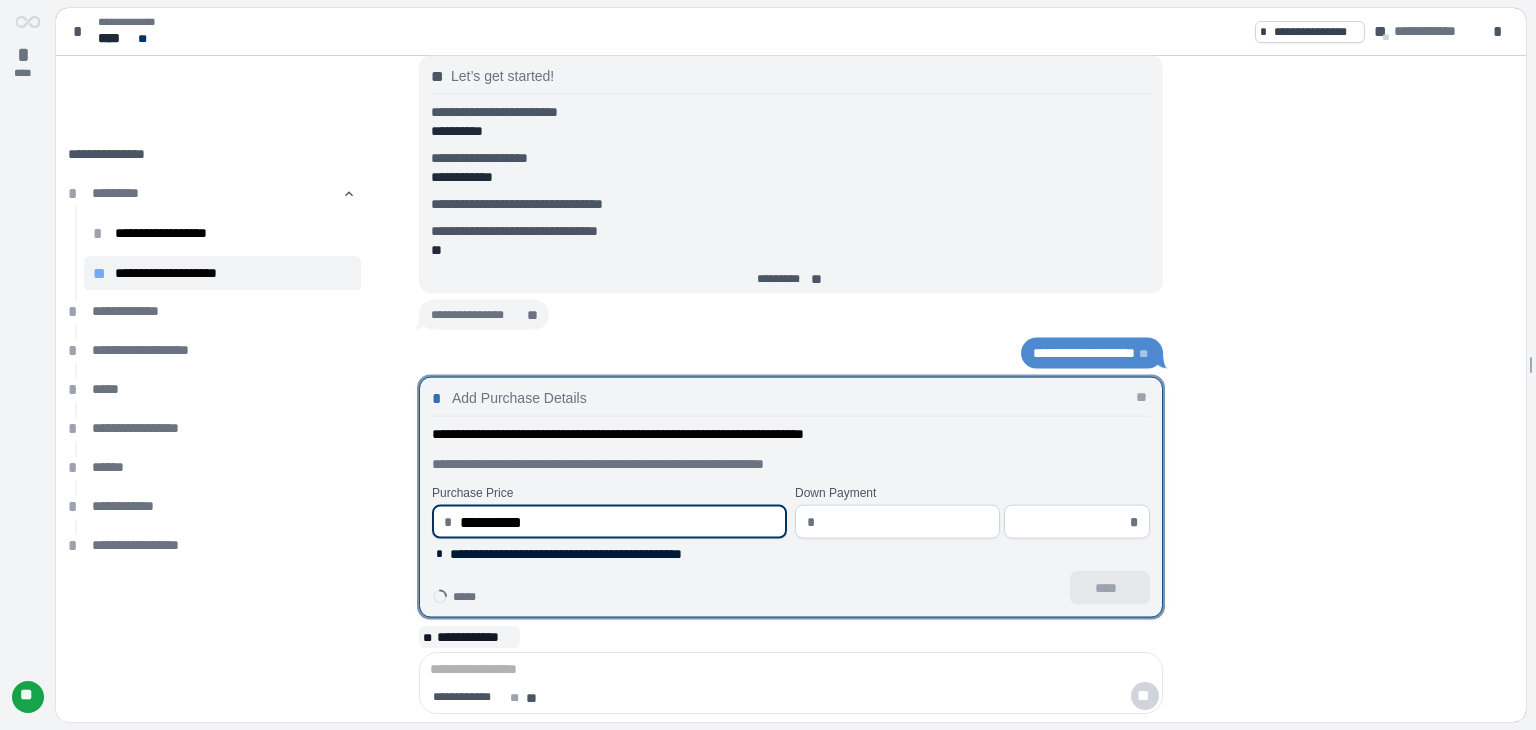 click at bounding box center [906, 522] 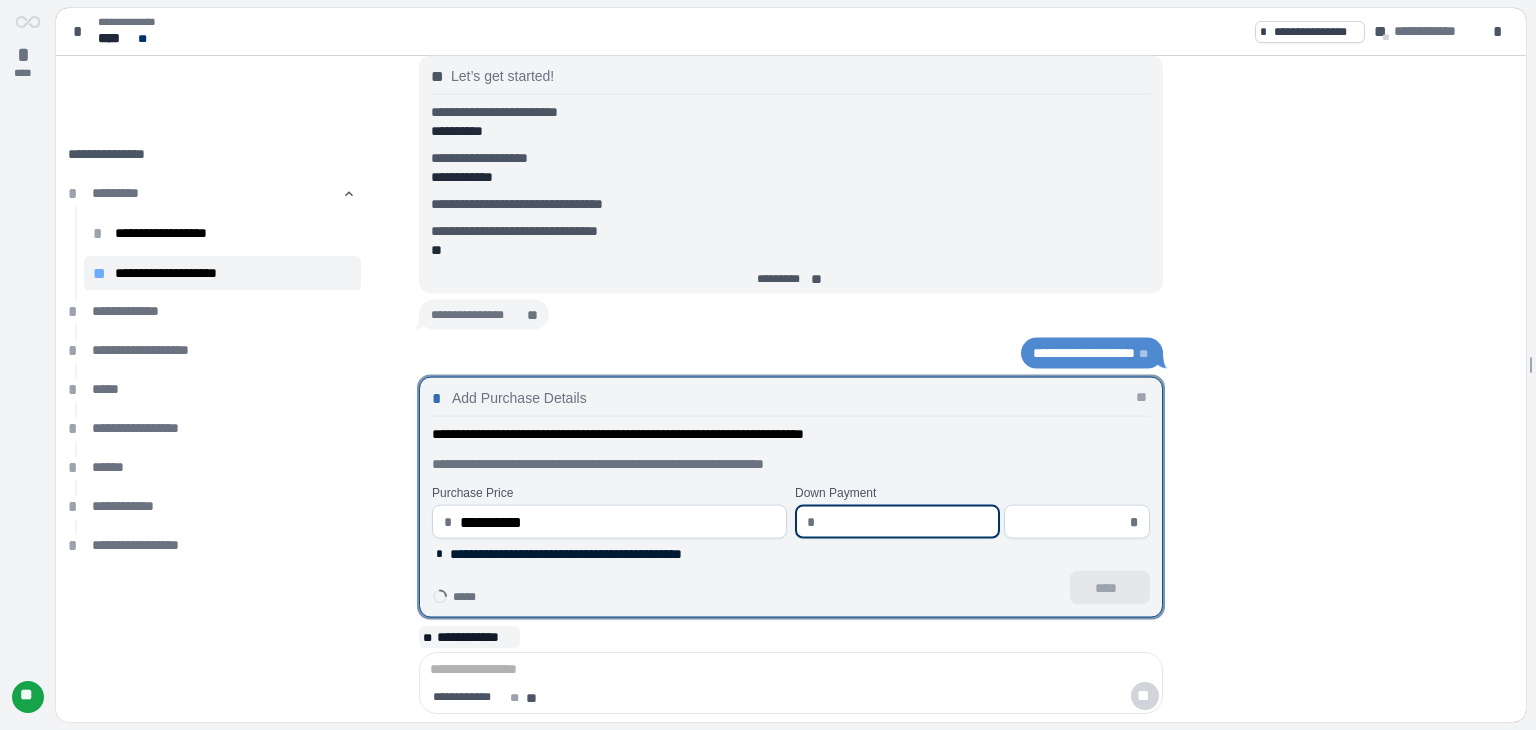 type on "*" 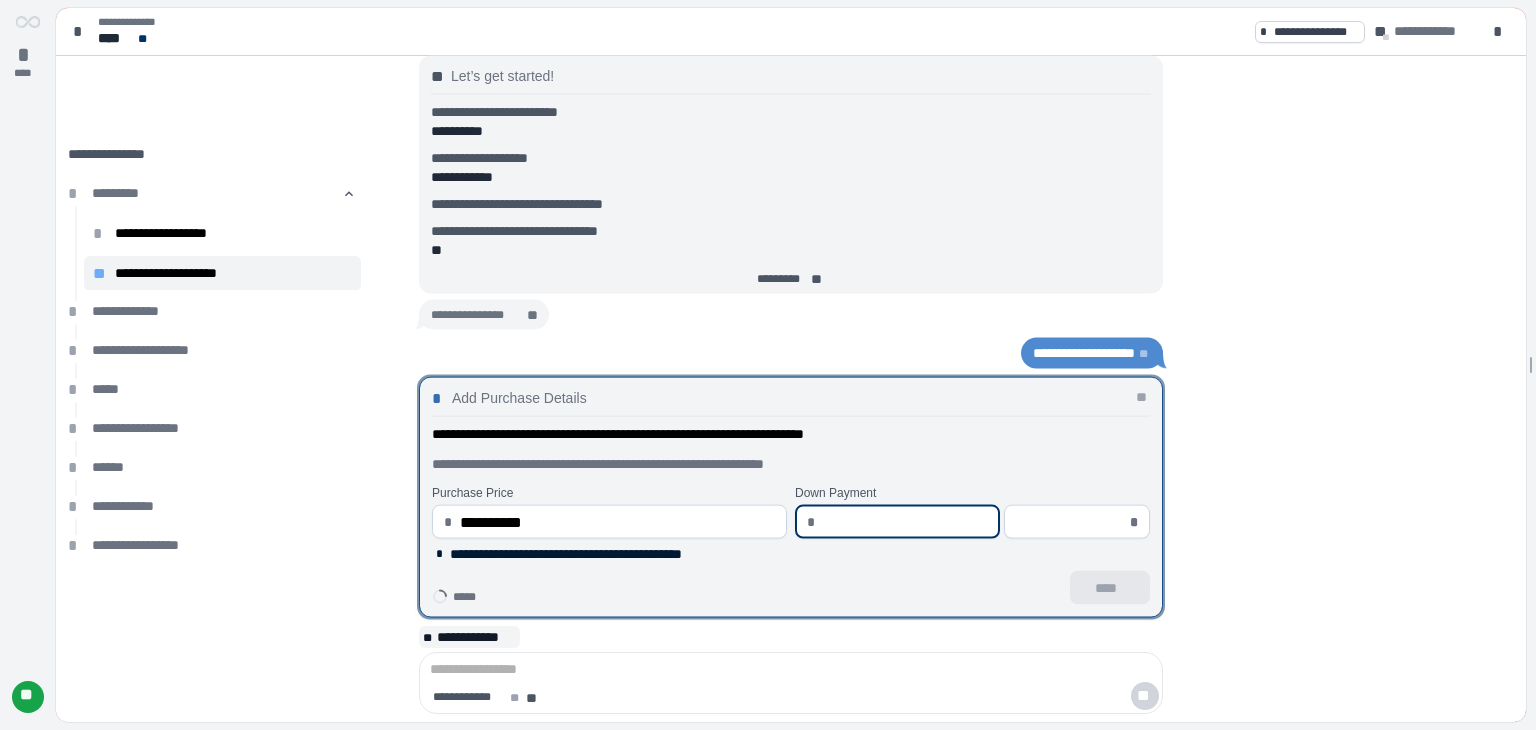 type on "*****" 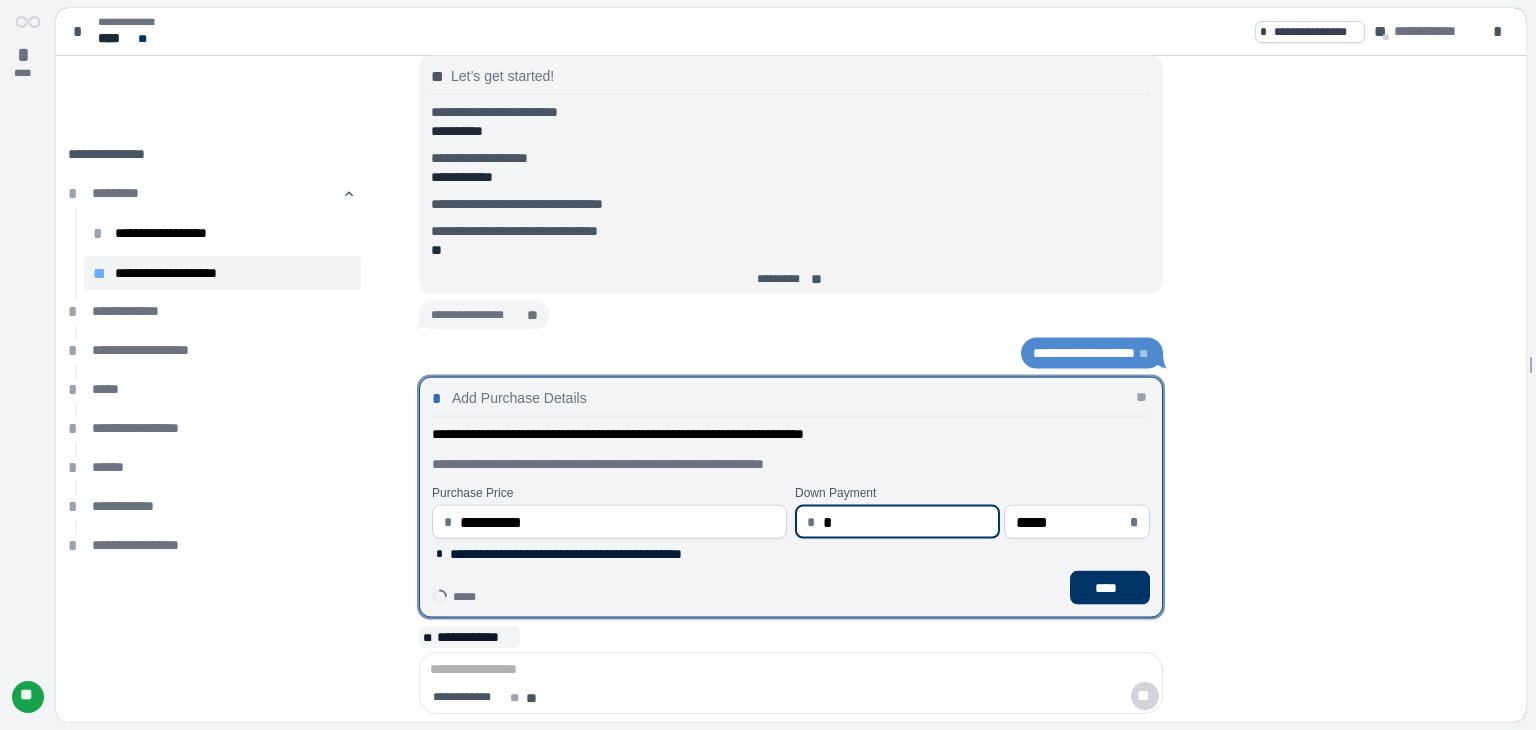 type on "****" 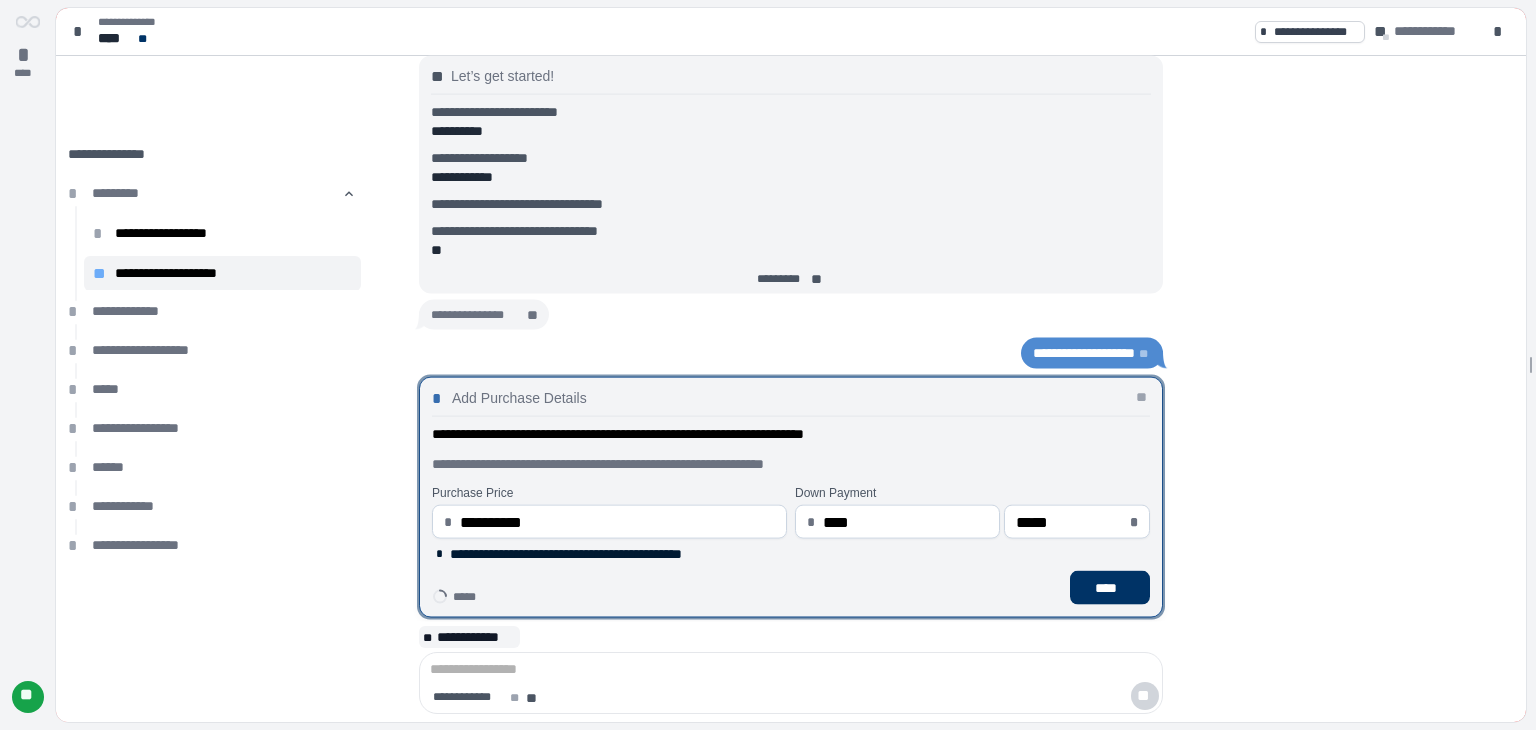 click on "****" at bounding box center [1110, 588] 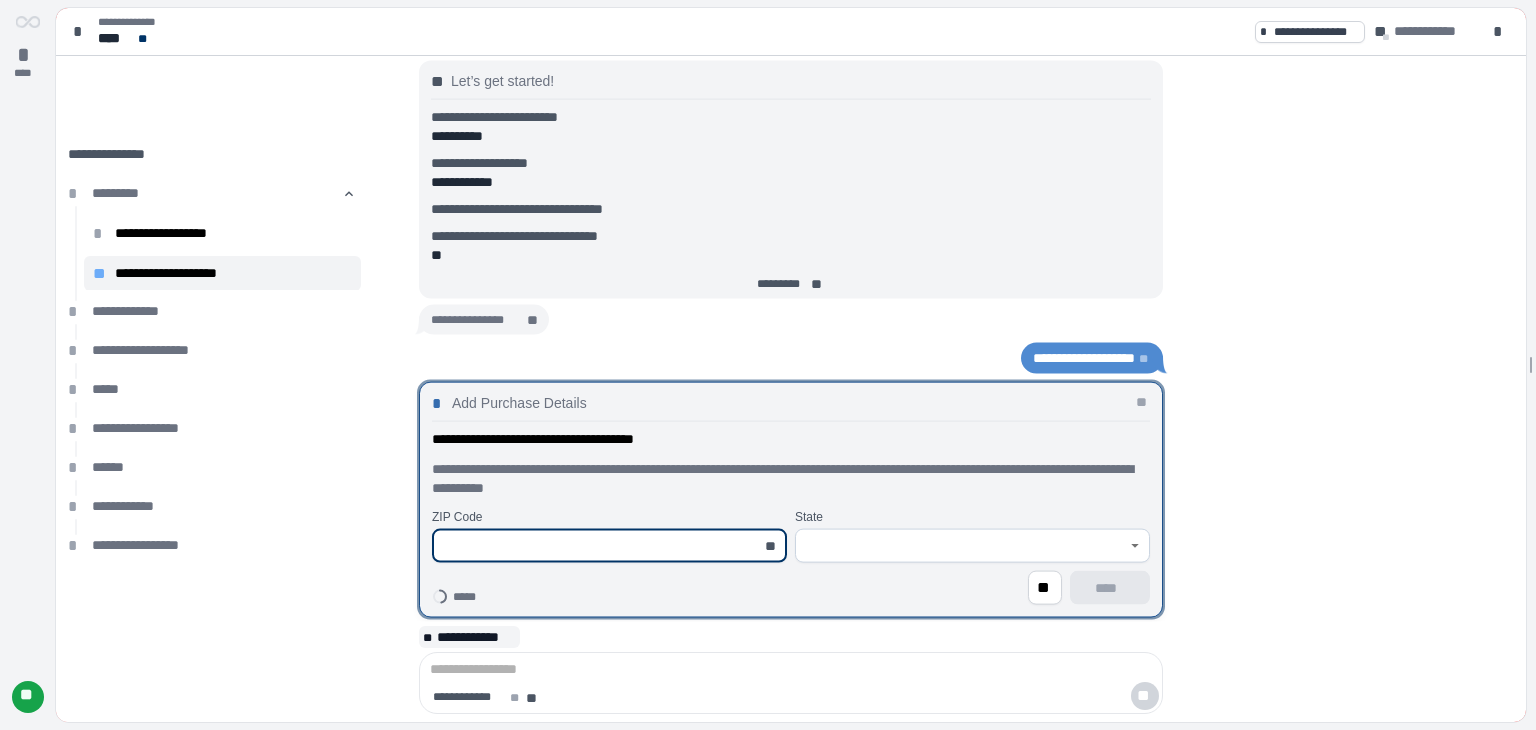click at bounding box center [598, 546] 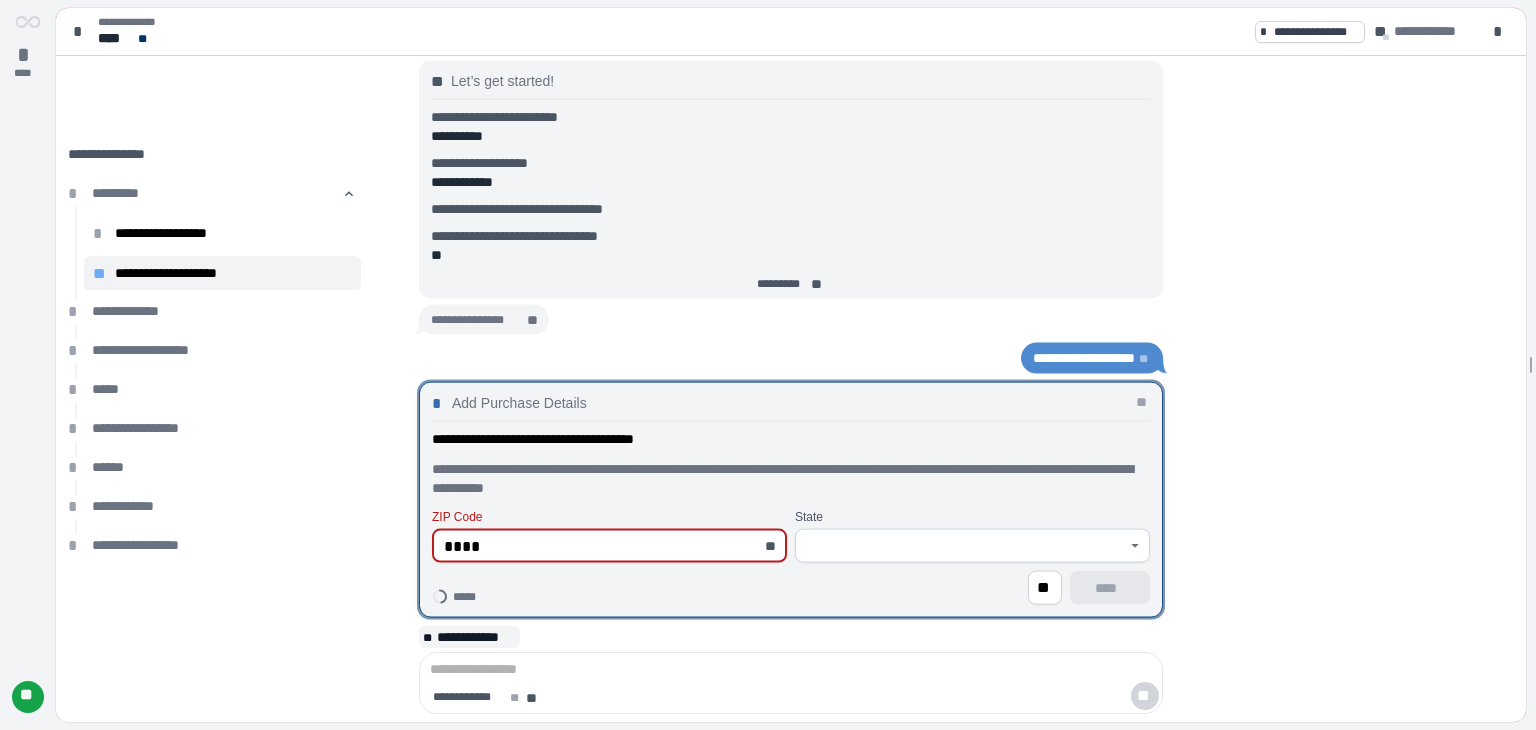 type on "*****" 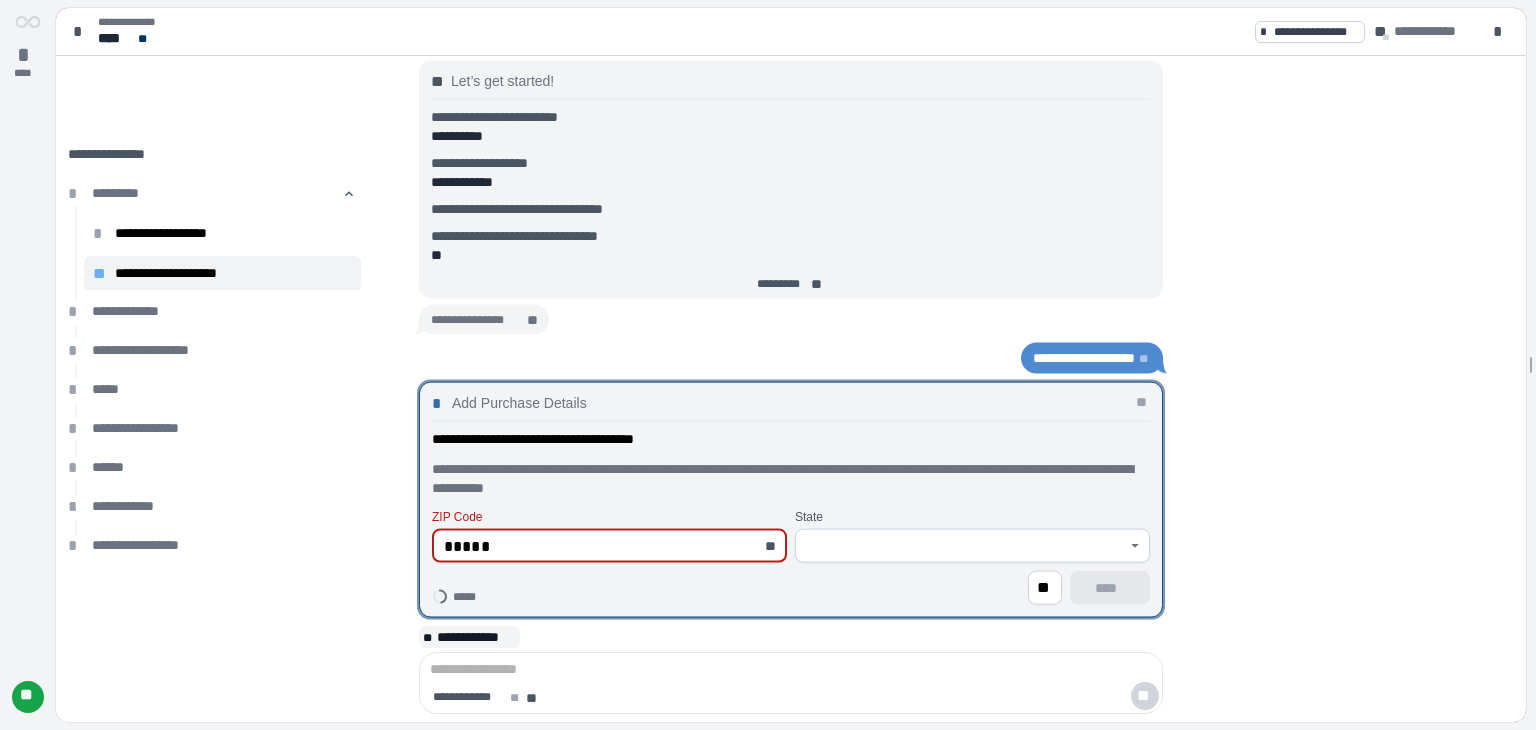 type on "****" 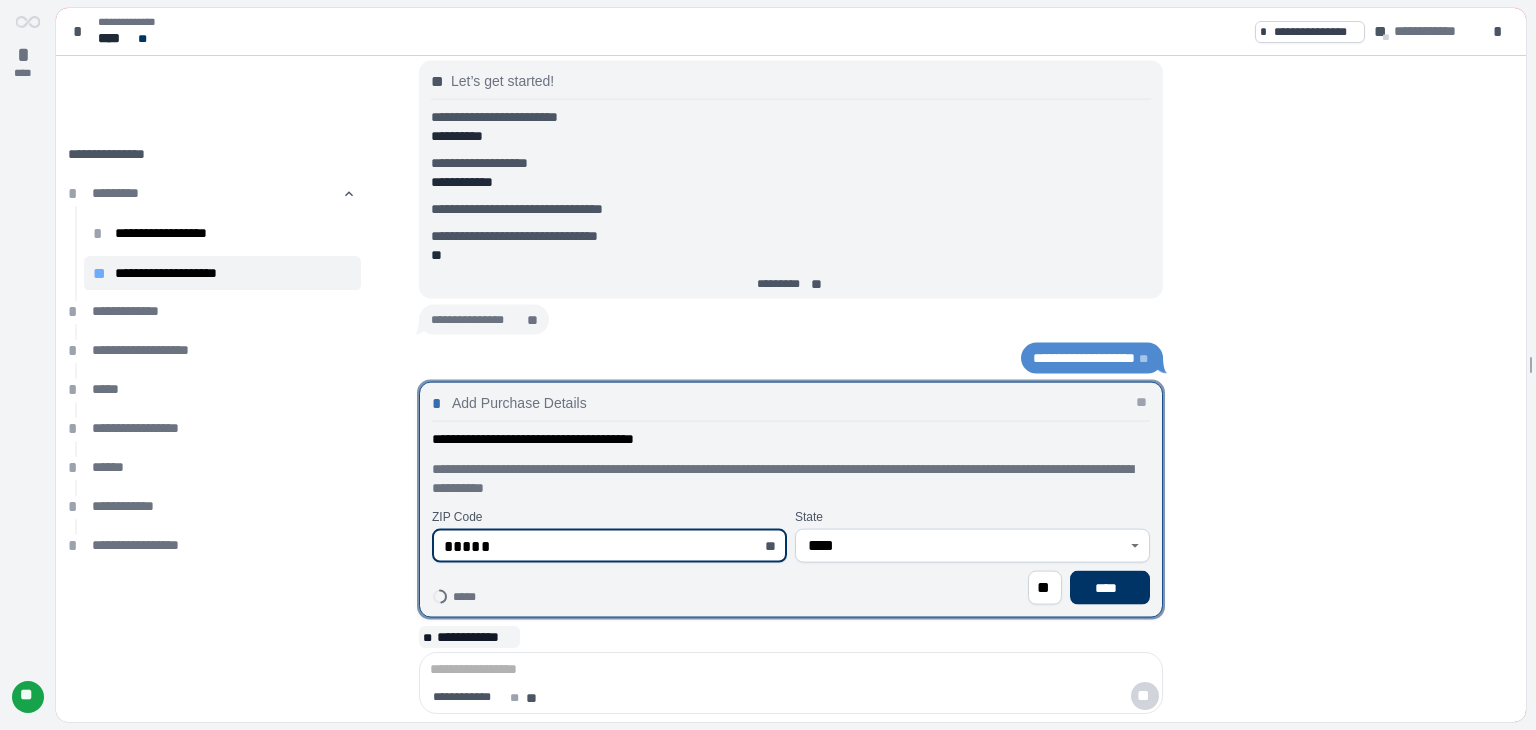 type on "*****" 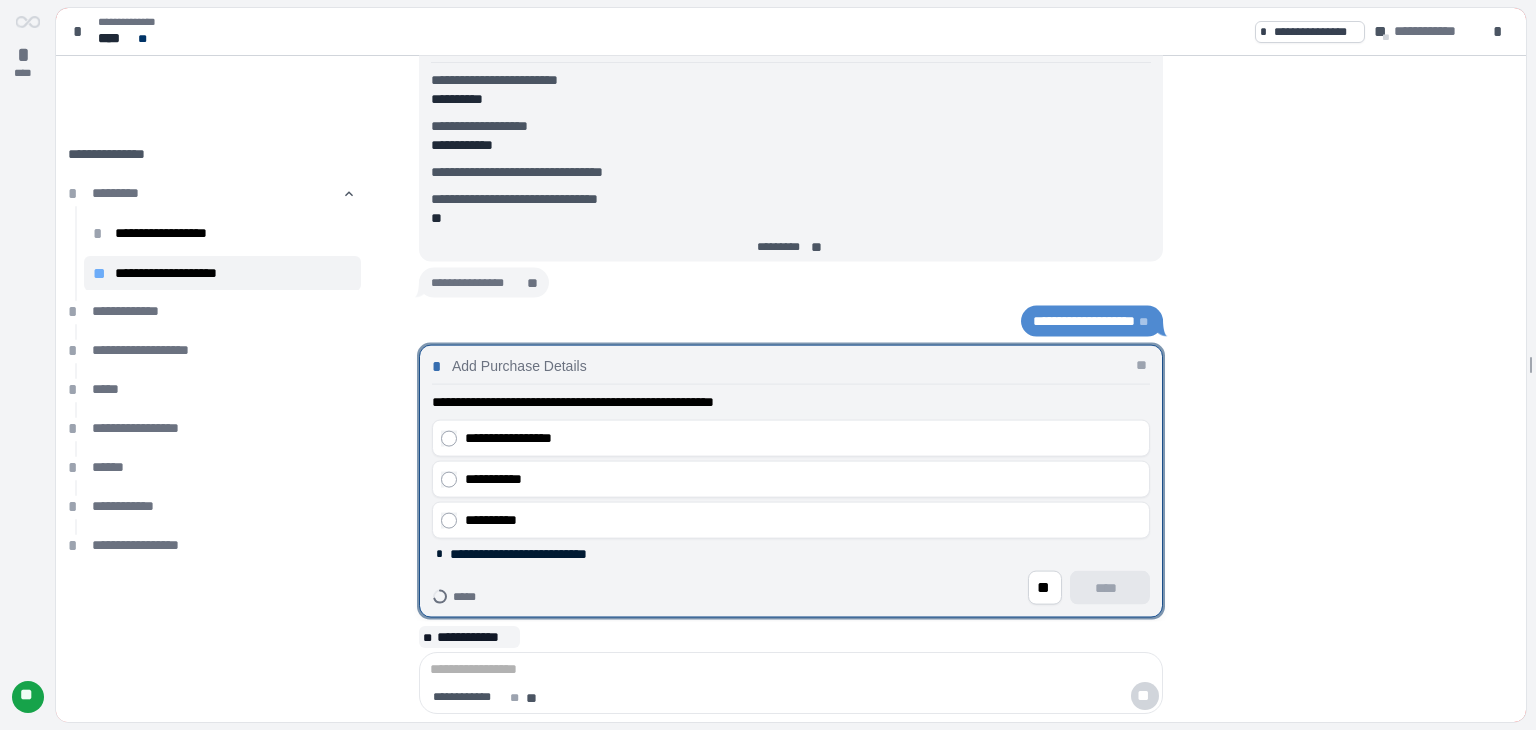click on "**********" at bounding box center (803, 438) 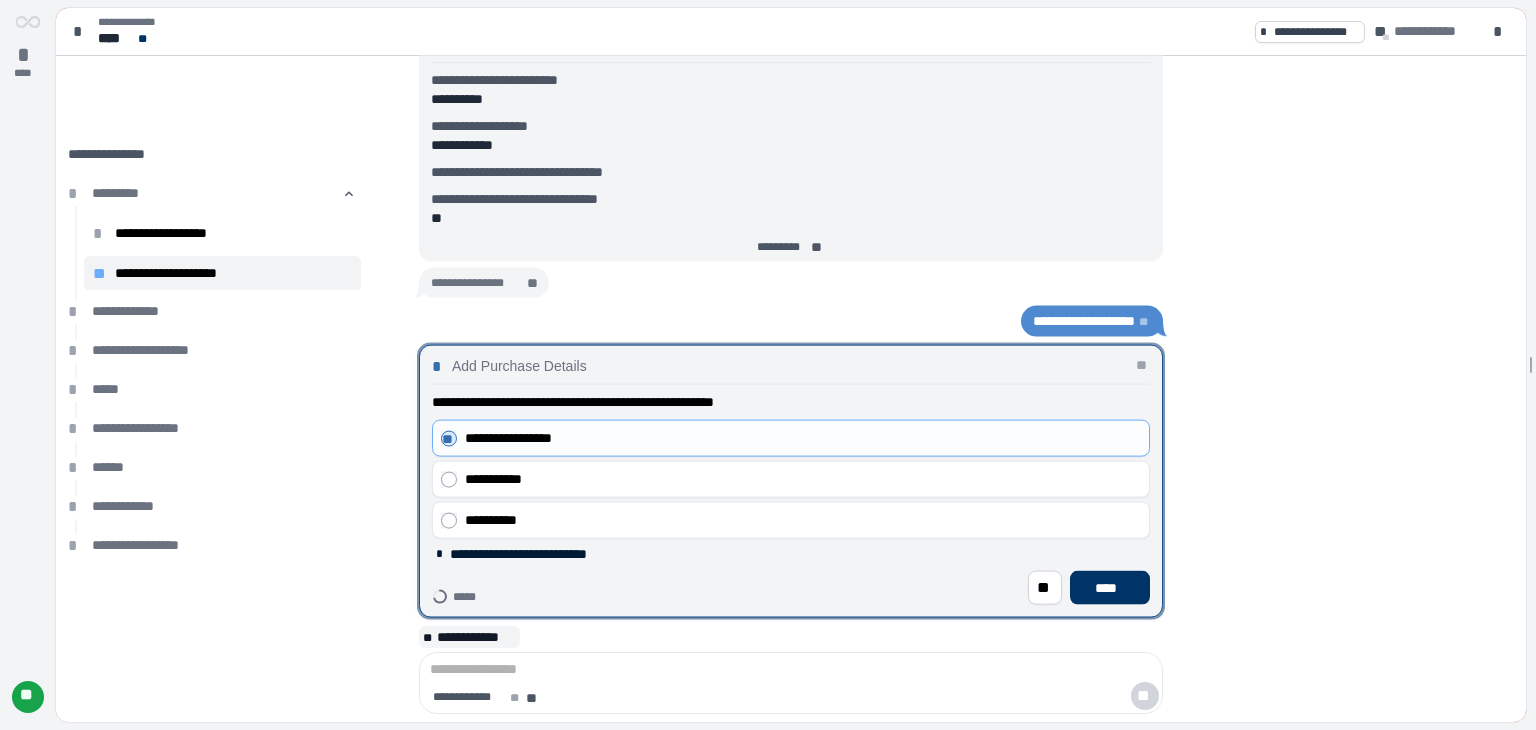 click on "****" at bounding box center [1110, 588] 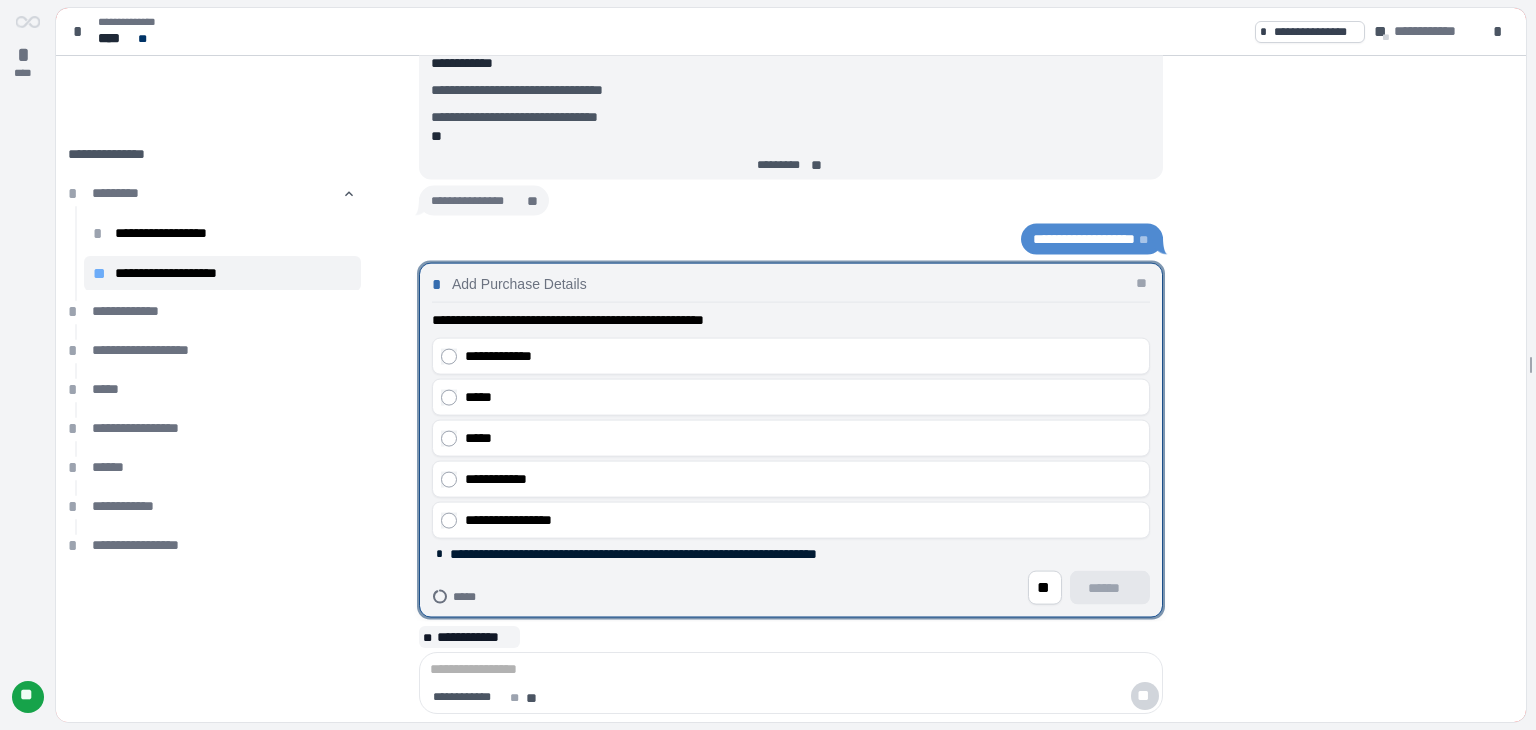 click on "**********" at bounding box center [803, 356] 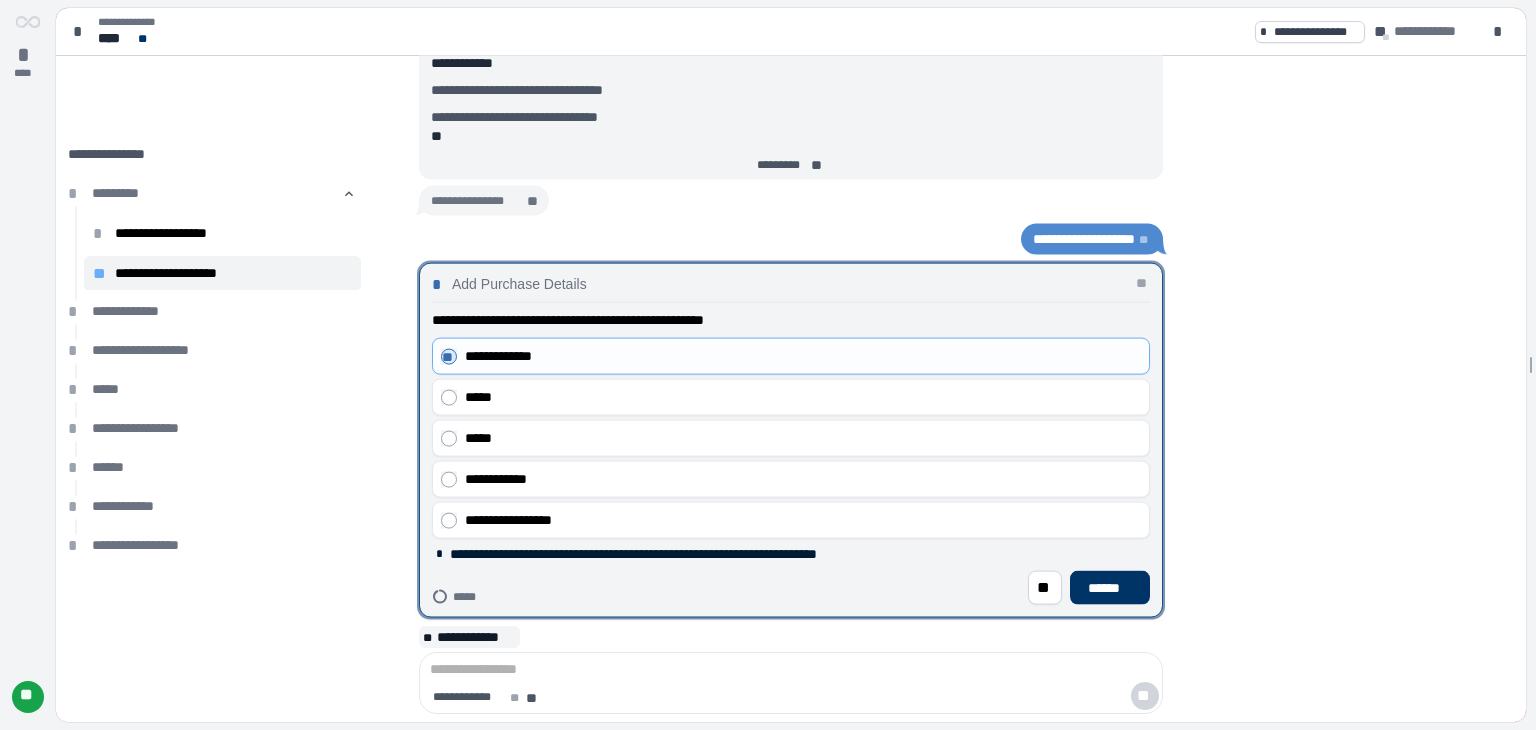 click on "******" at bounding box center (1110, 587) 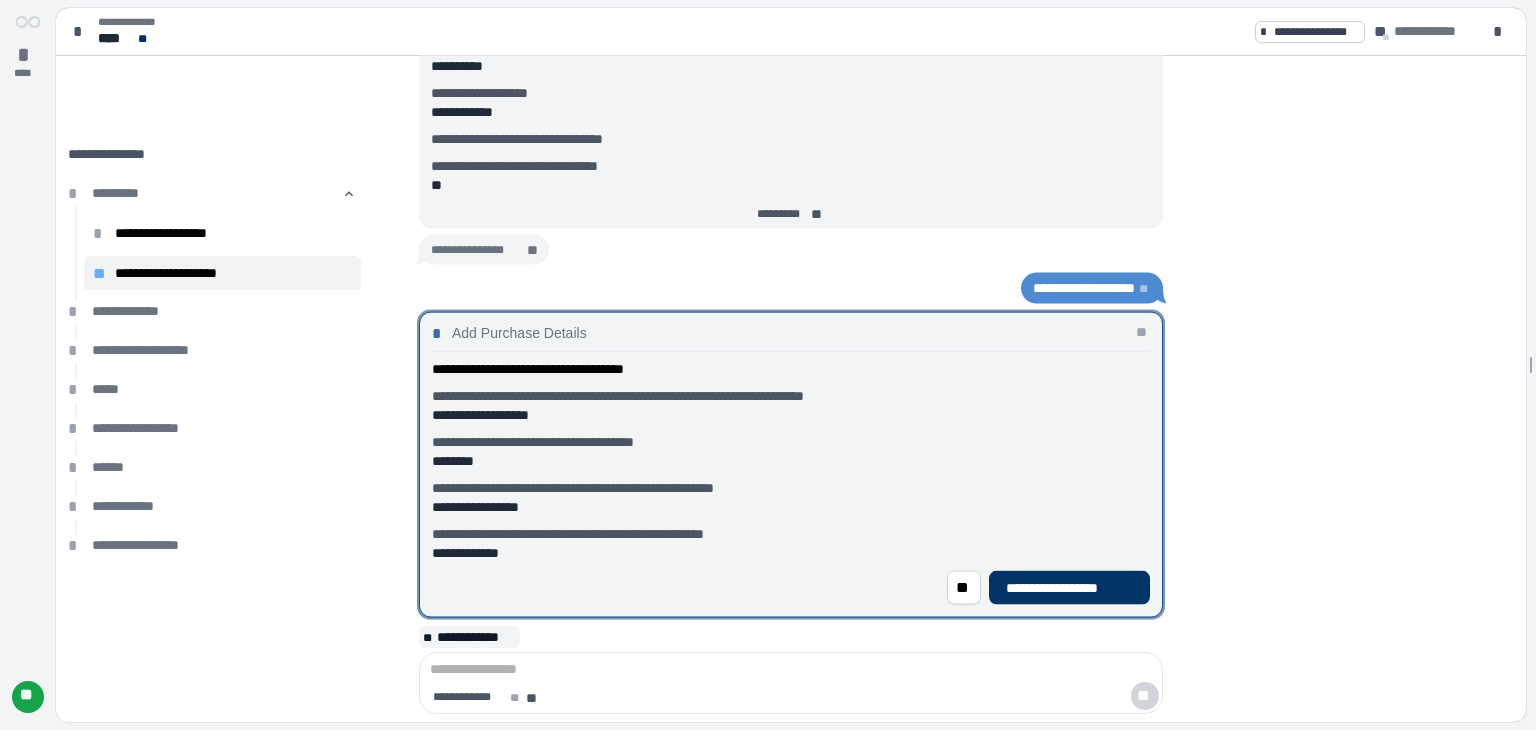 click on "**********" at bounding box center [1069, 587] 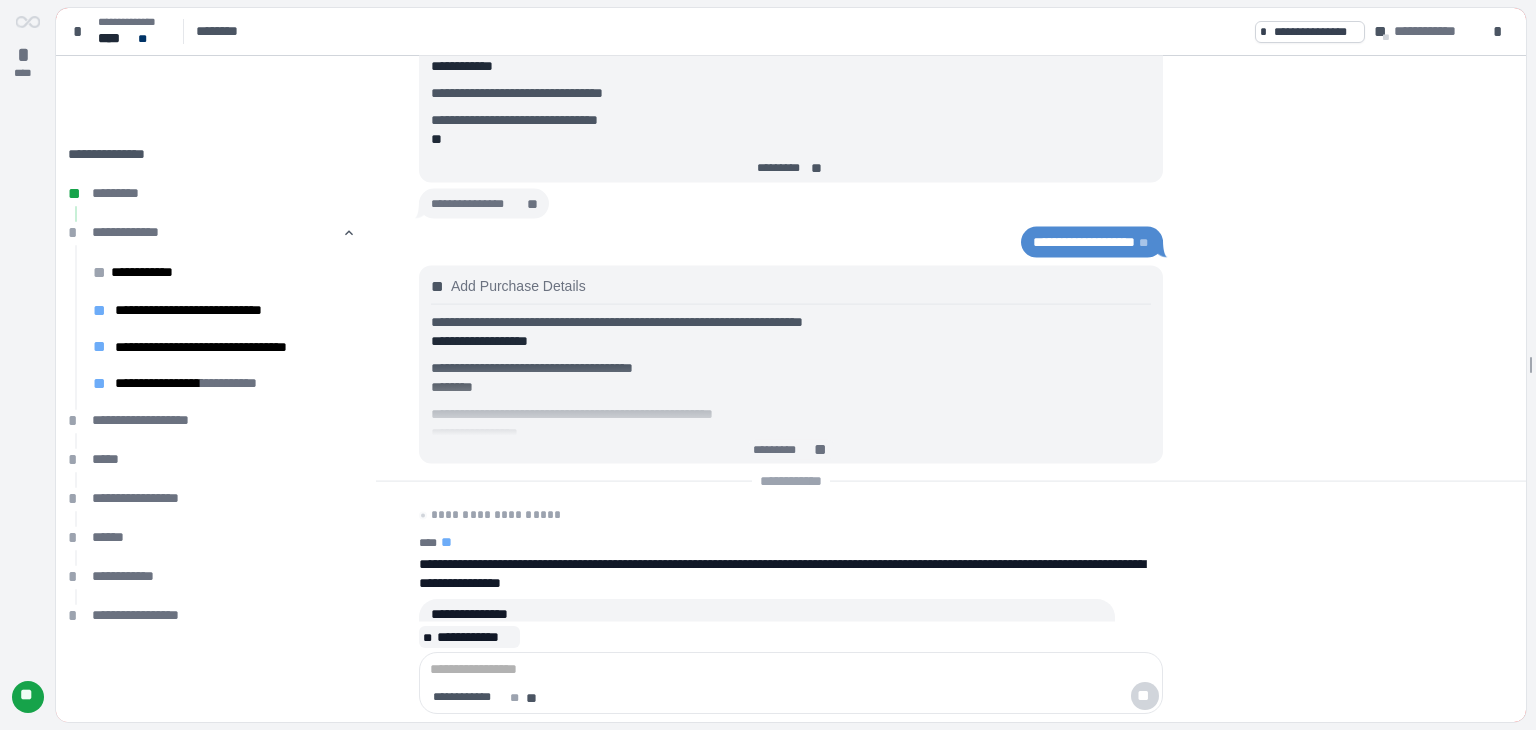 scroll, scrollTop: 0, scrollLeft: 0, axis: both 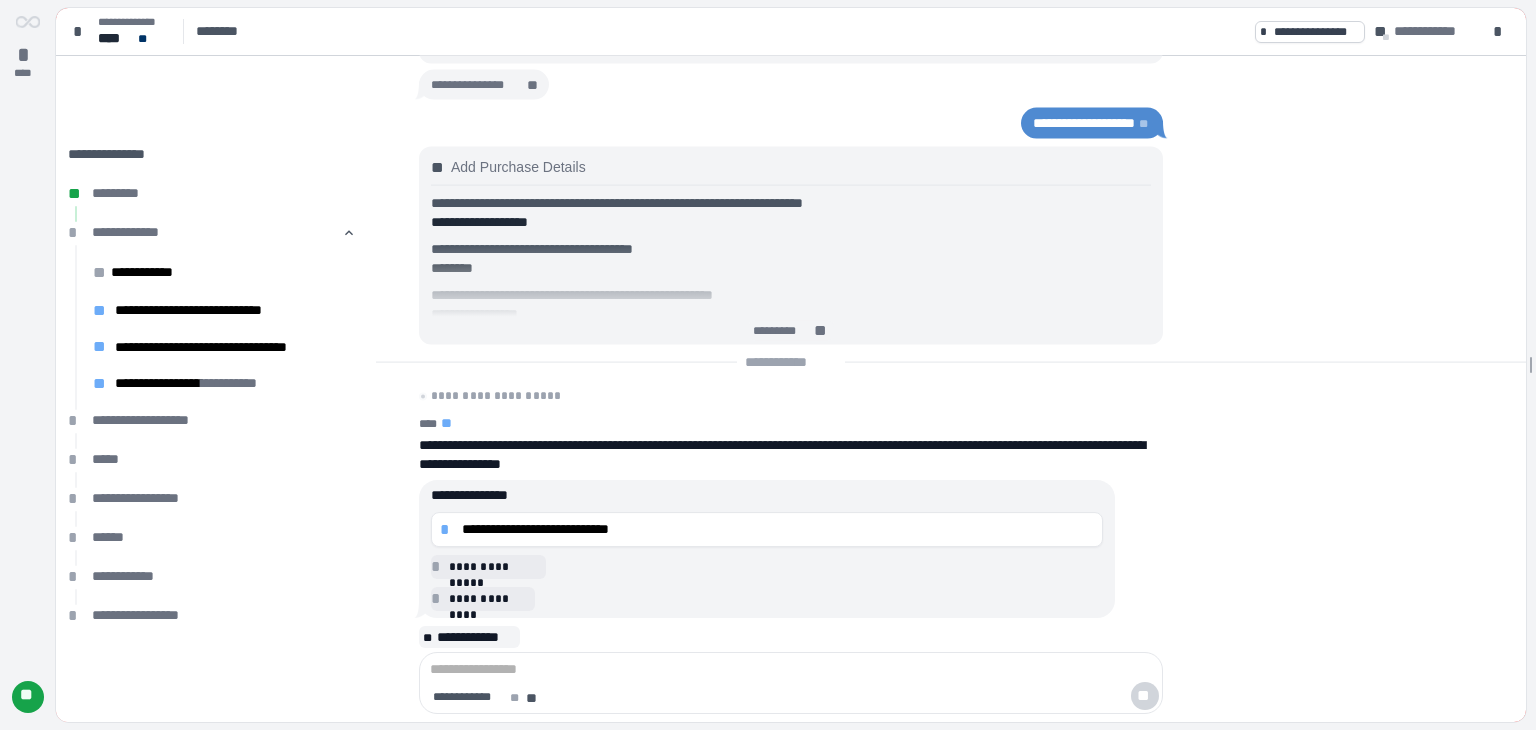 click on "**********" at bounding box center [778, 529] 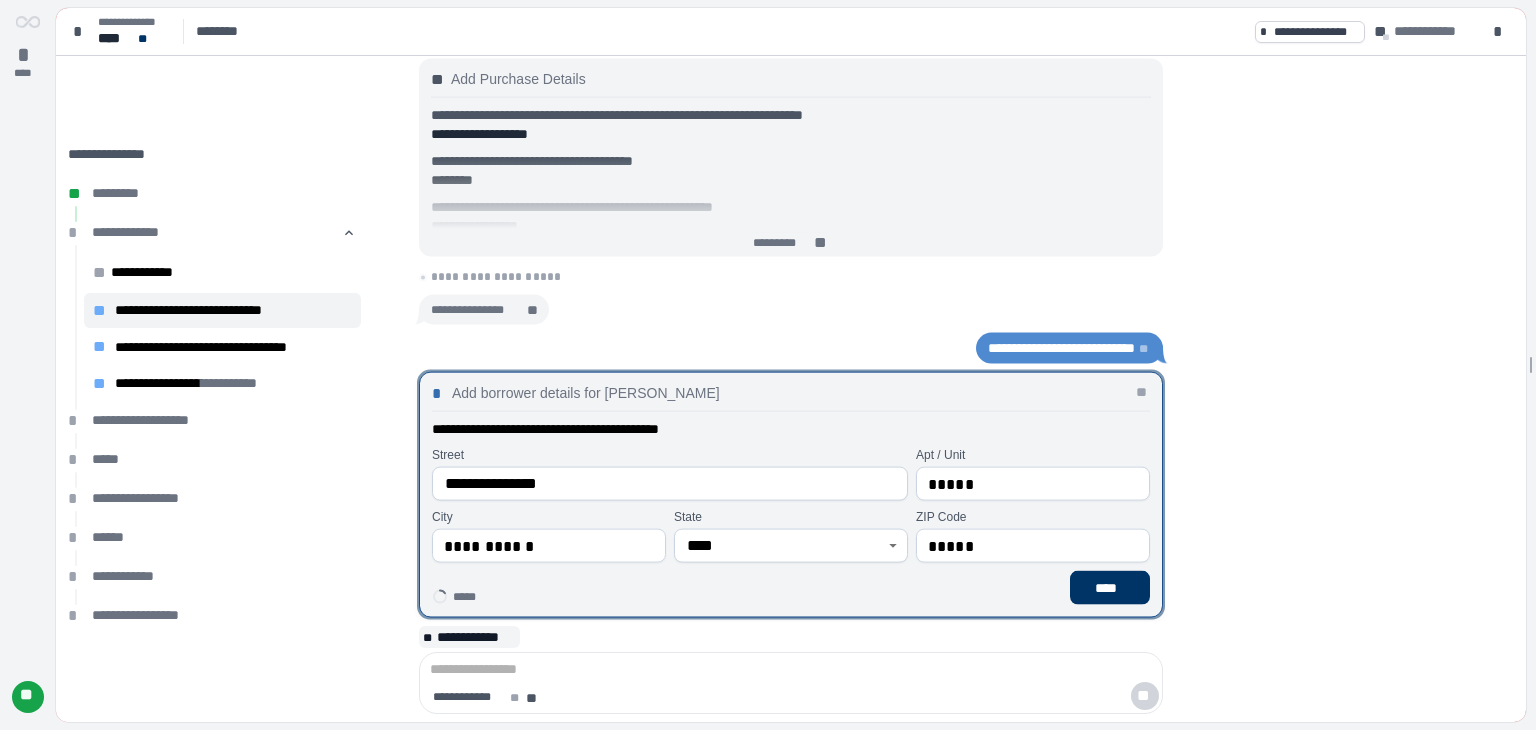 click on "****" at bounding box center [1110, 587] 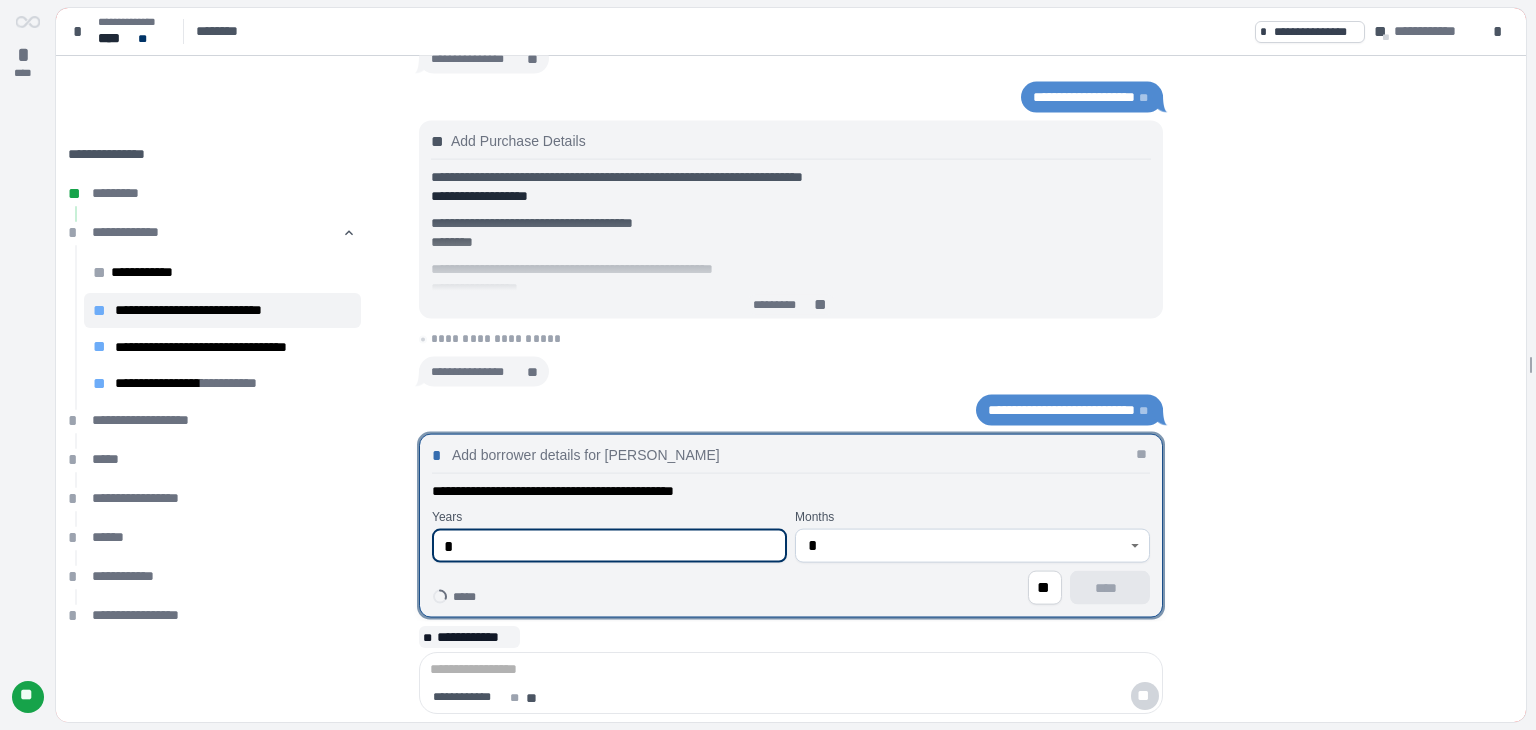 click on "*" at bounding box center [609, 546] 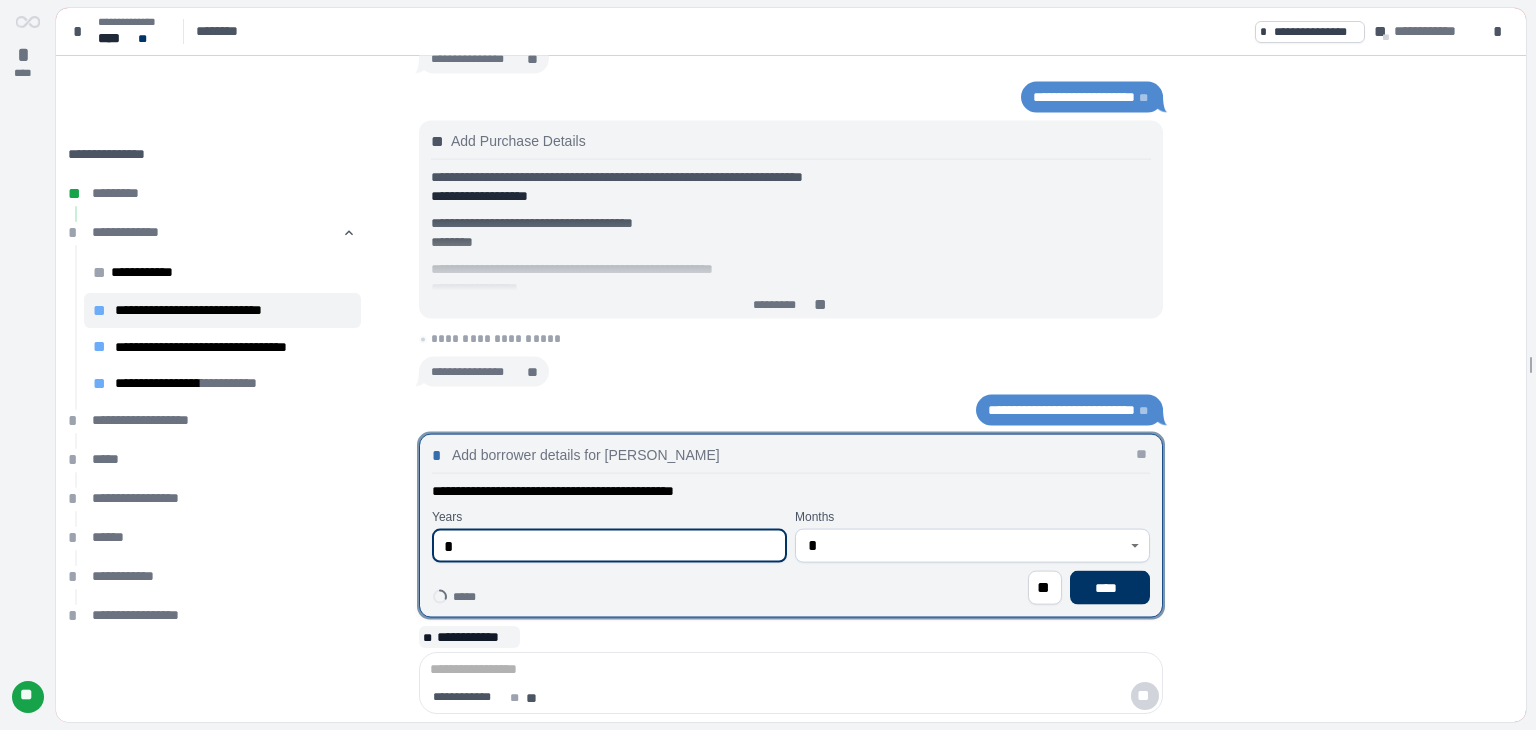 type on "*" 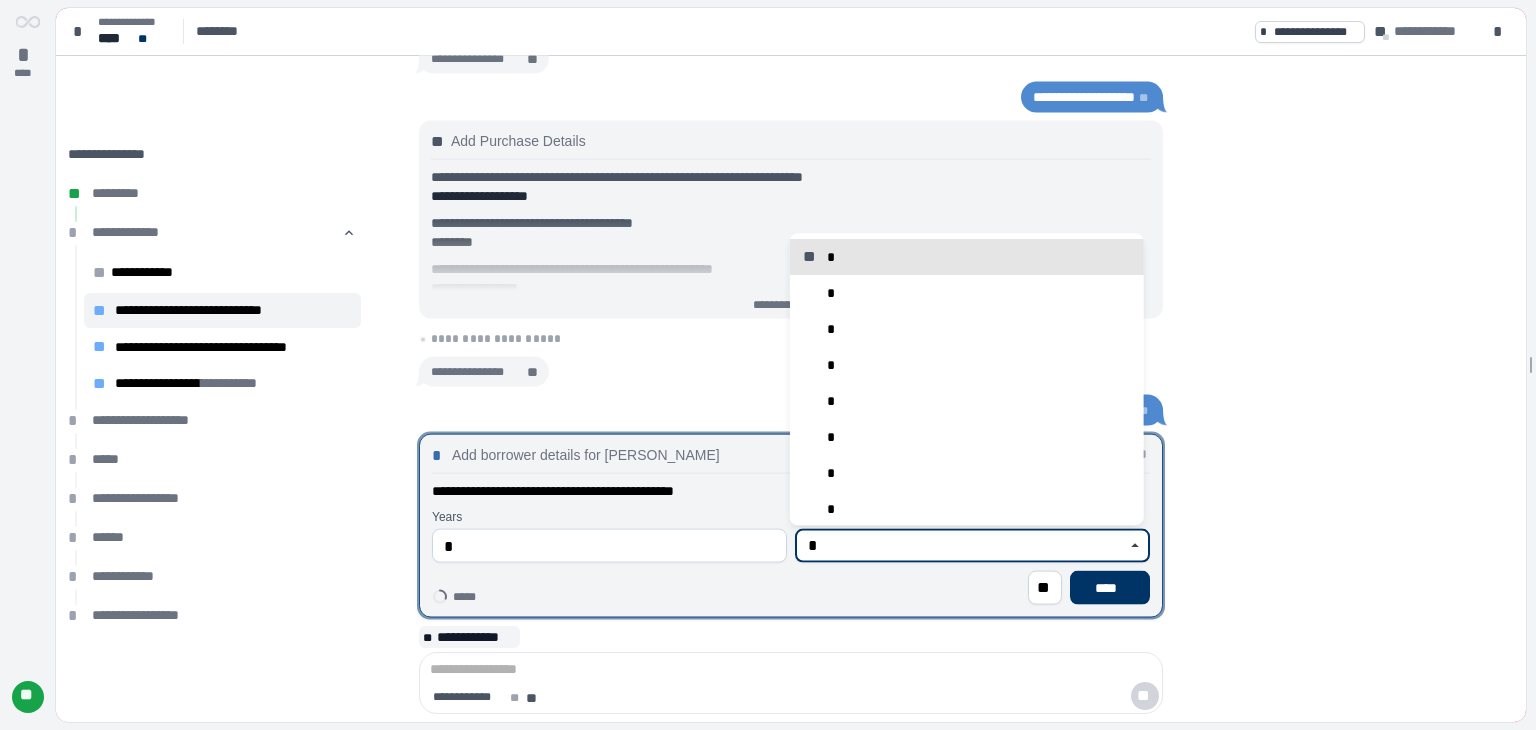 click on "*" at bounding box center [961, 546] 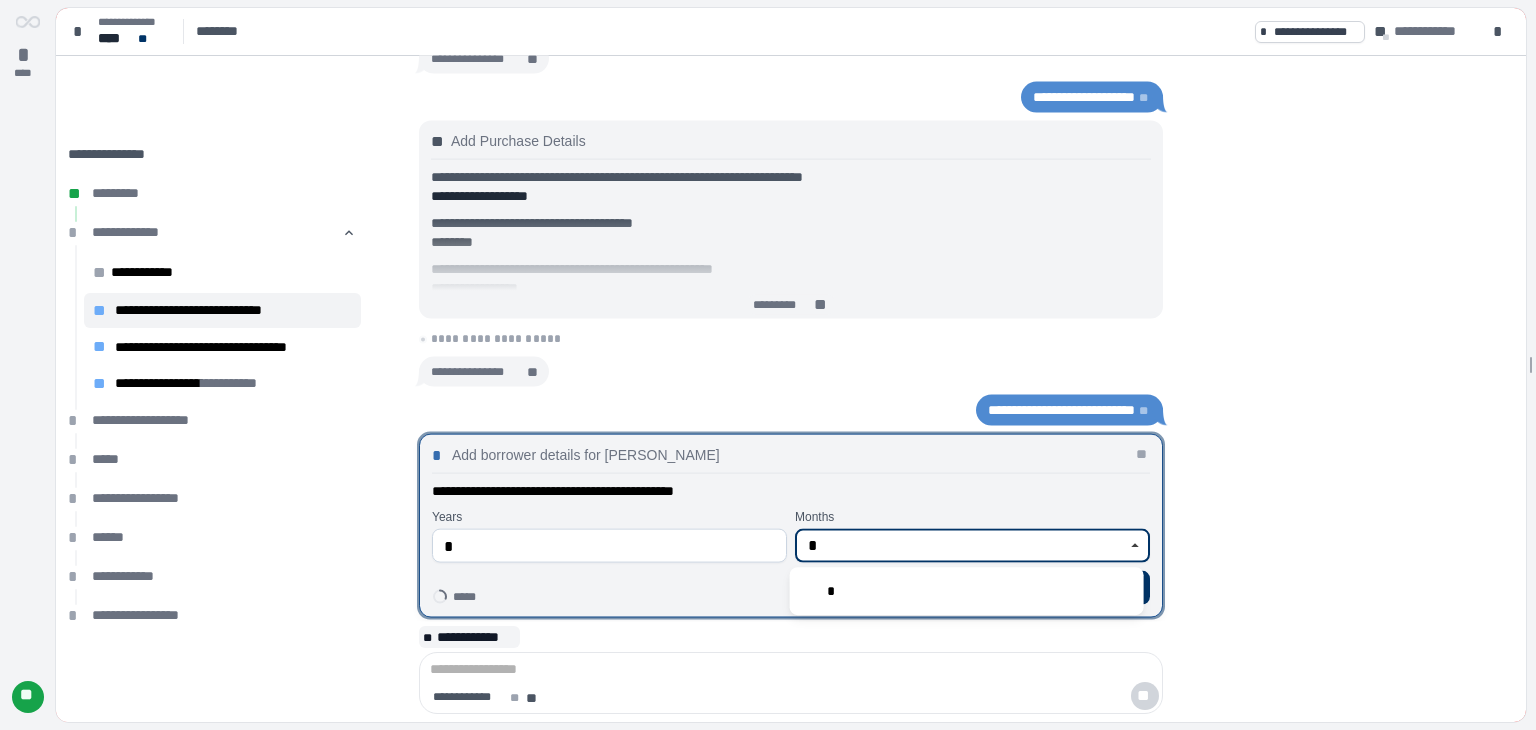 click on "*" at bounding box center (967, 591) 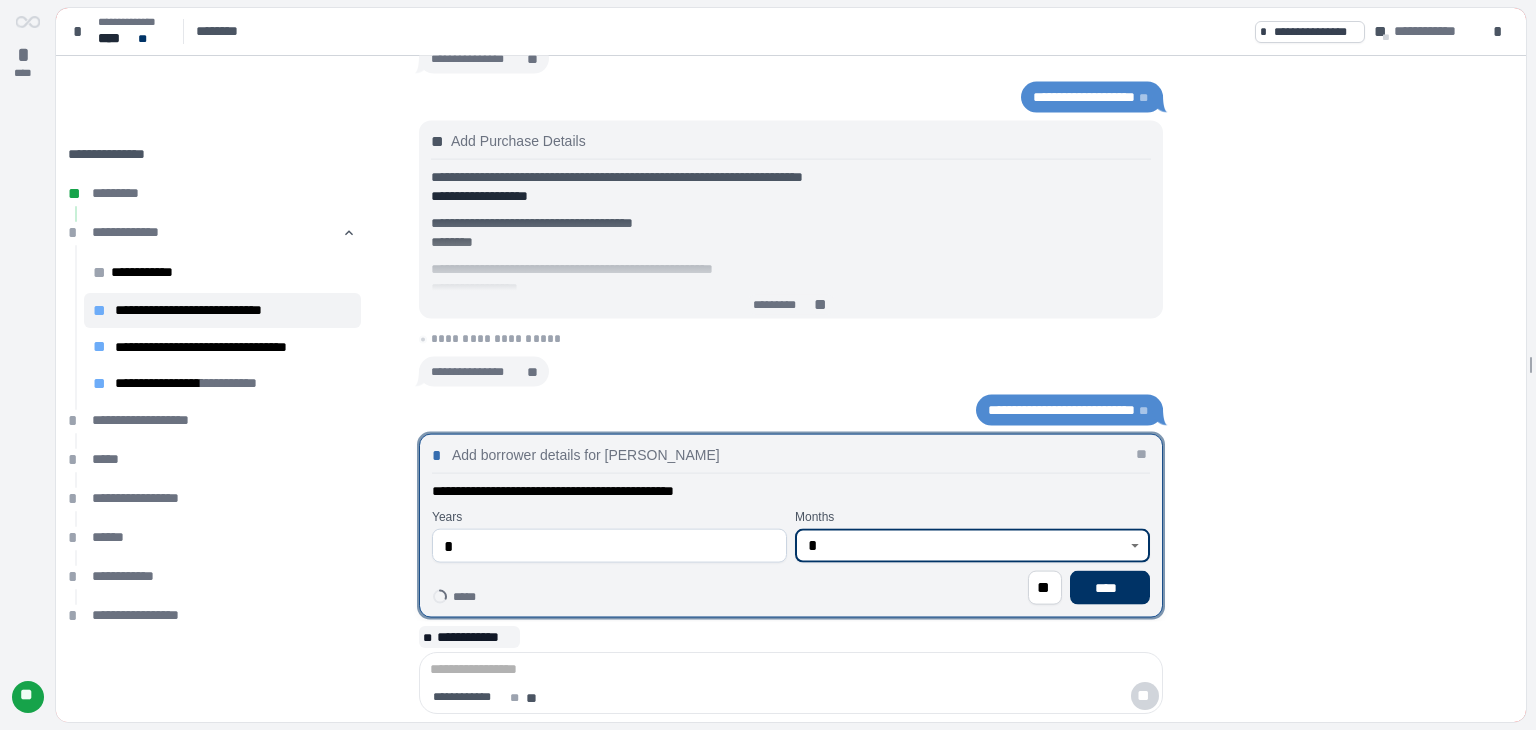 type on "*" 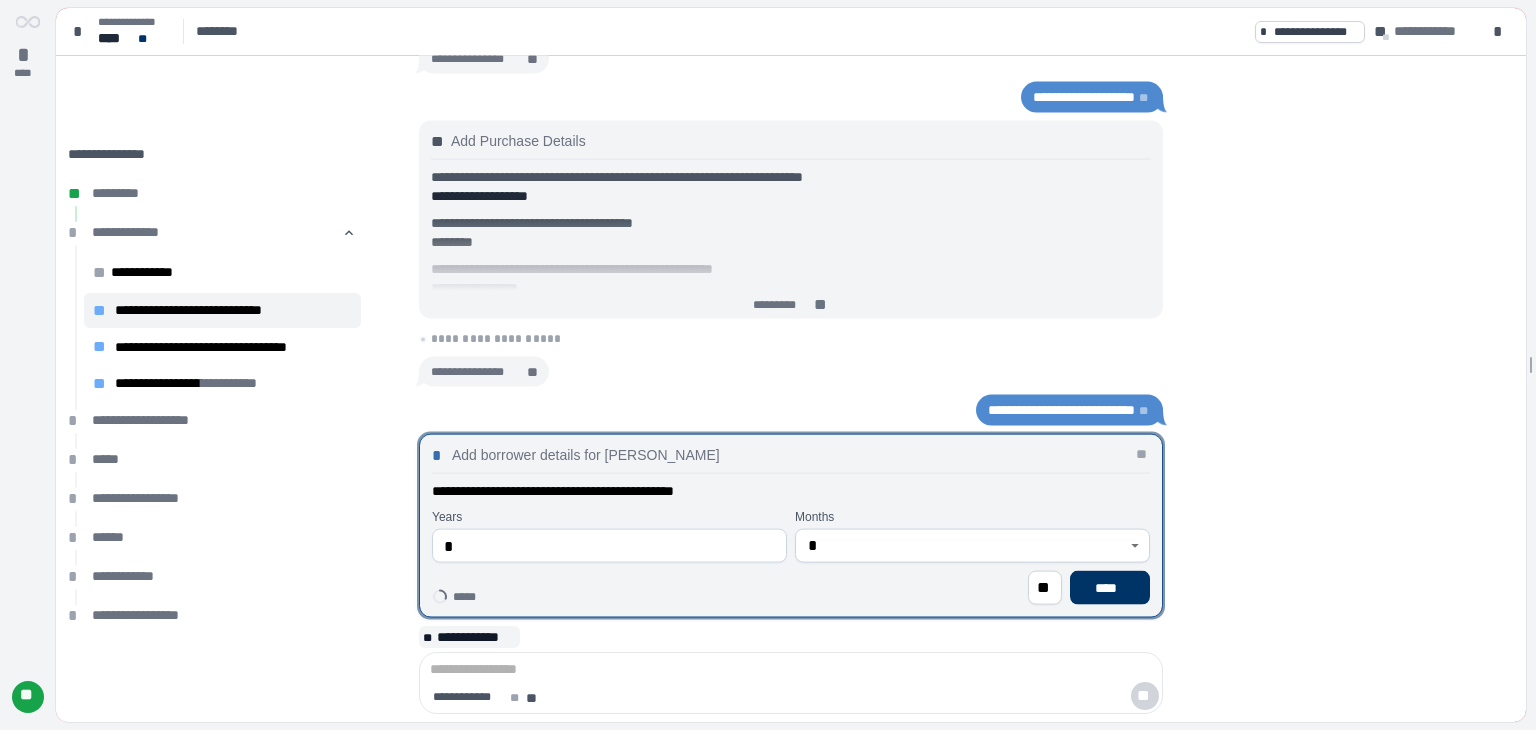 click on "****" at bounding box center (1110, 588) 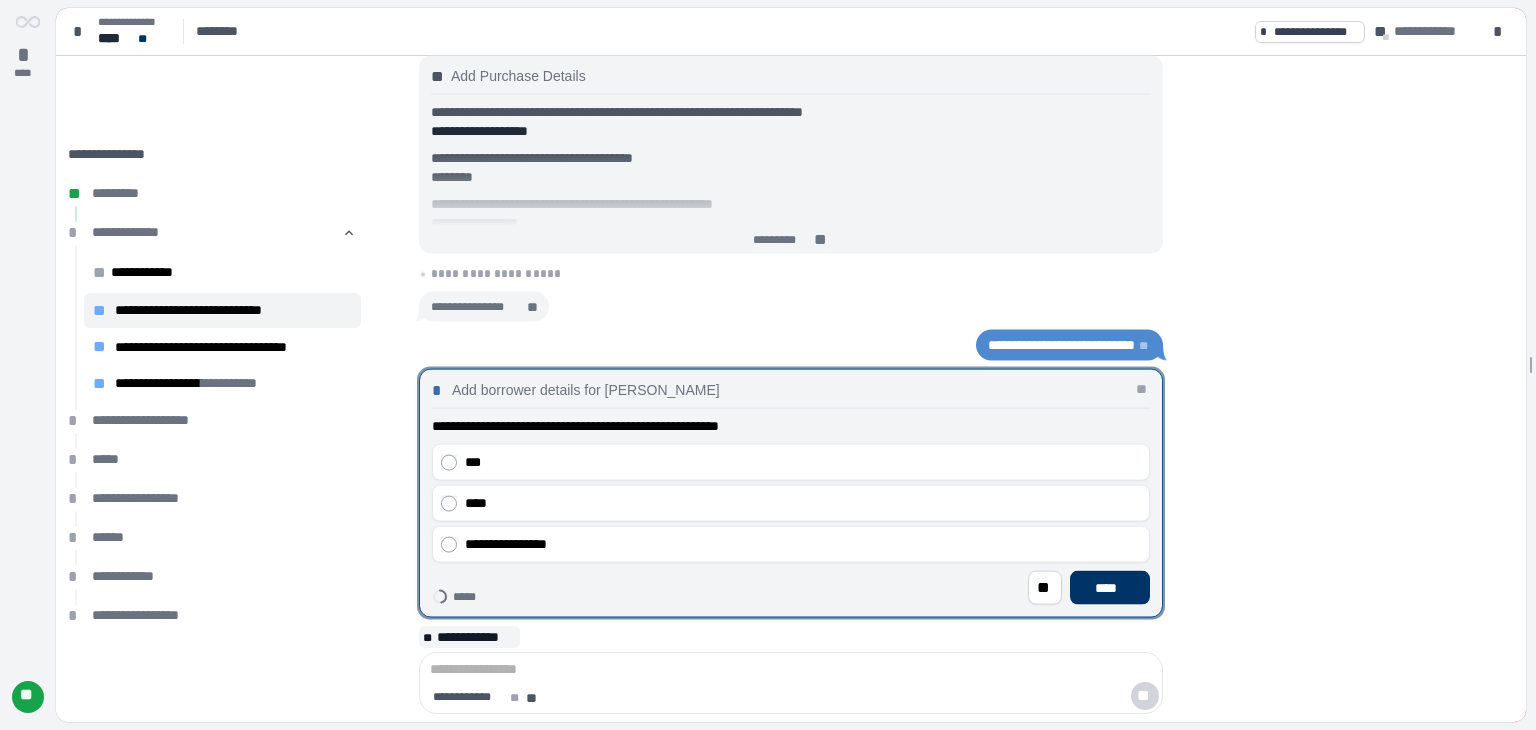 click on "****" at bounding box center [791, 503] 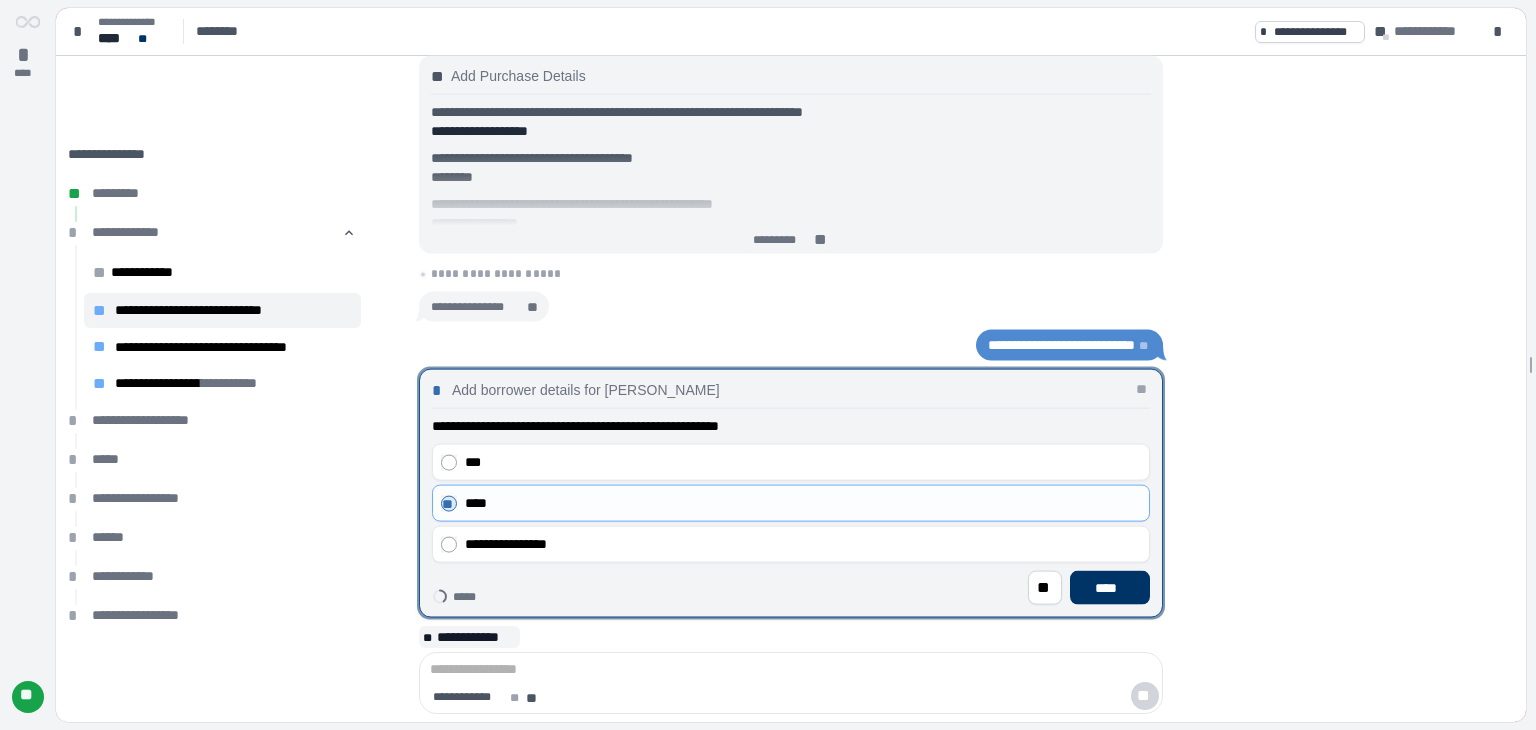 click on "****" at bounding box center (1110, 587) 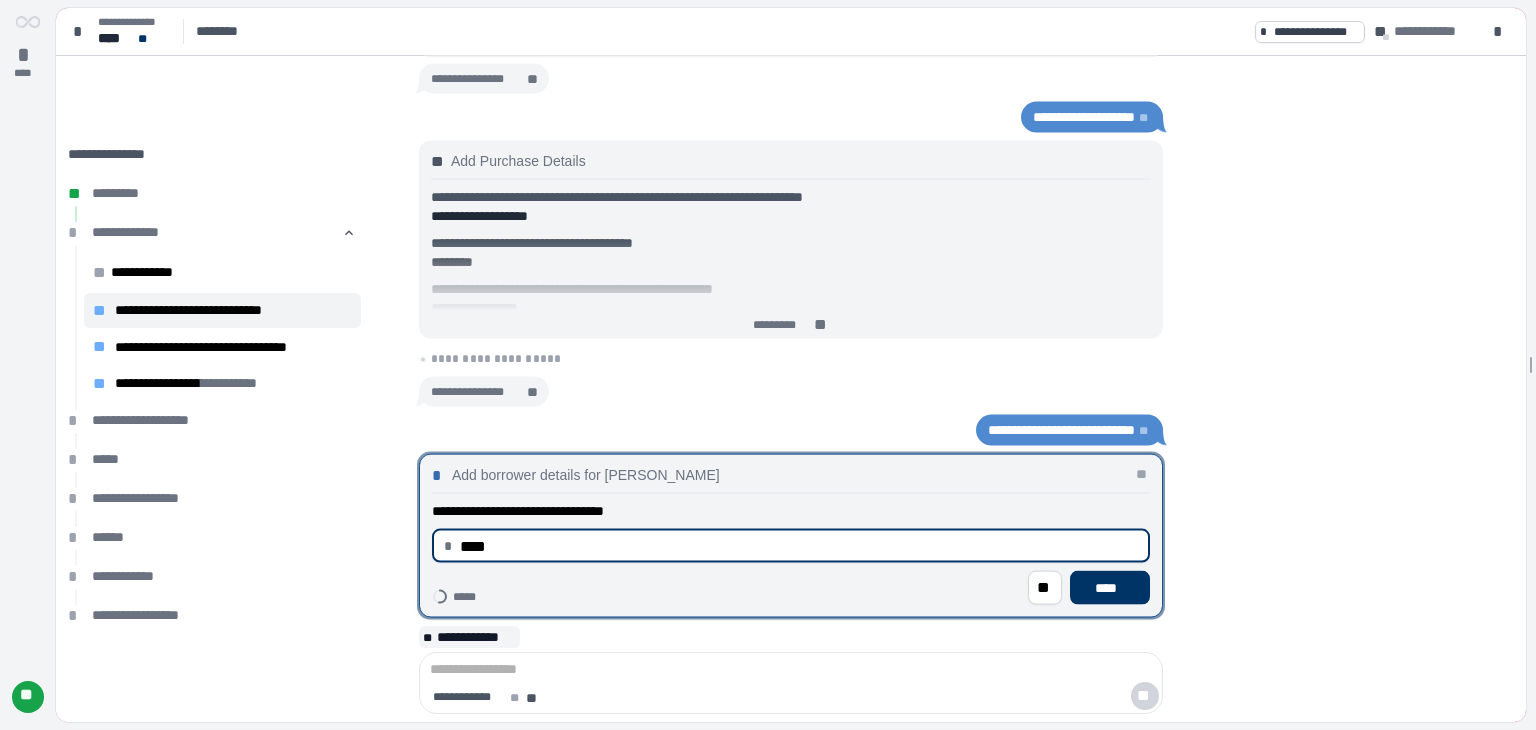 click on "****" at bounding box center (799, 546) 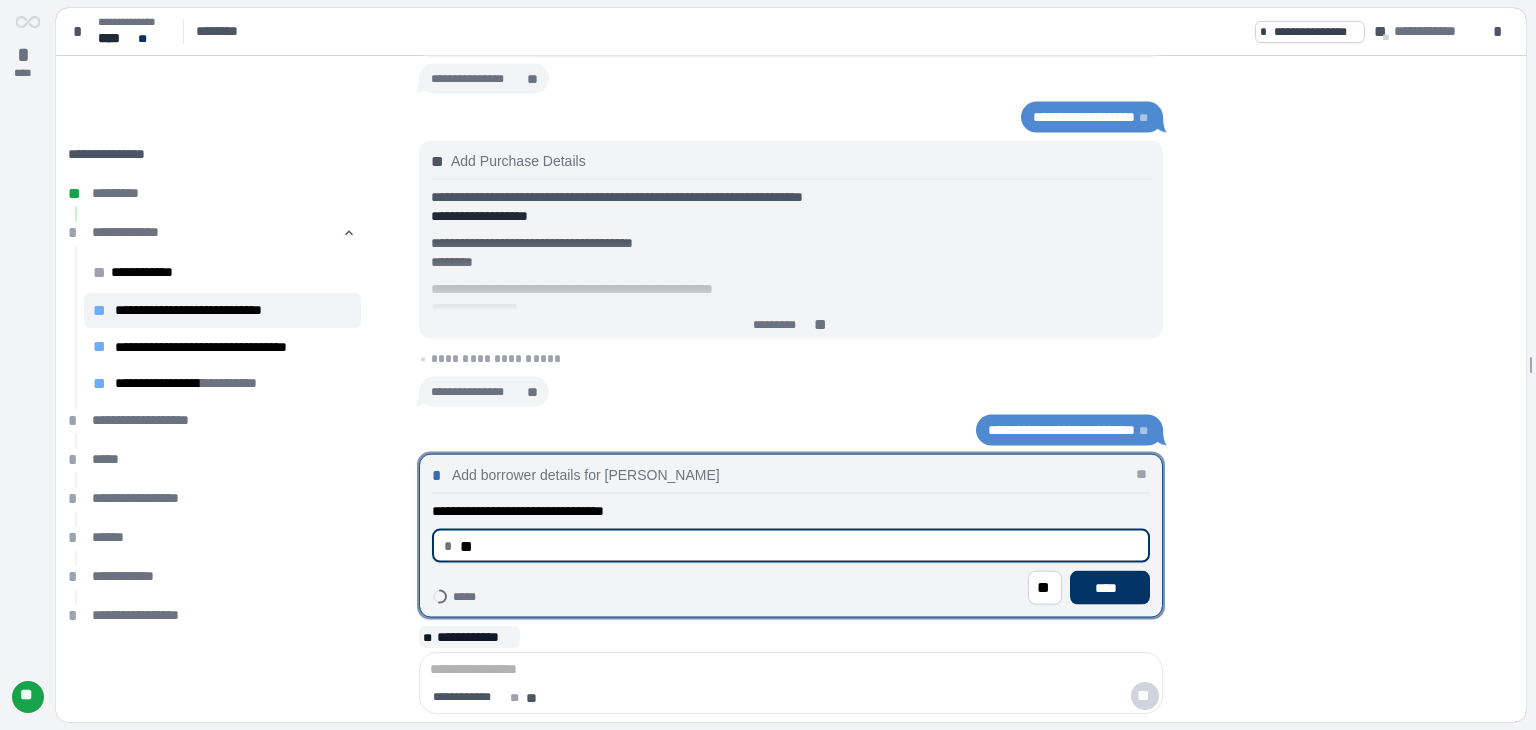 type on "*" 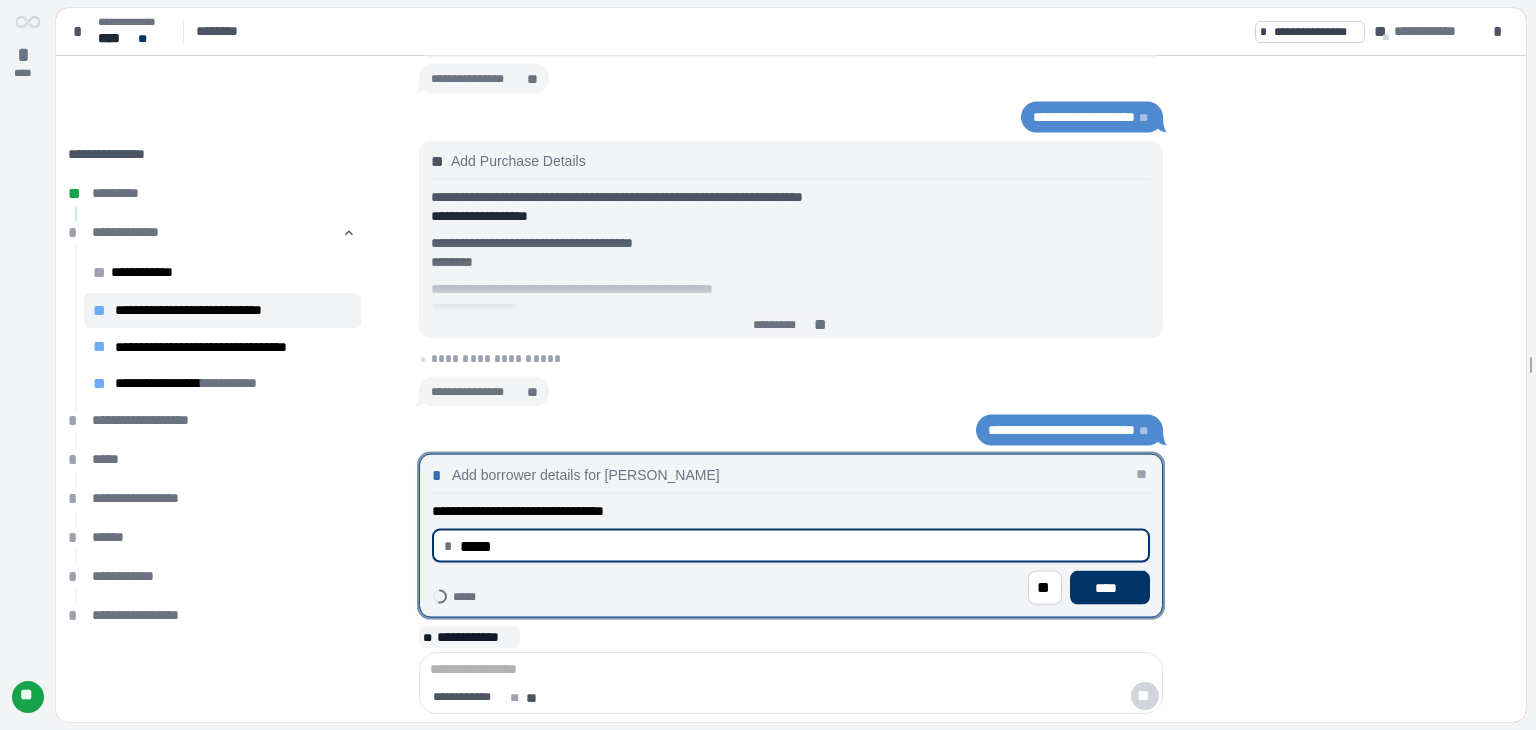 type on "********" 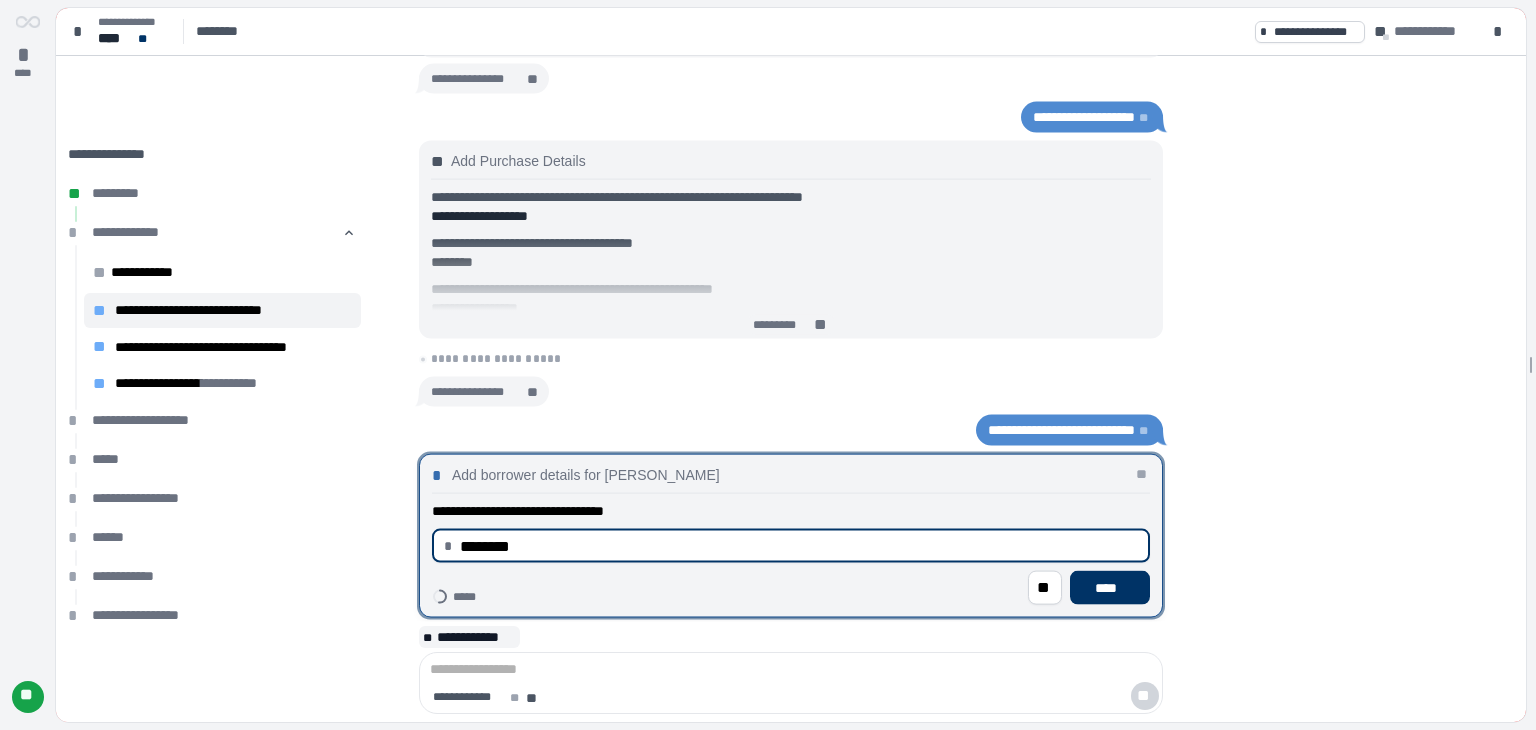 click on "****" at bounding box center [1110, 588] 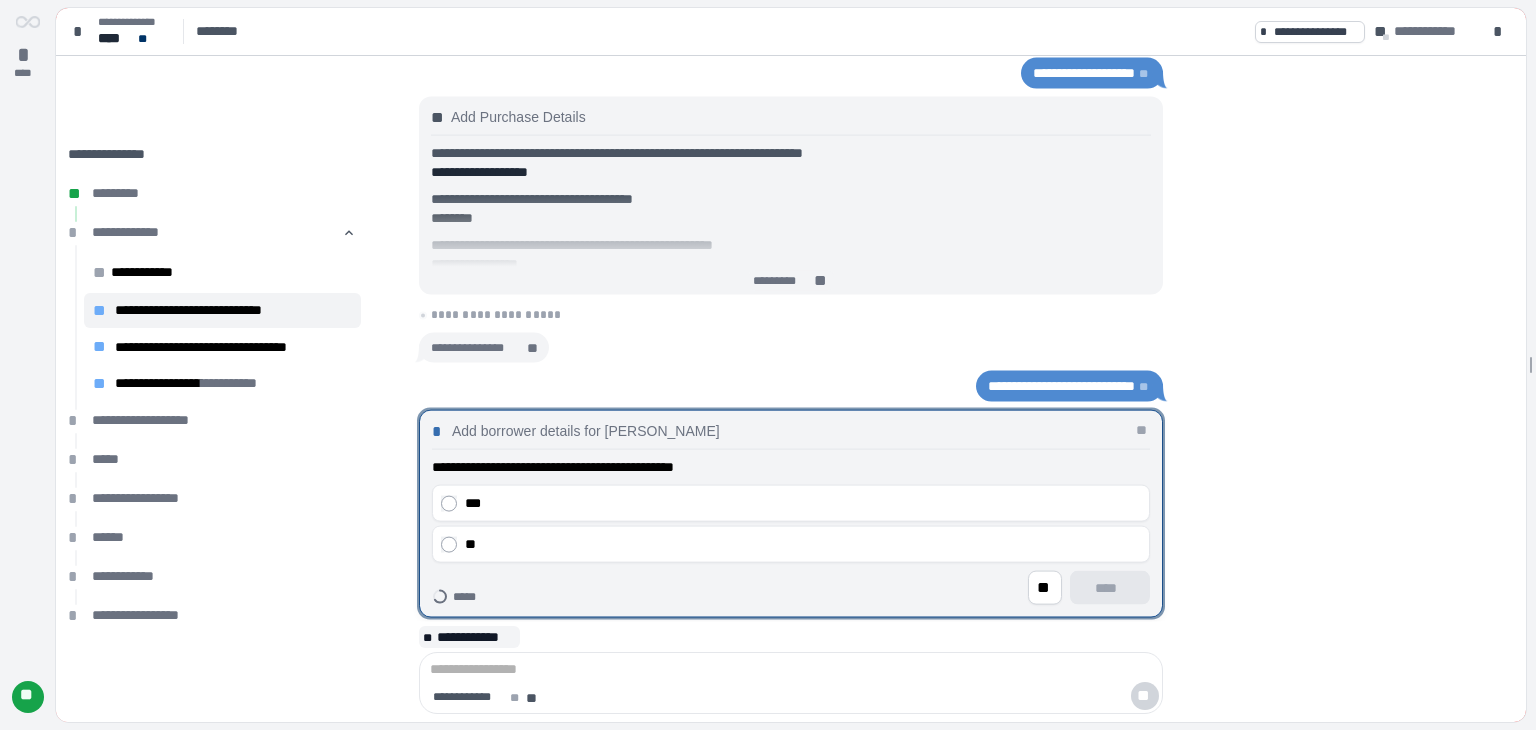 click on "**" at bounding box center [803, 544] 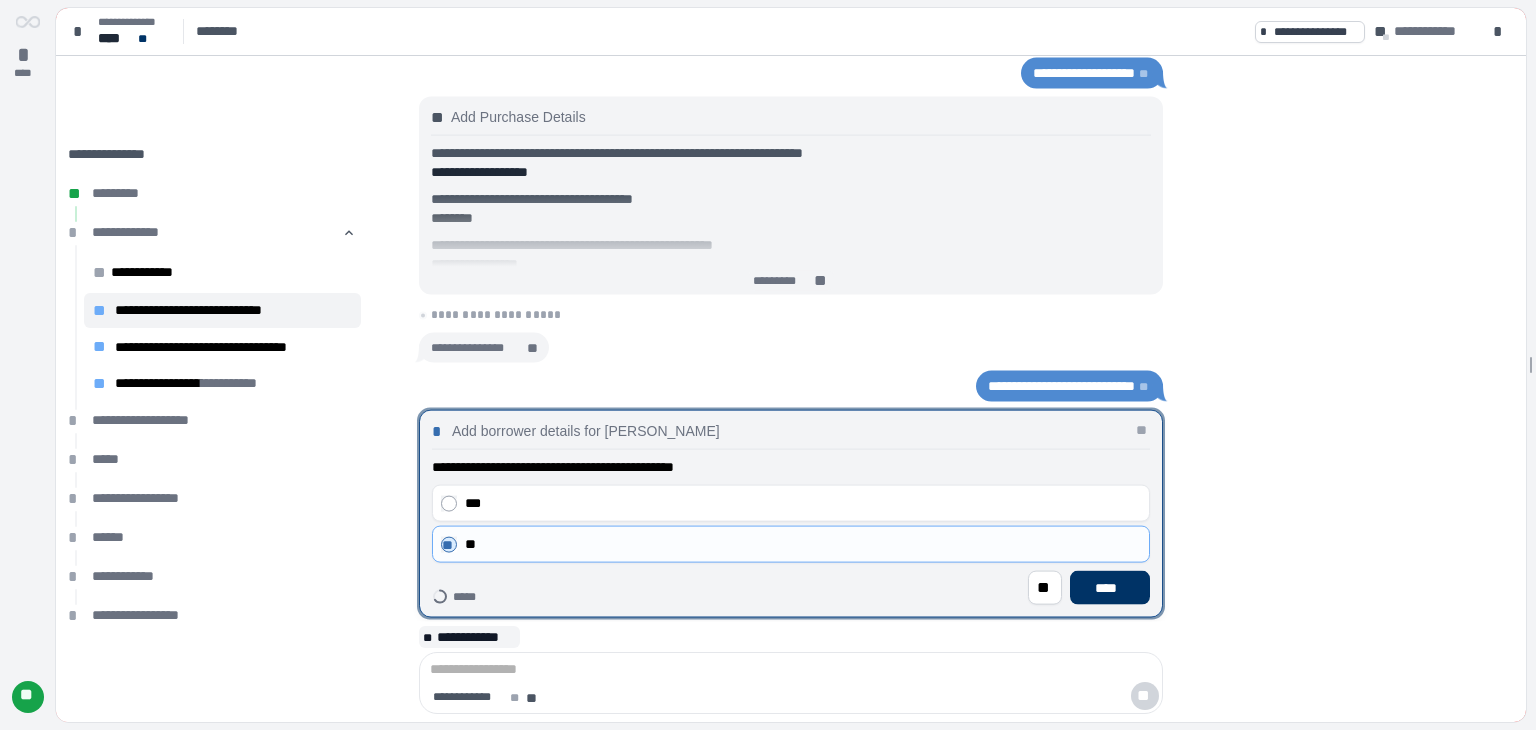 click on "****" at bounding box center (1110, 587) 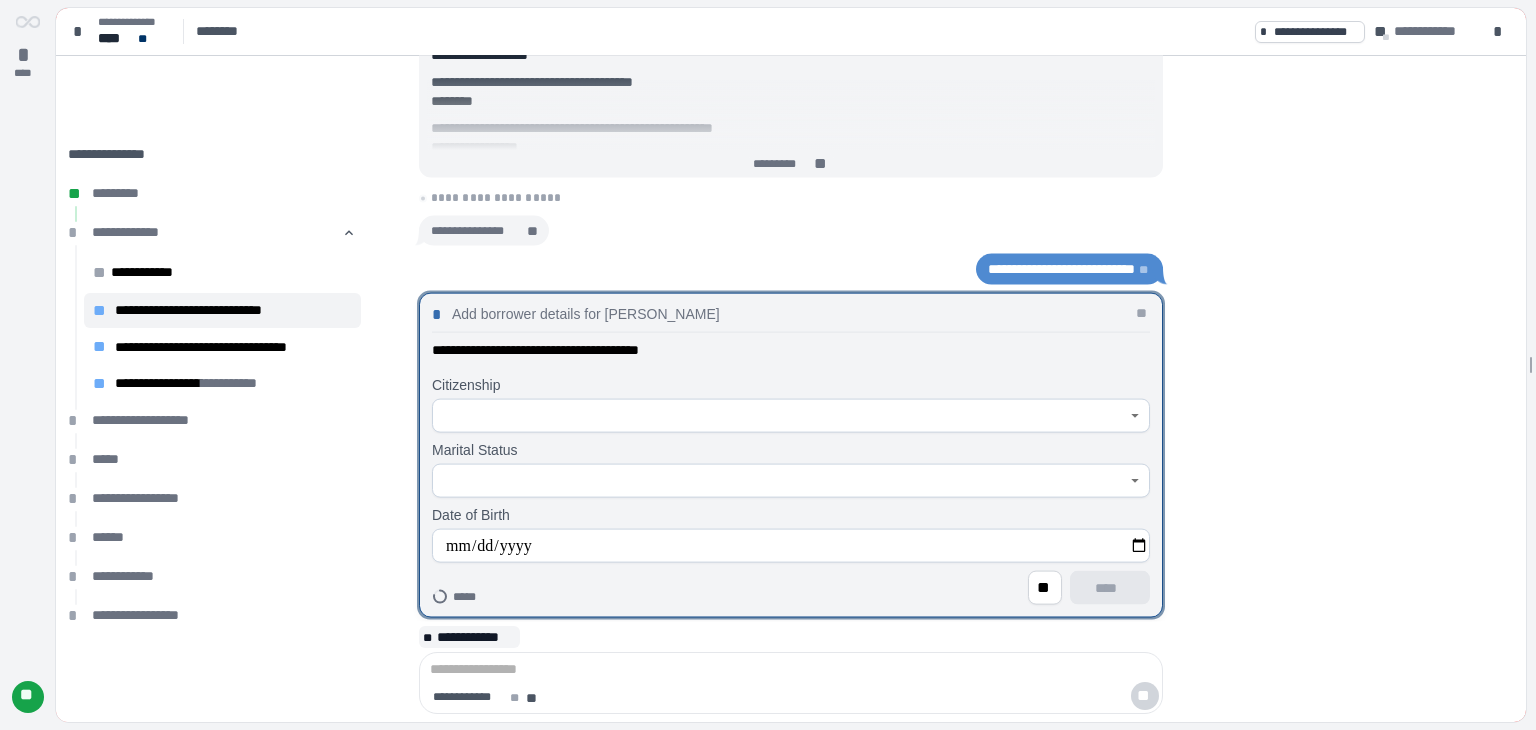 click at bounding box center (780, 416) 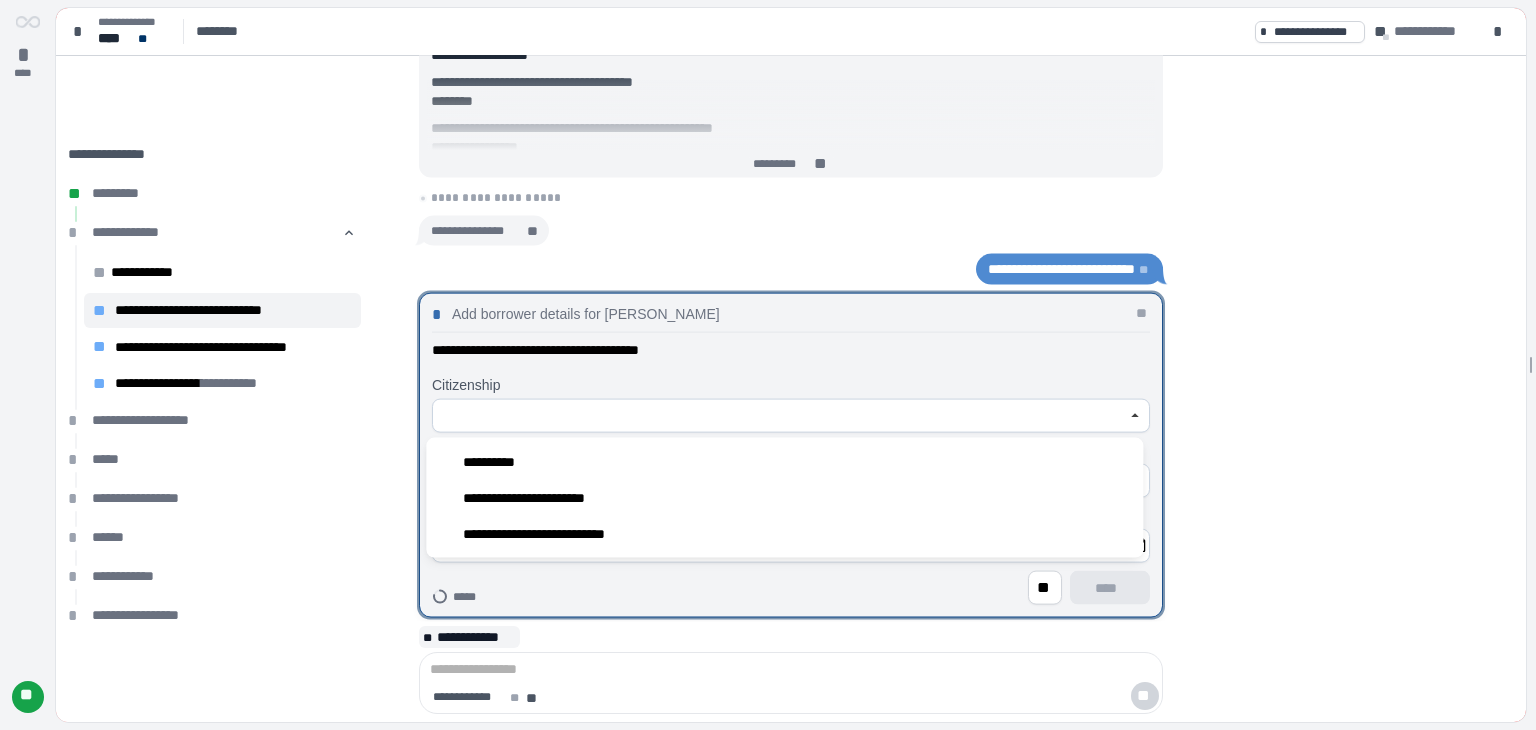 click on "**********" at bounding box center [494, 461] 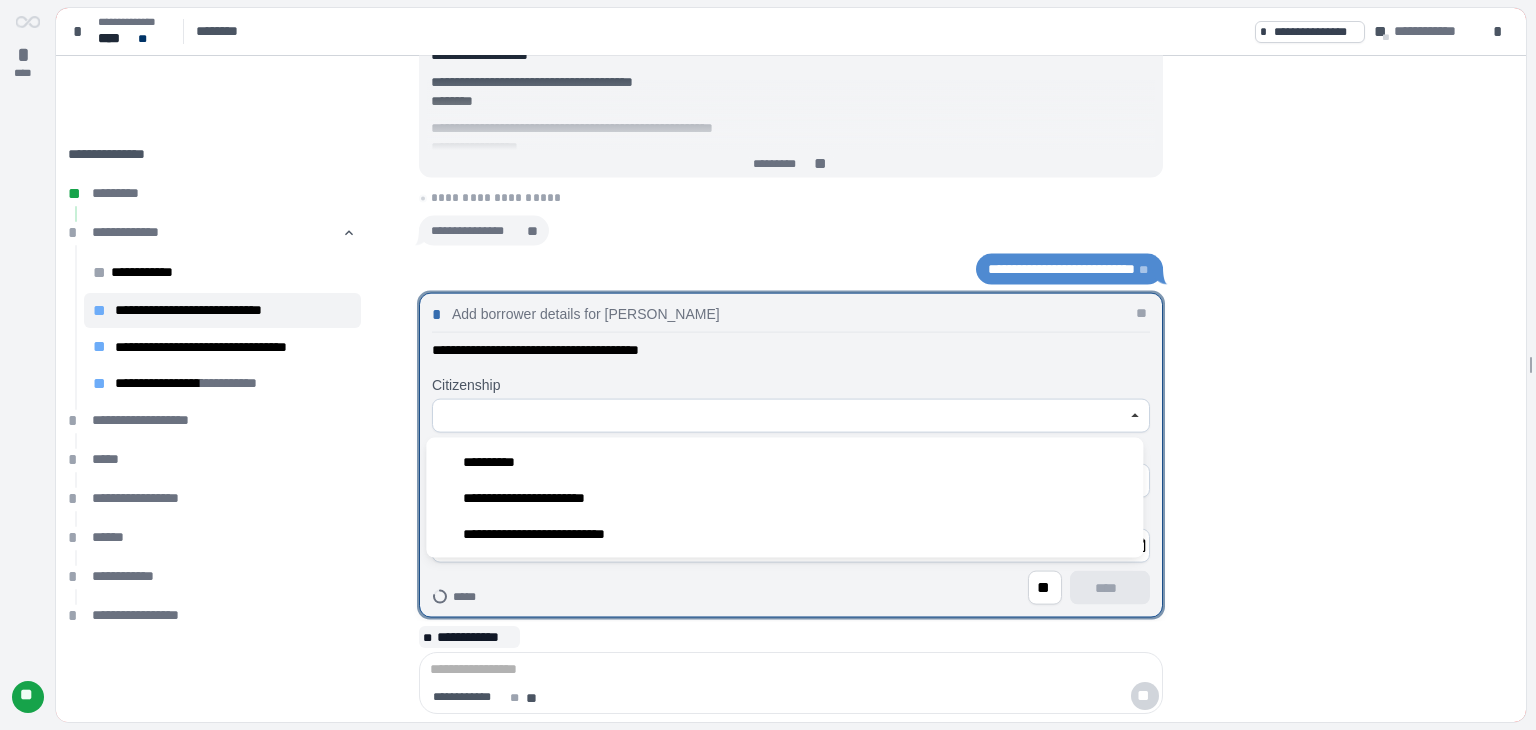 type on "**********" 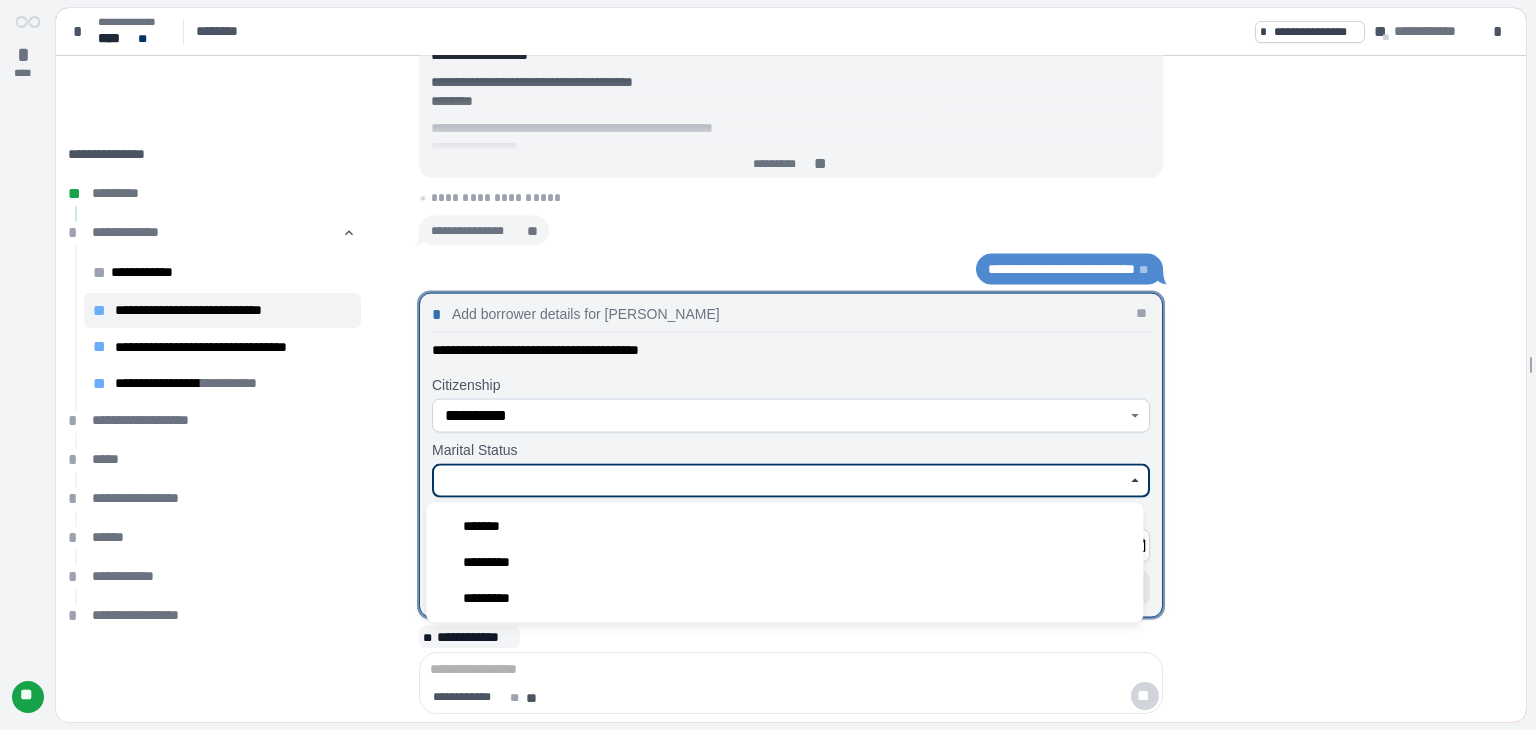 click at bounding box center [780, 481] 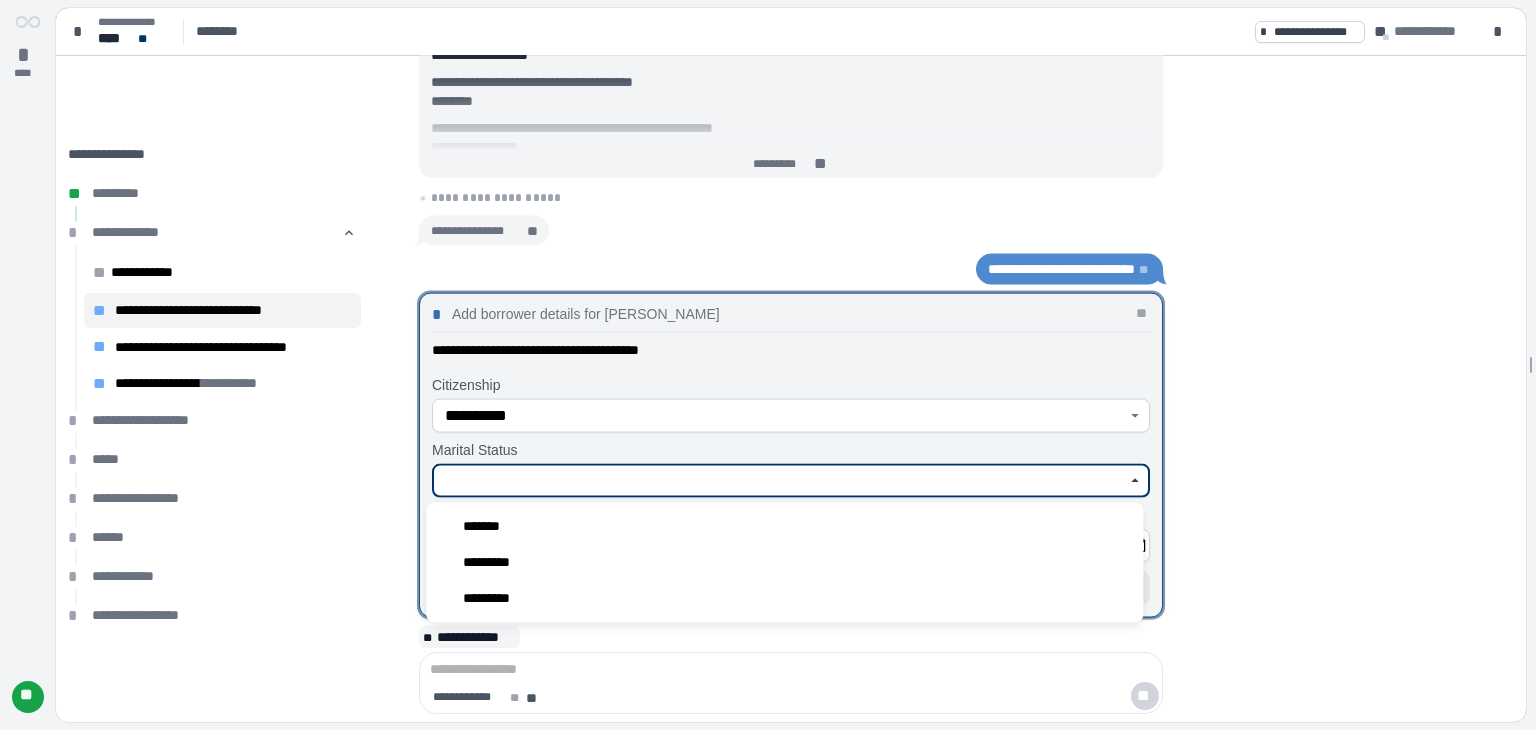 click on "*******" at bounding box center (487, 526) 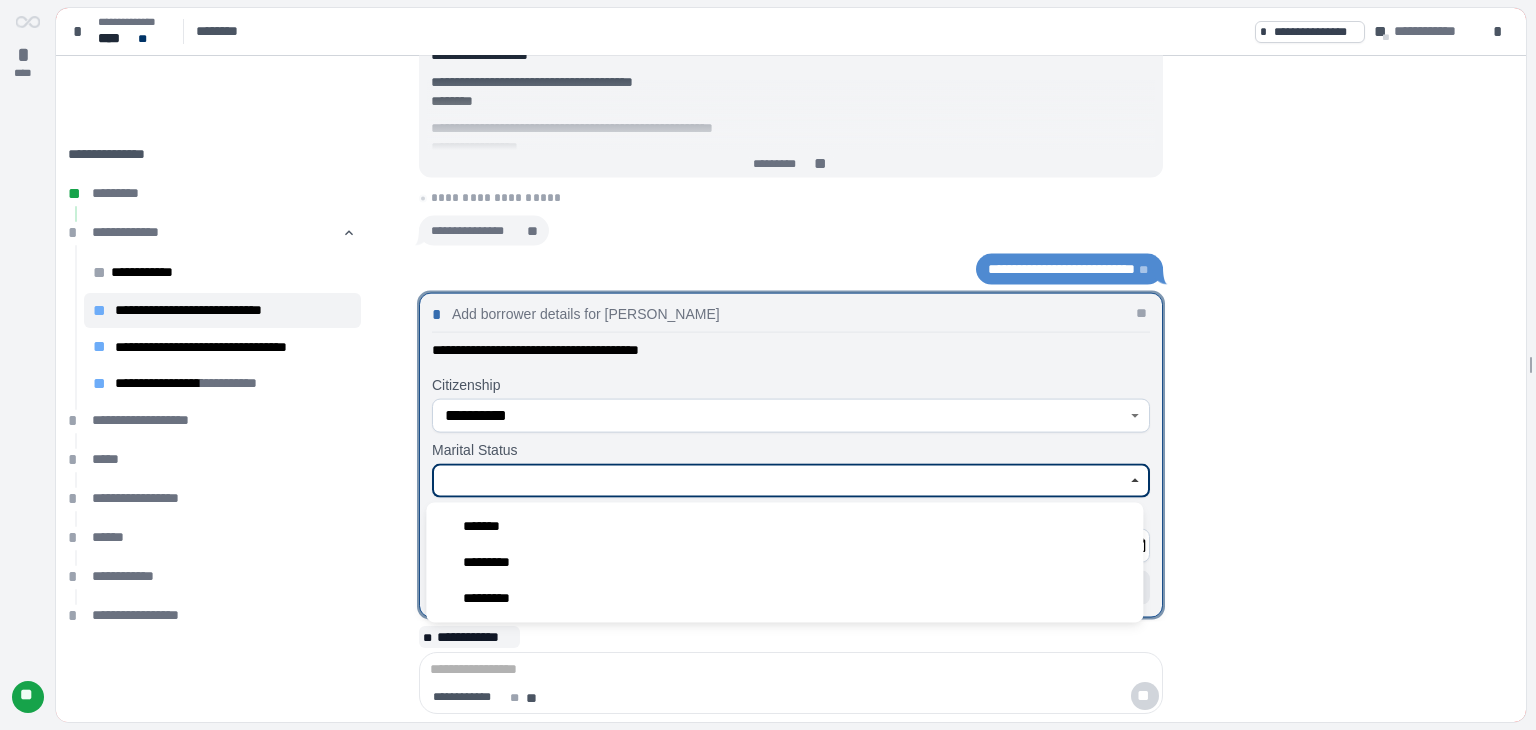 type on "*******" 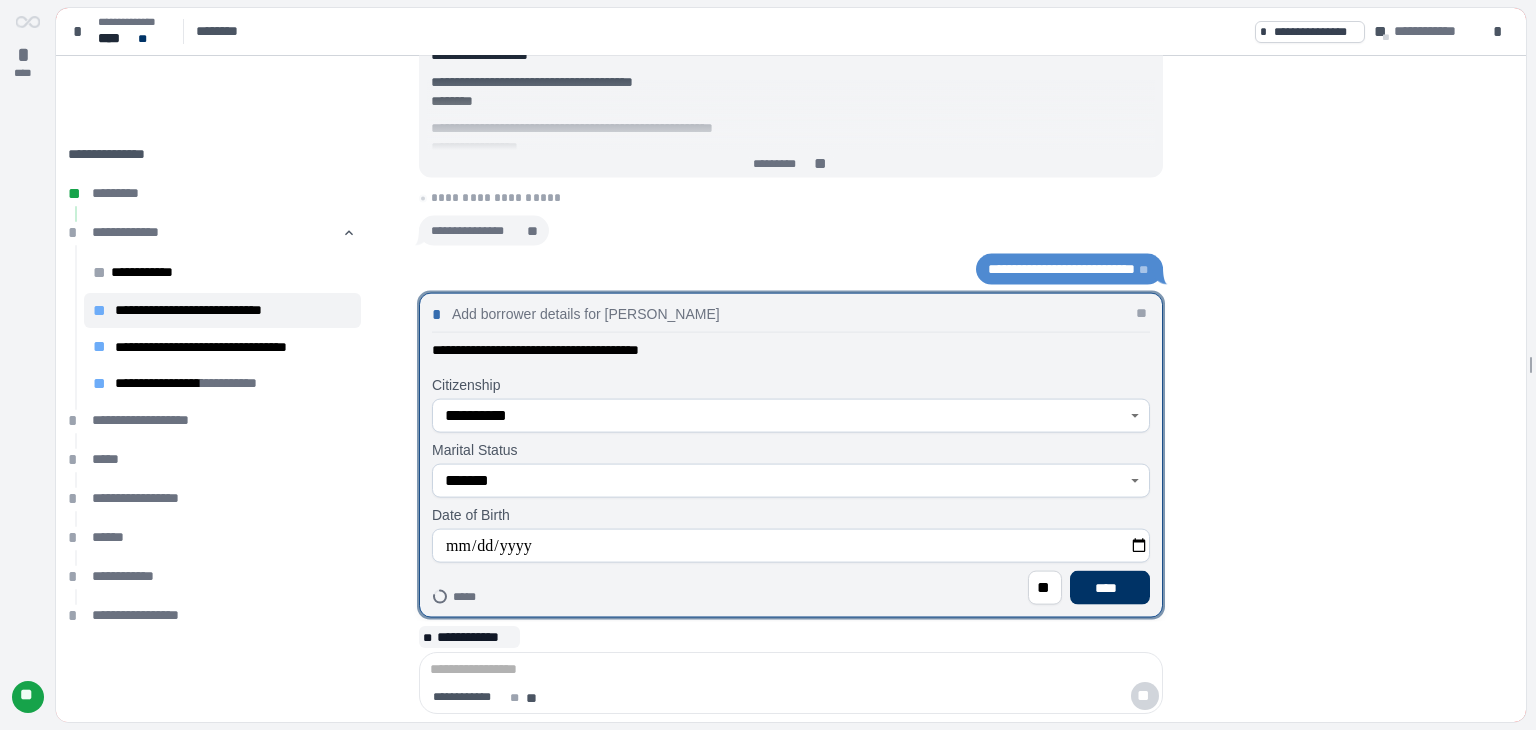 click on "****" at bounding box center (1110, 587) 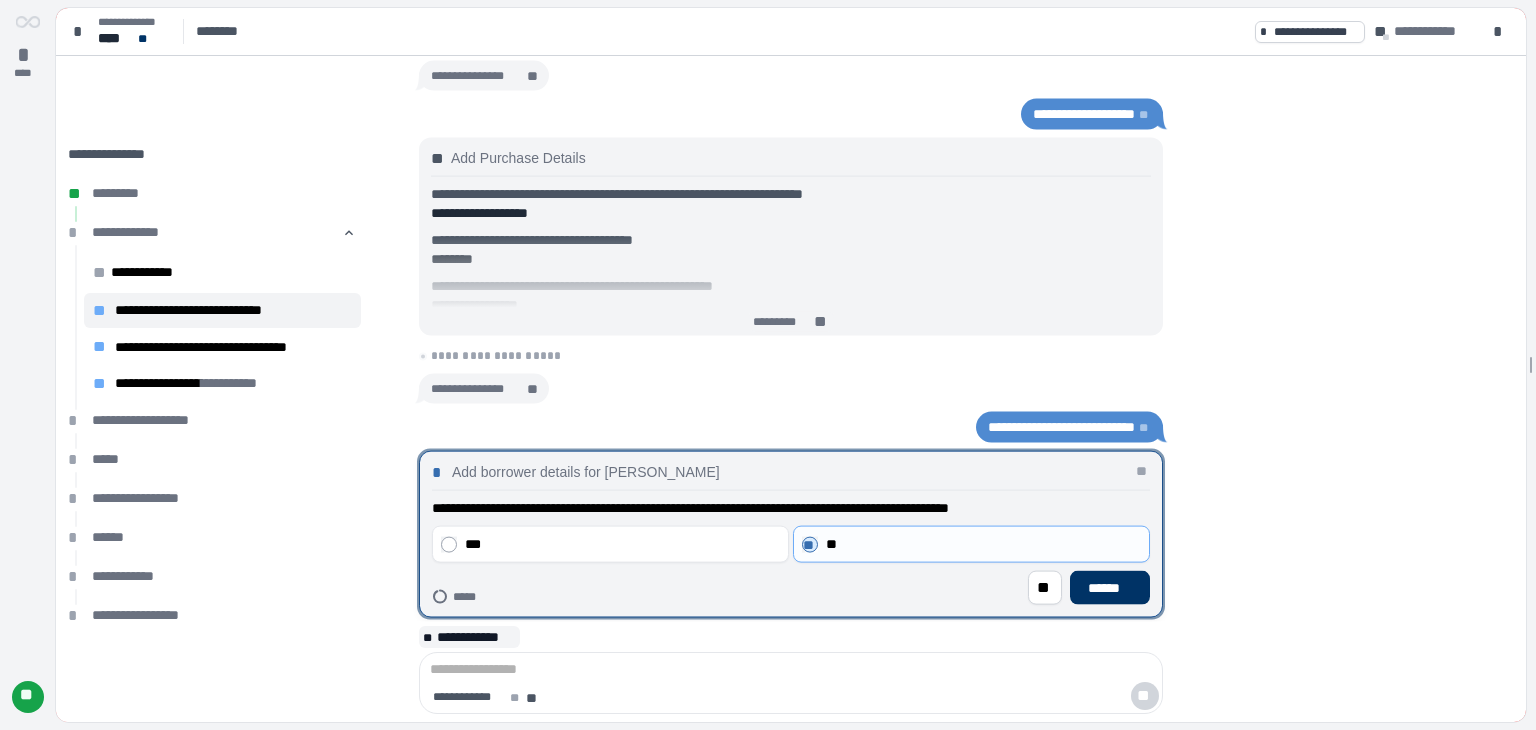 click on "***" at bounding box center (623, 544) 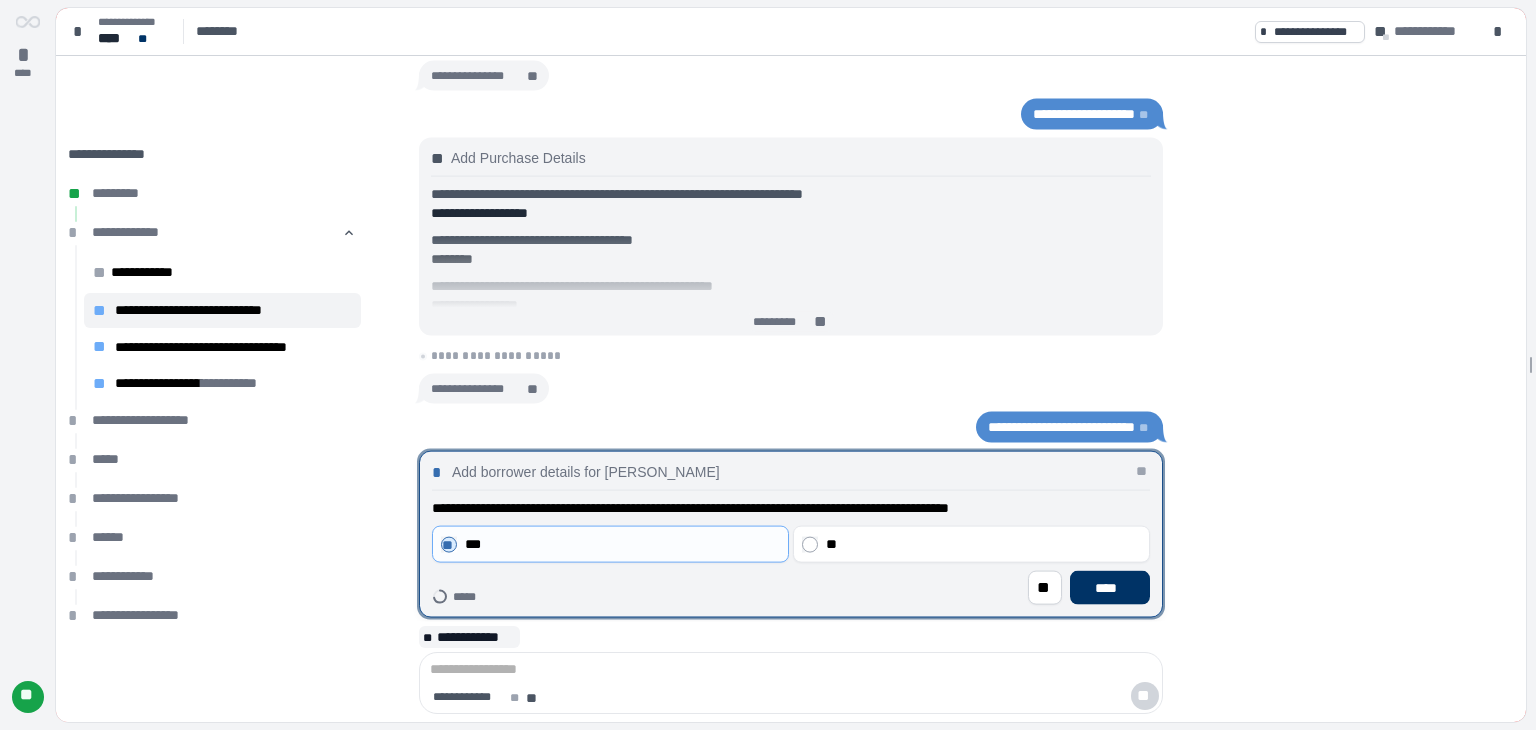click on "**********" at bounding box center (791, 545) 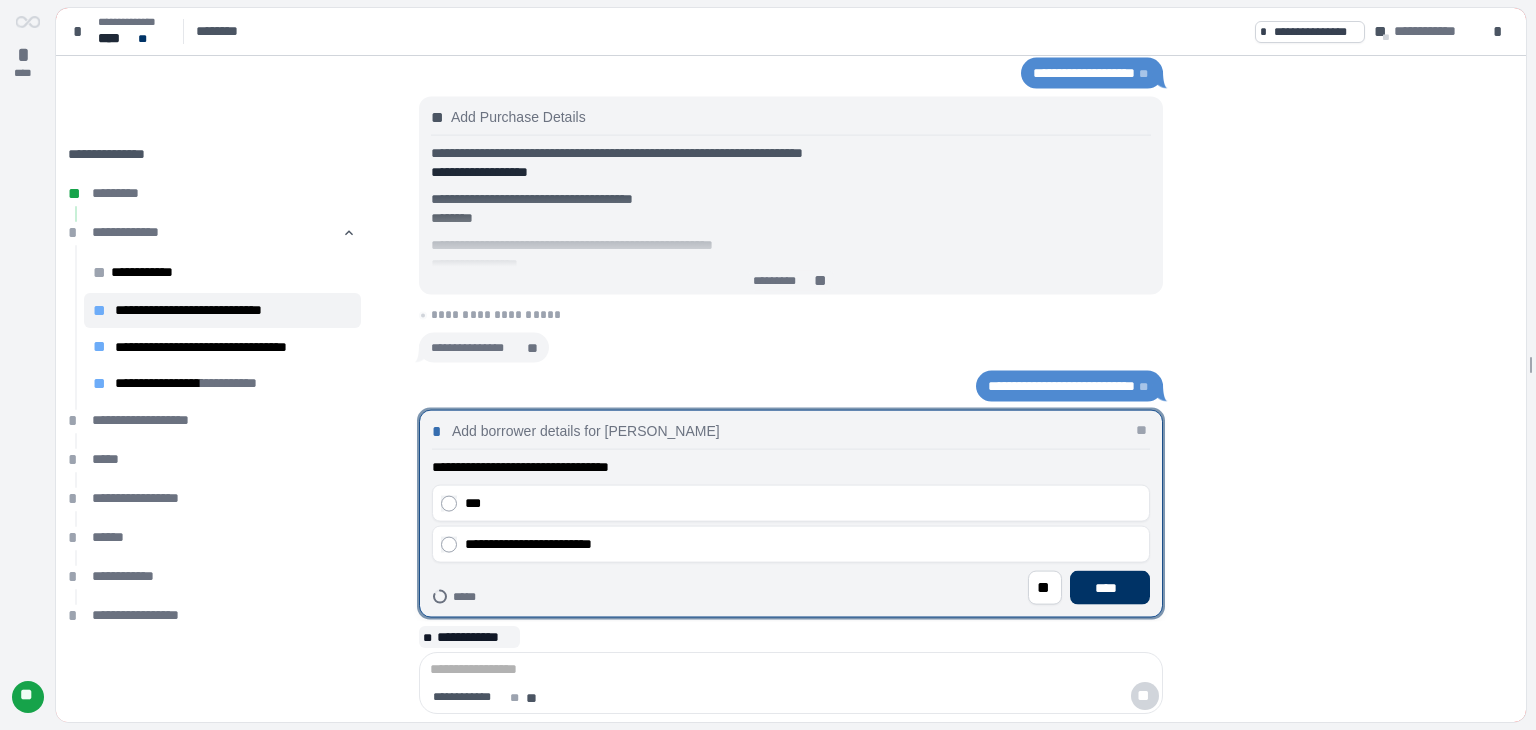 click on "***" at bounding box center [803, 503] 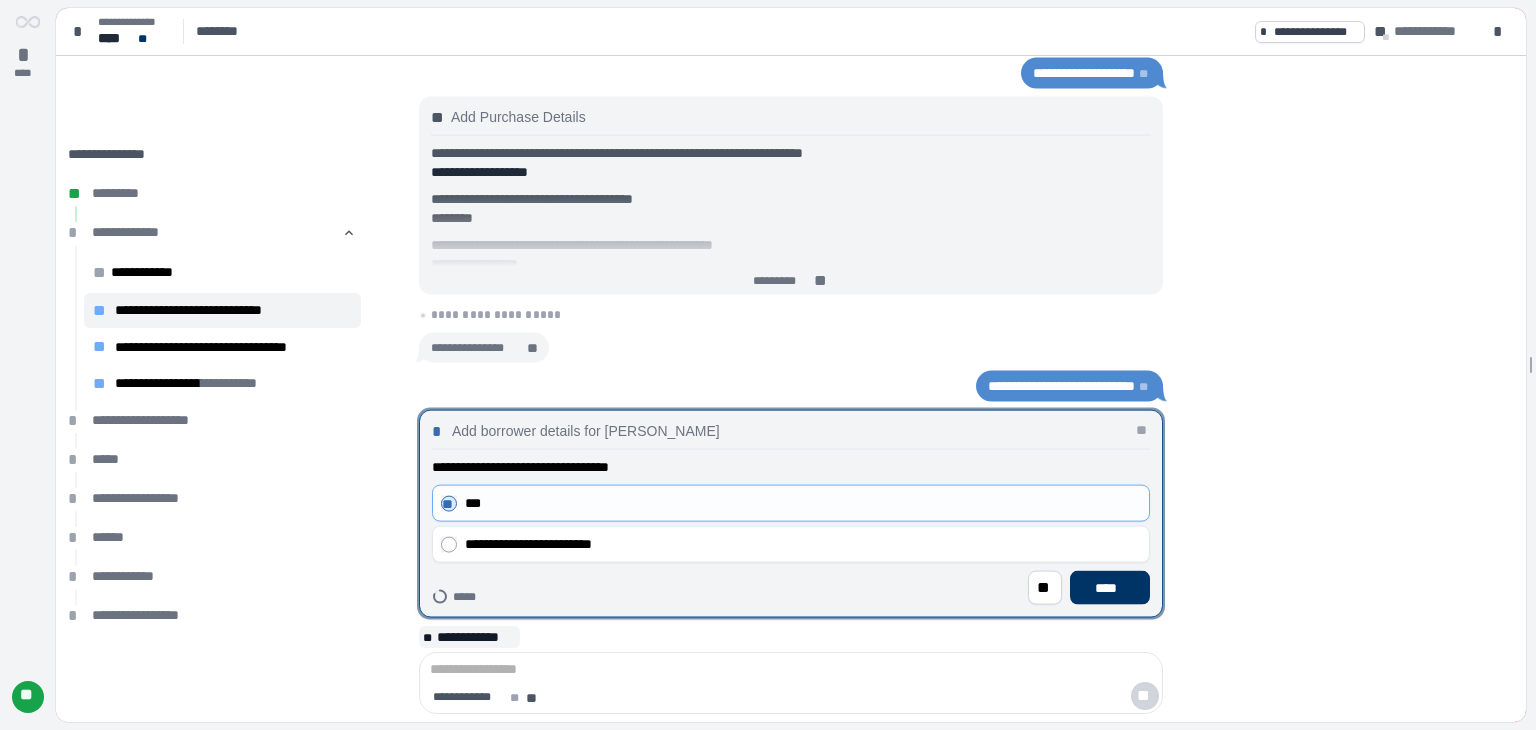 click on "****" at bounding box center [1110, 587] 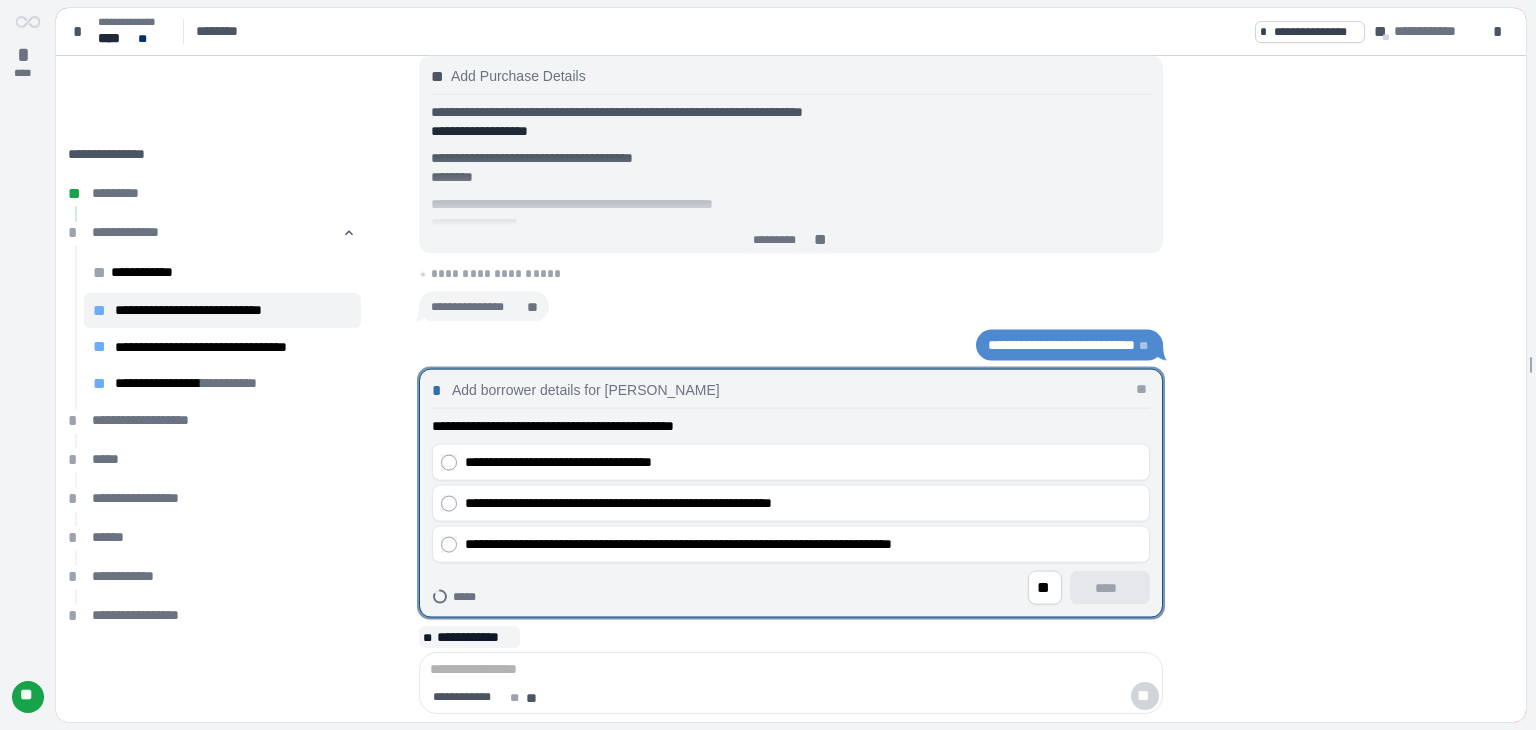 click on "**********" at bounding box center [803, 503] 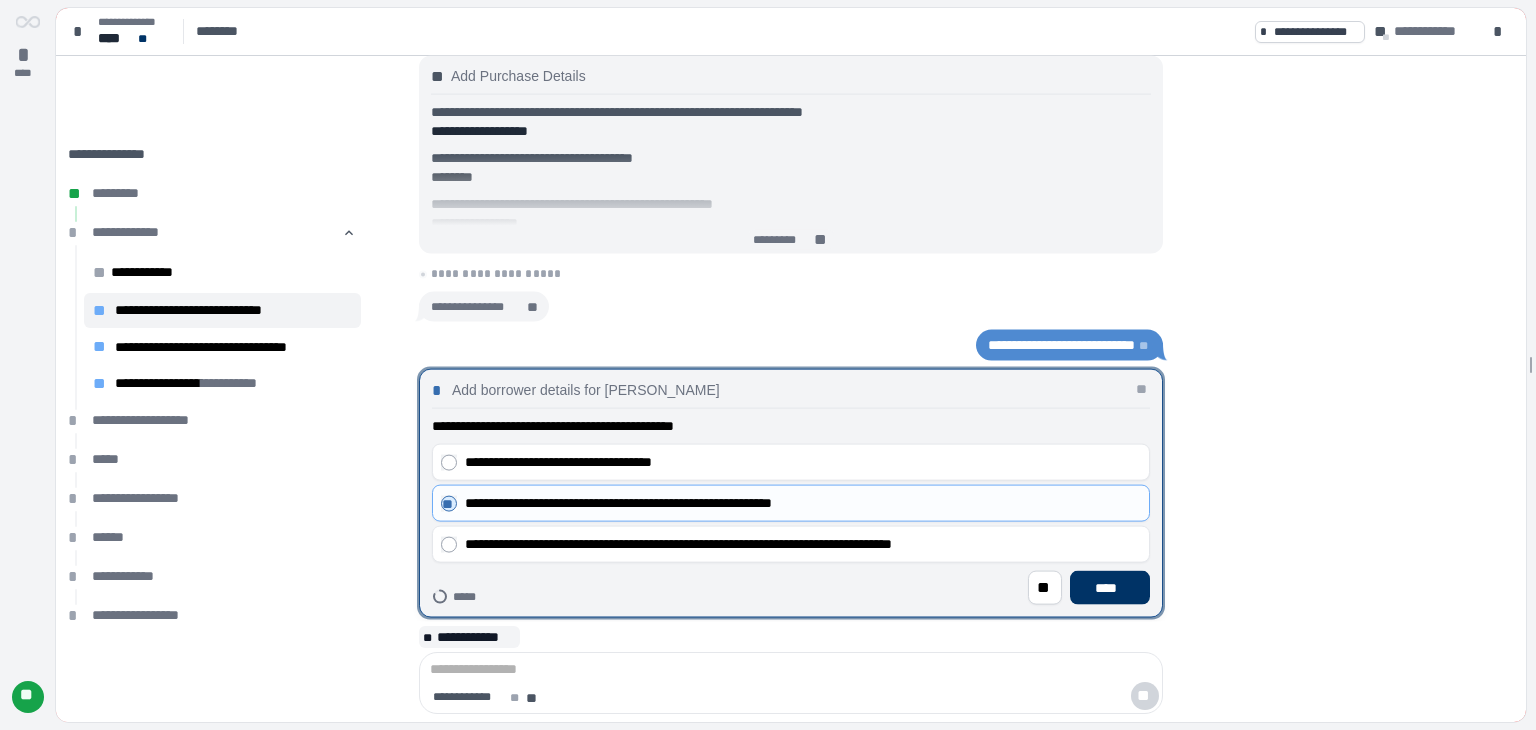 click on "****" at bounding box center (1110, 587) 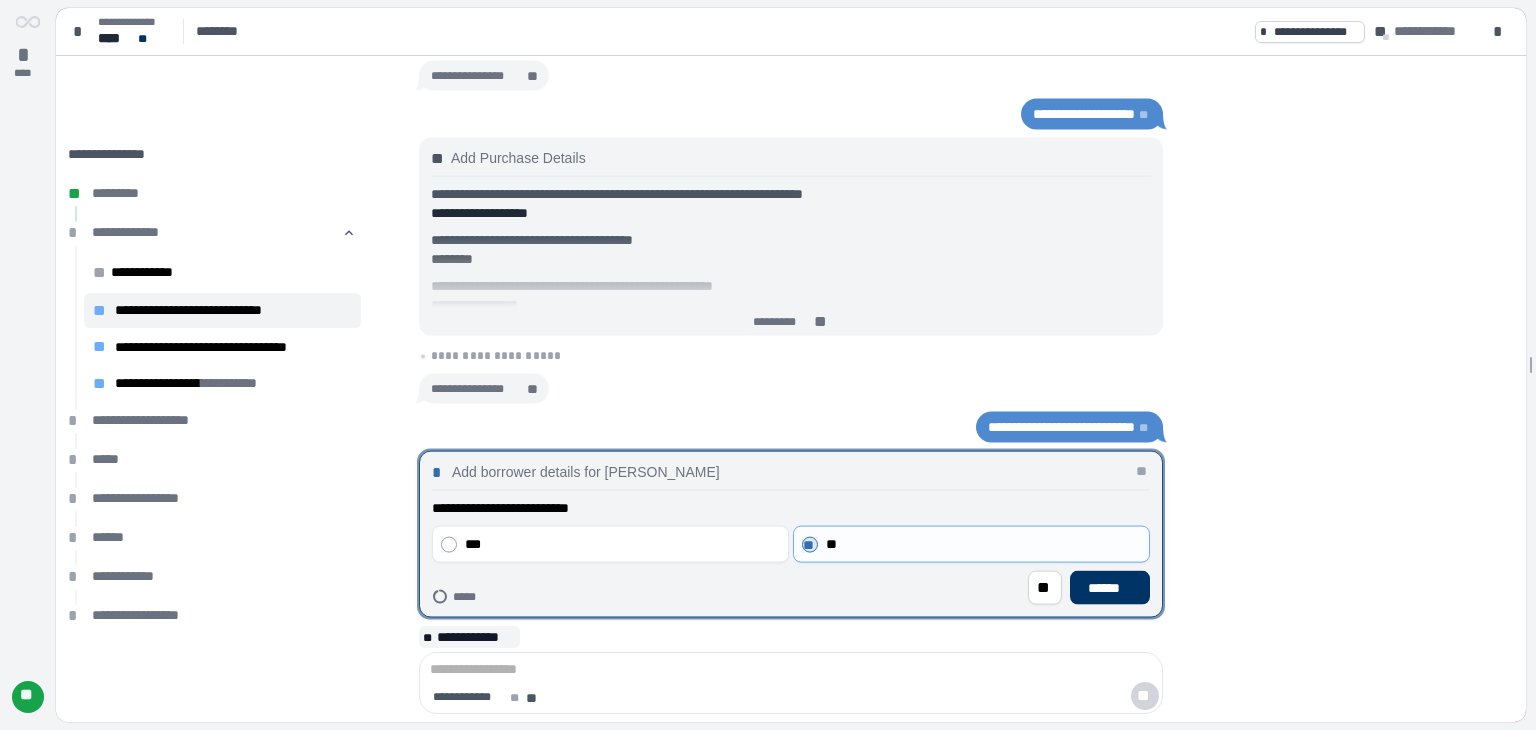 click on "******" at bounding box center [1110, 587] 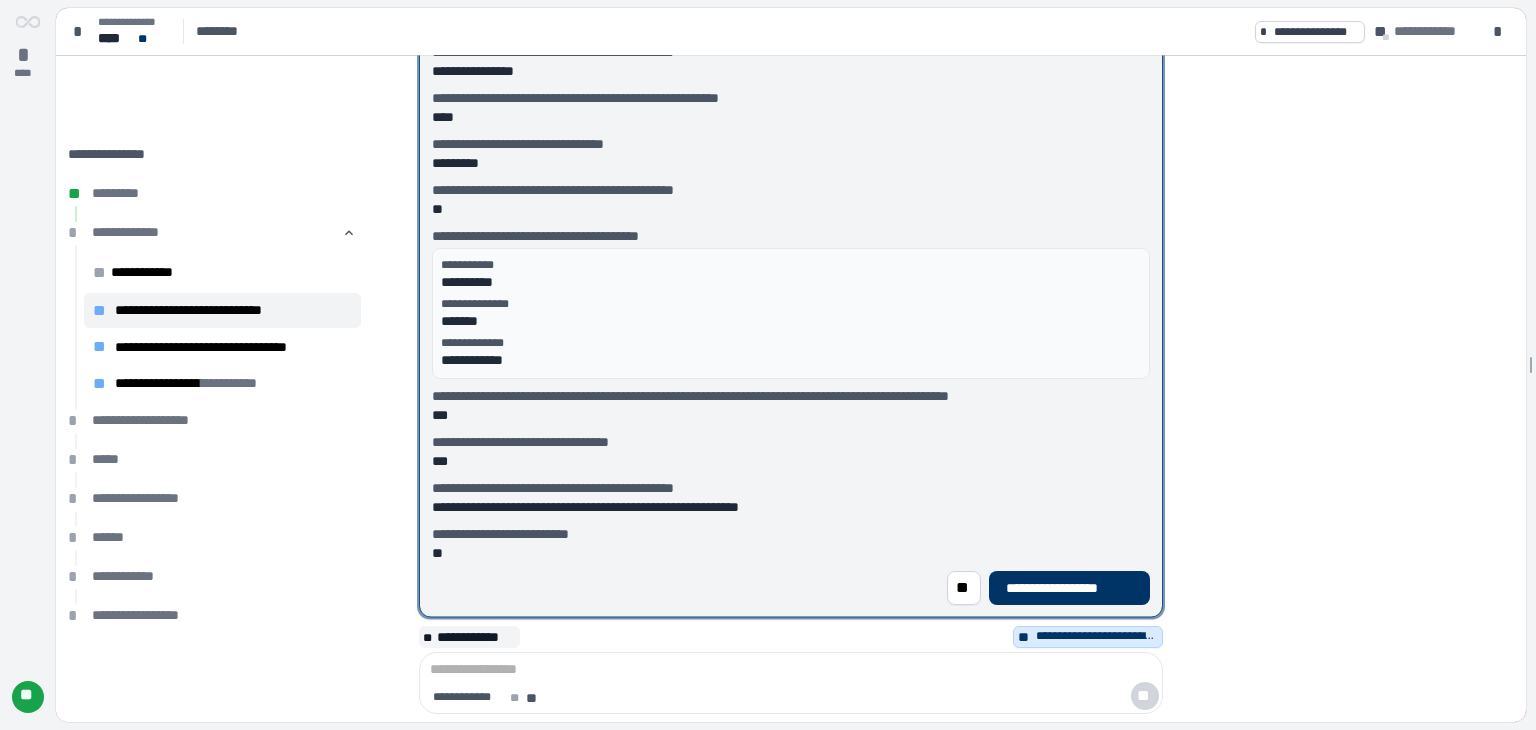 click on "**********" at bounding box center (1069, 587) 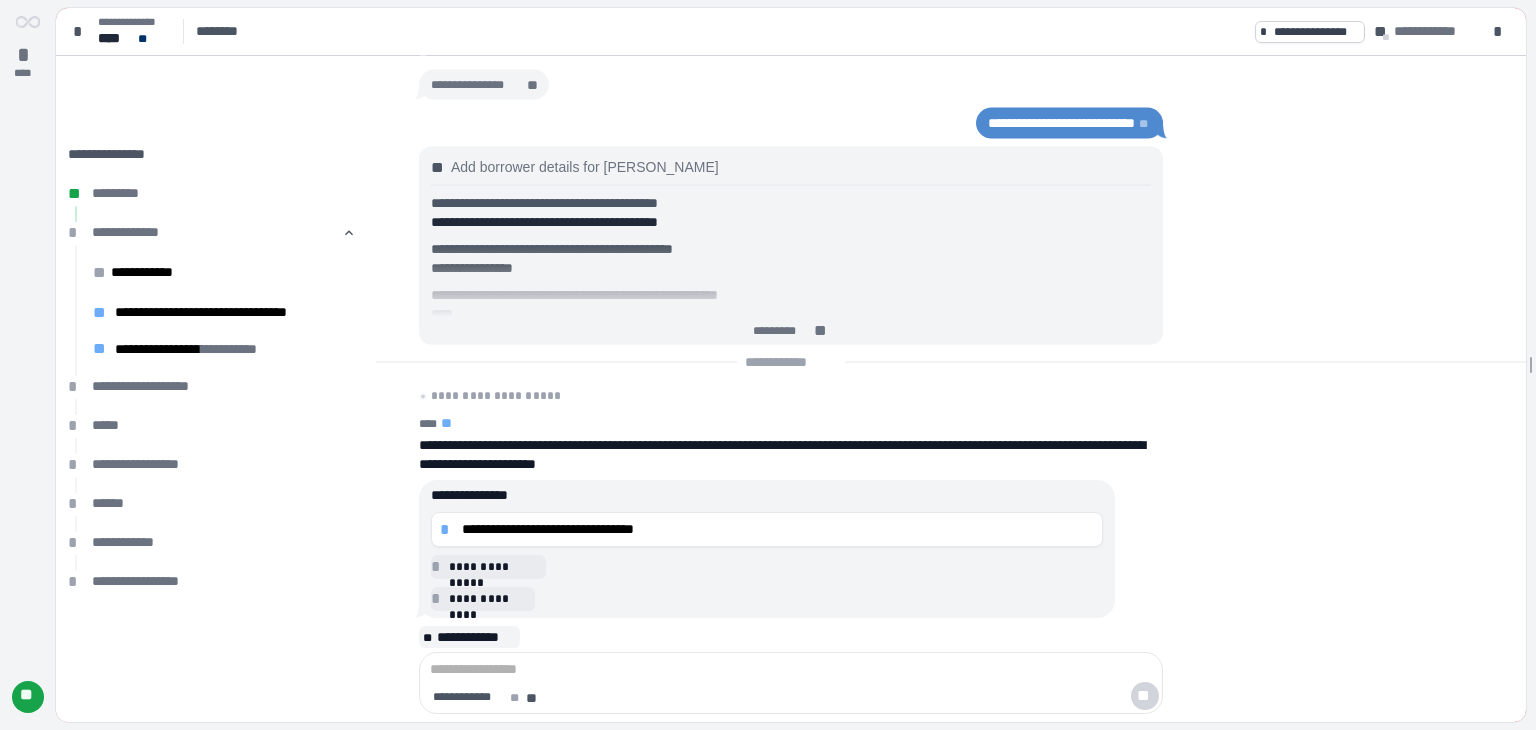 click on "**********" at bounding box center [778, 529] 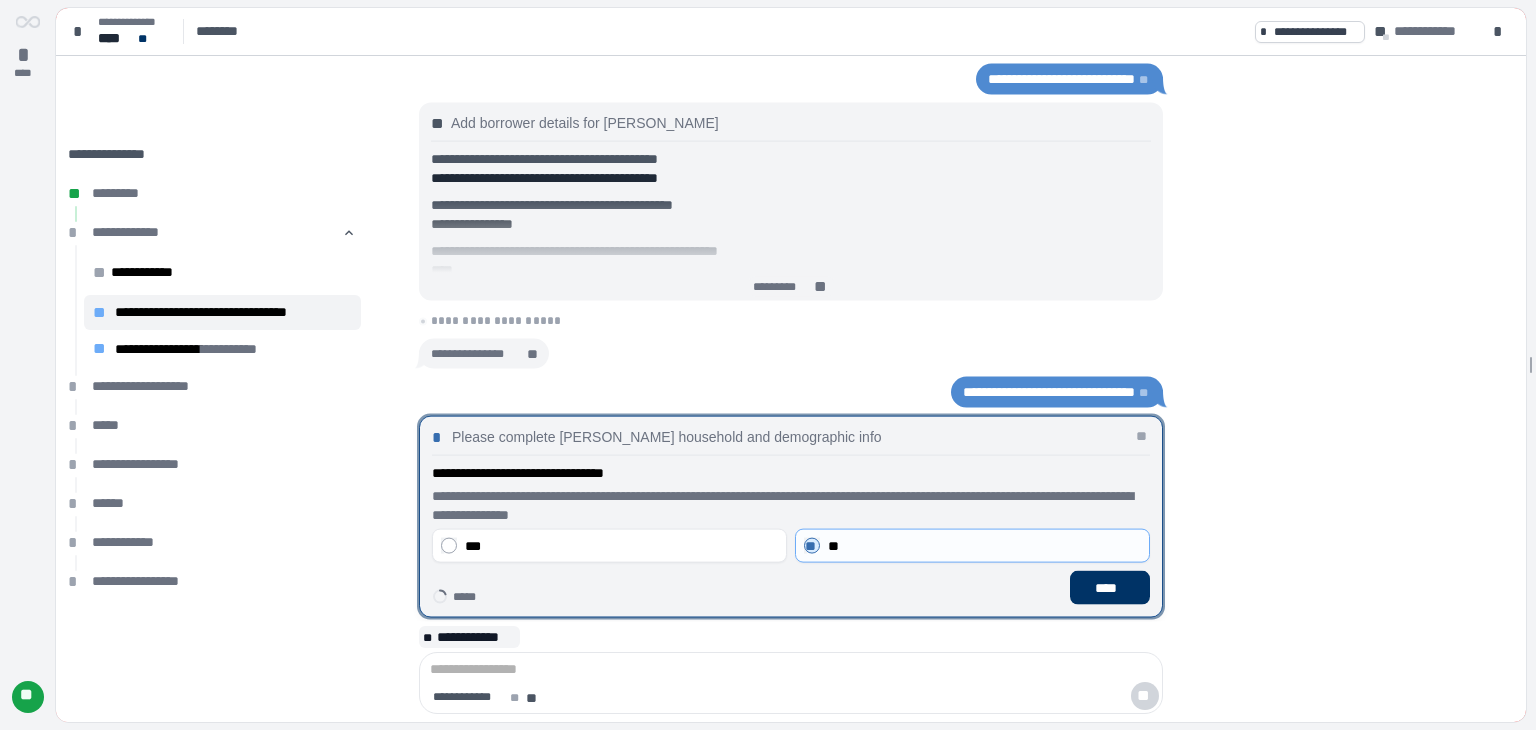click on "***" at bounding box center [621, 545] 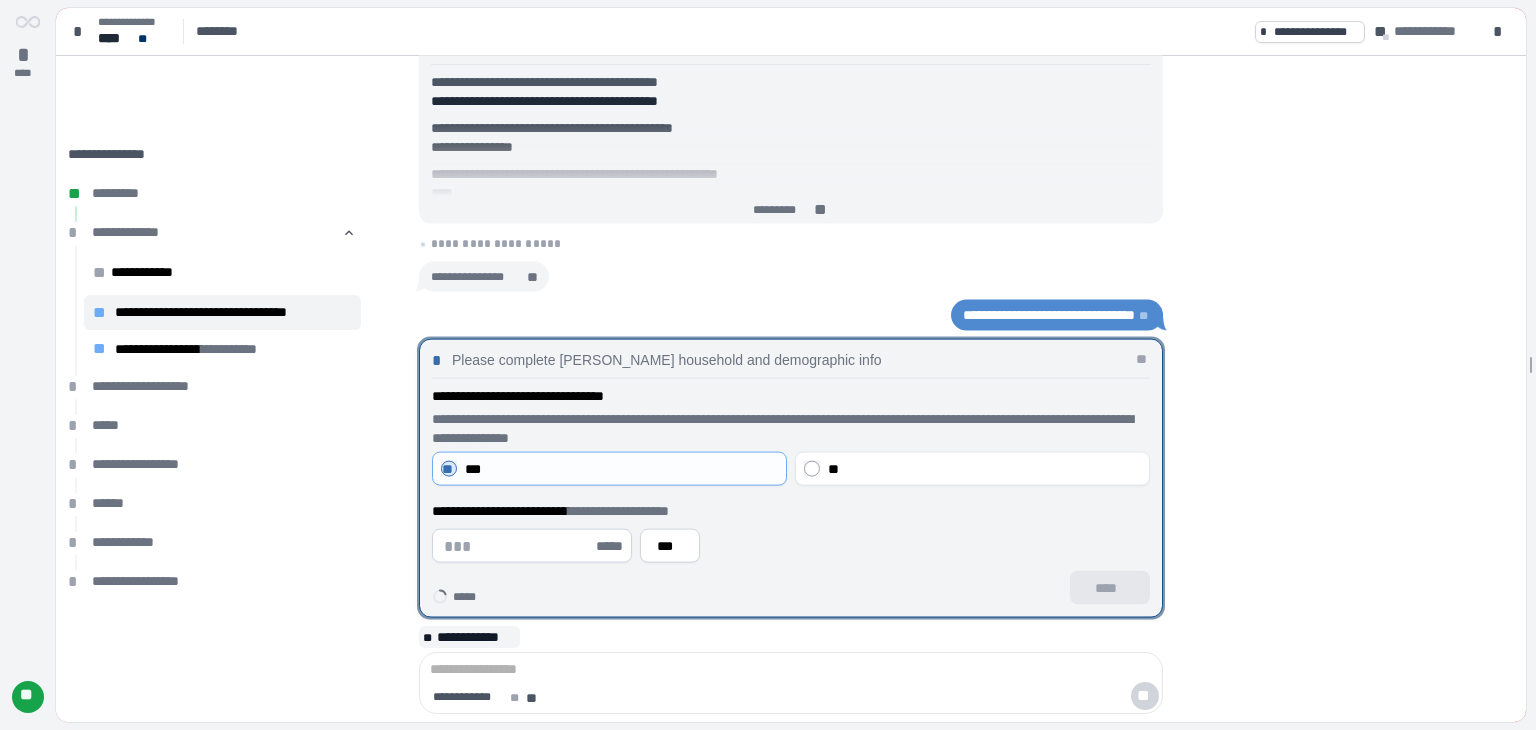 click at bounding box center [518, 546] 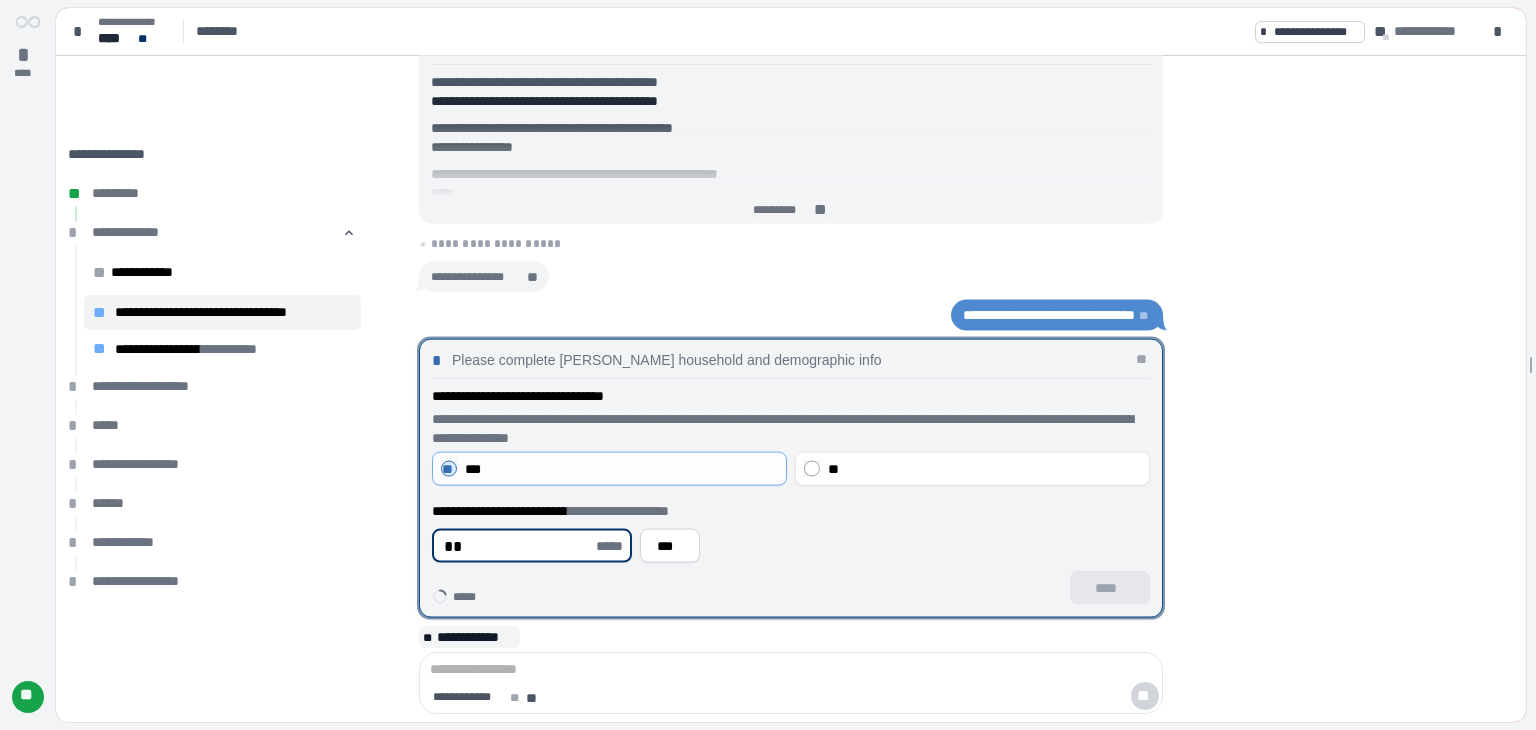 type on "**" 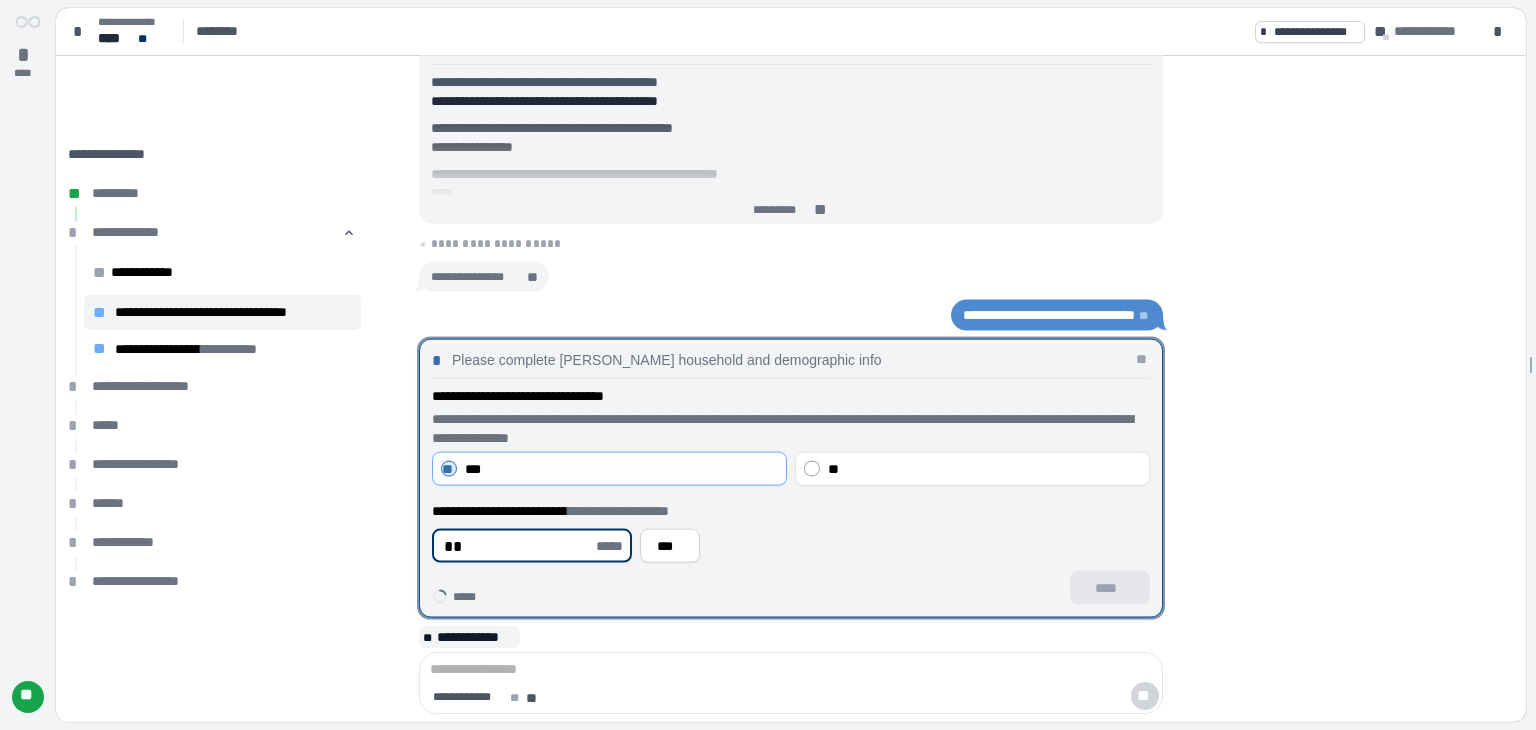 click on "***" at bounding box center [670, 545] 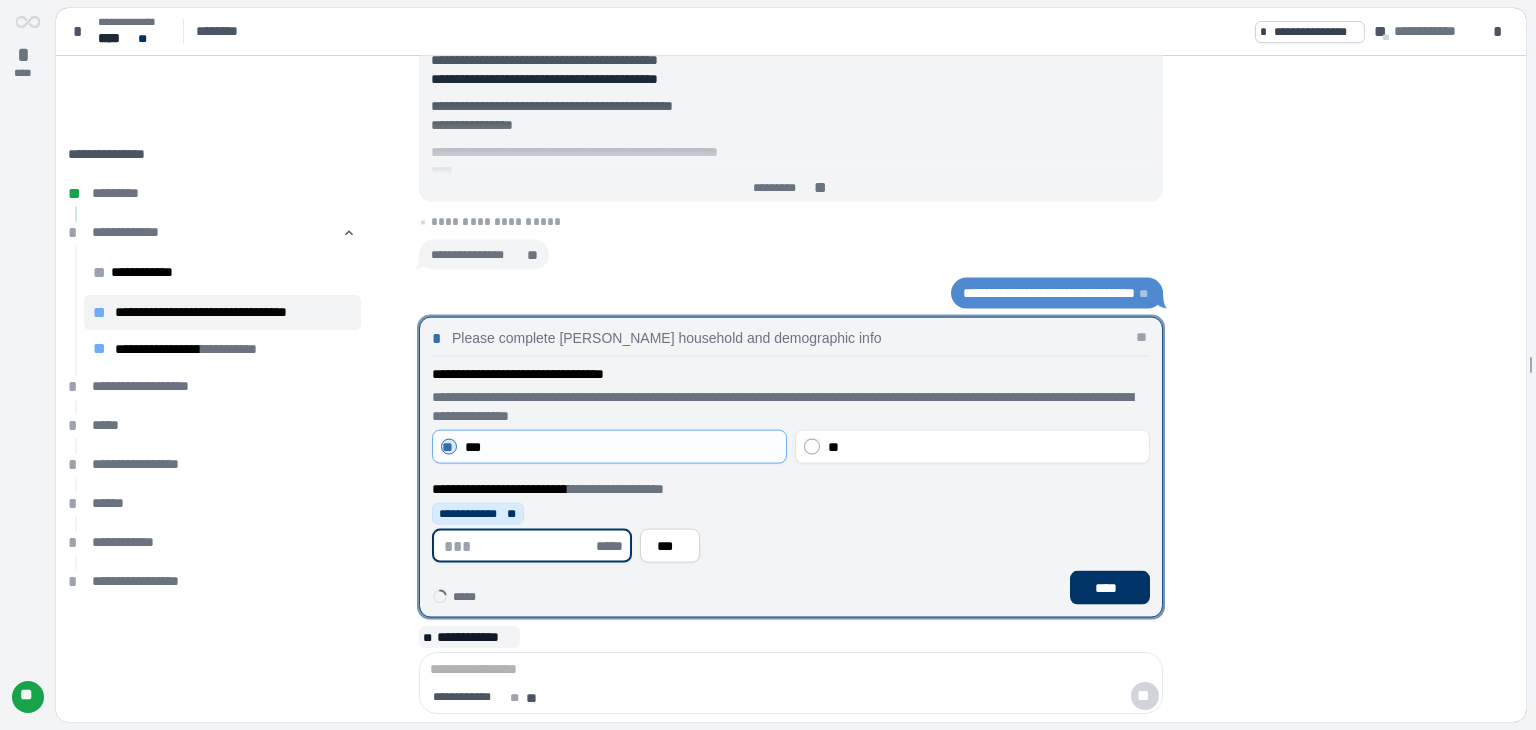 click at bounding box center [518, 546] 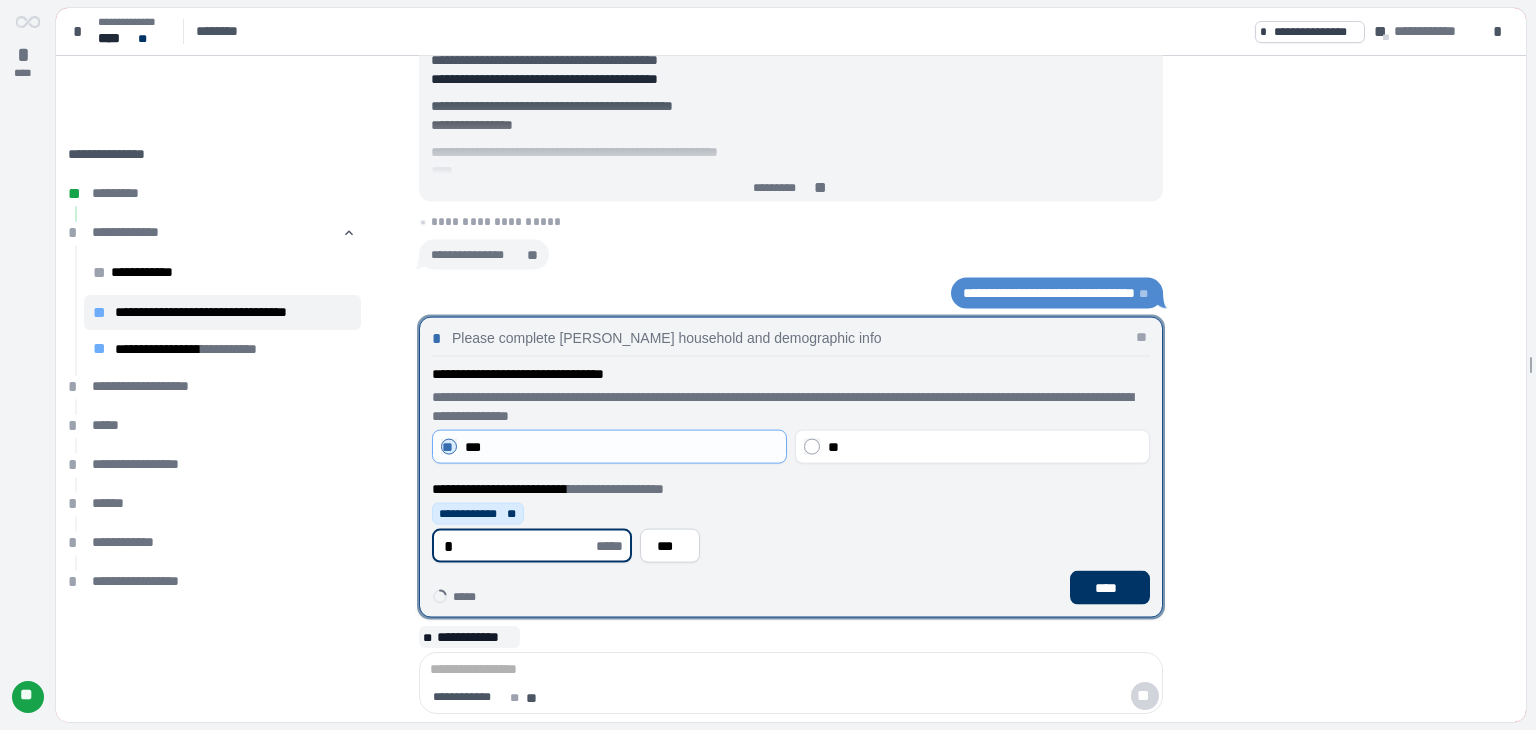 type on "*" 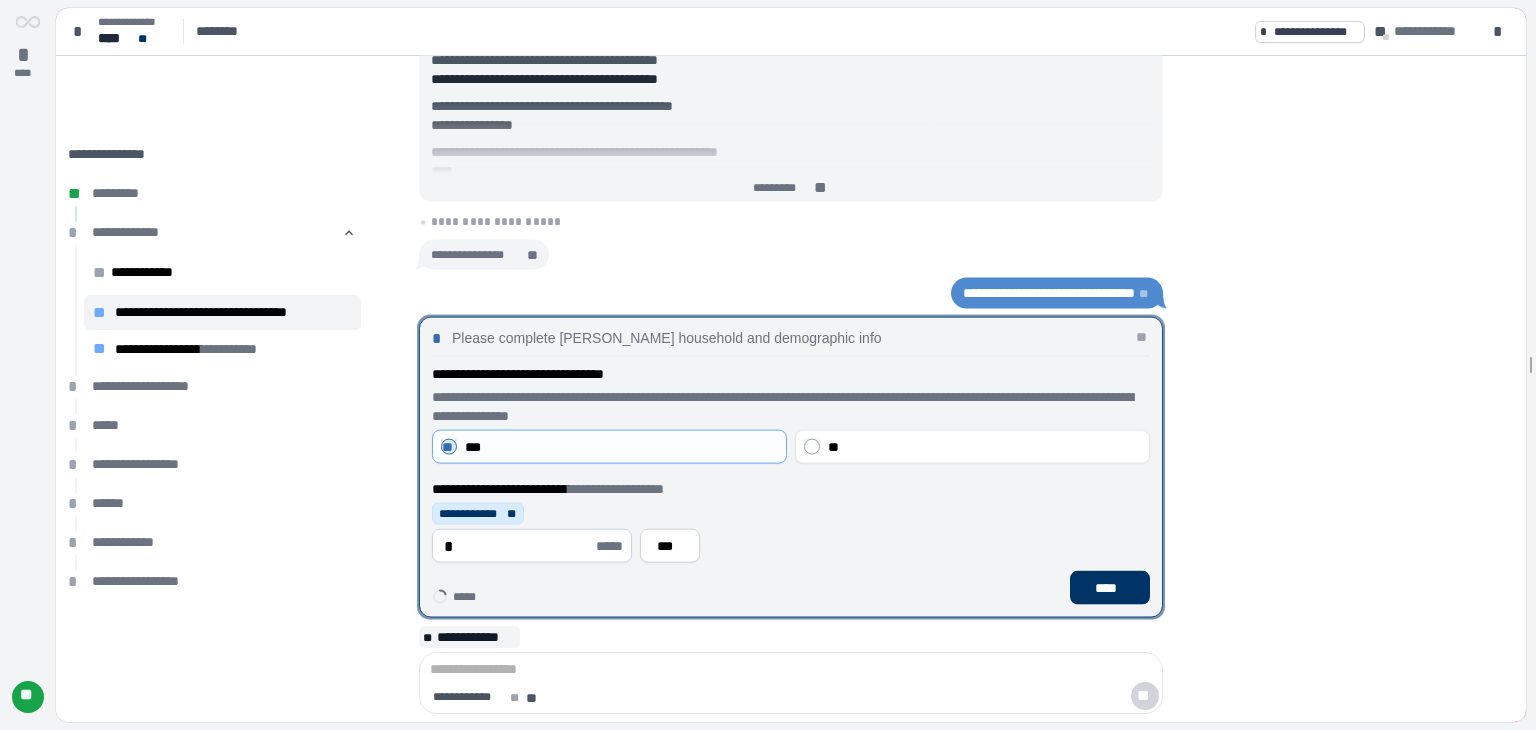 click on "***" at bounding box center [670, 545] 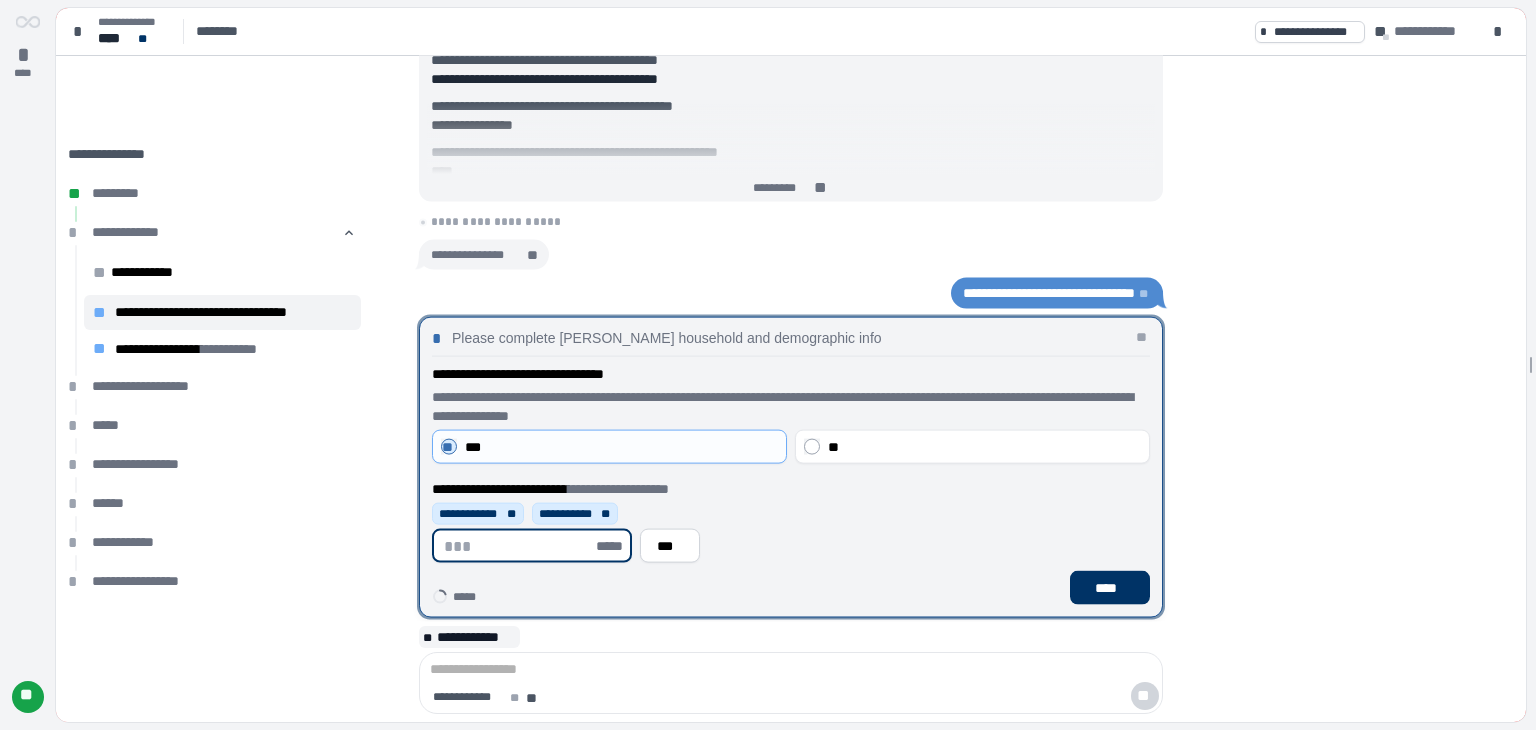 click at bounding box center (518, 546) 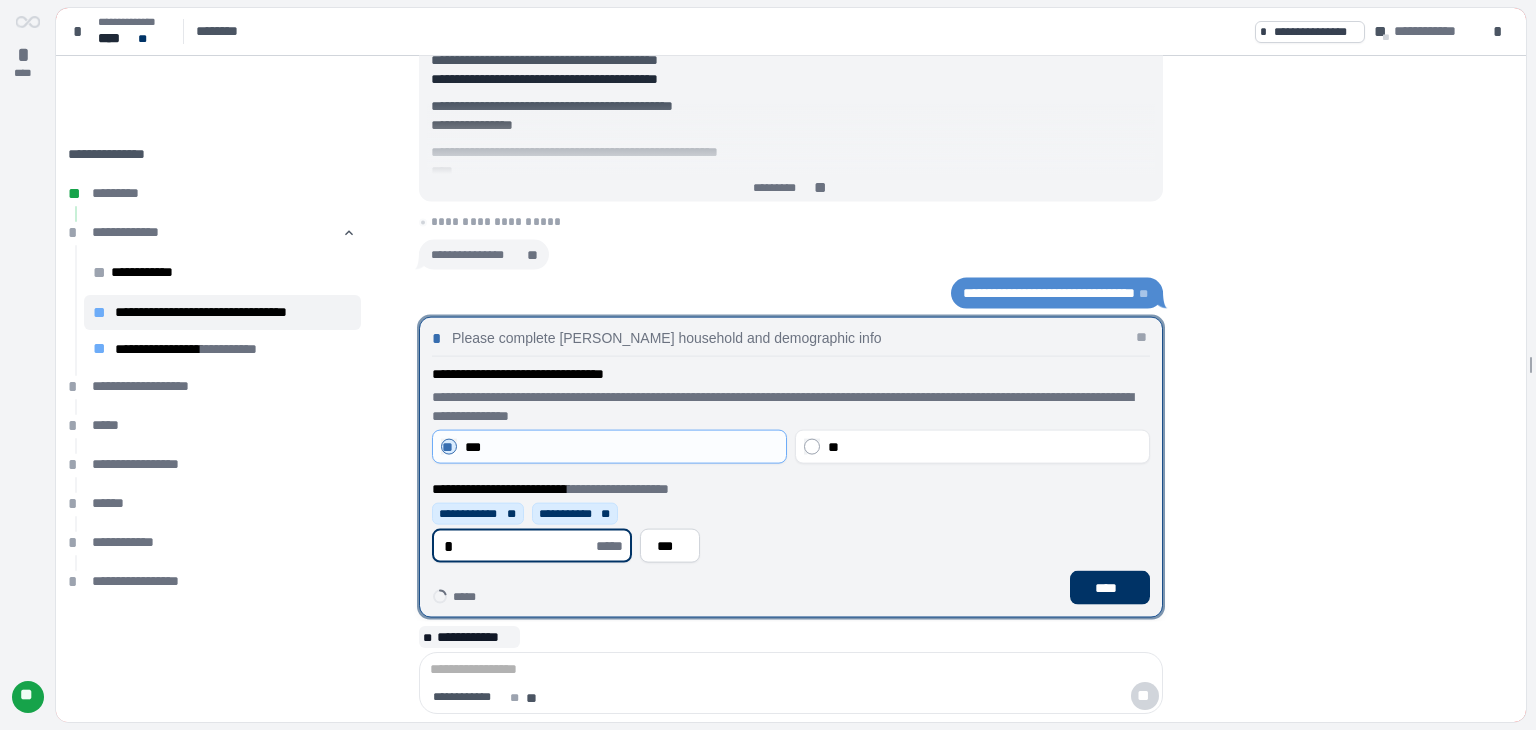 type on "*" 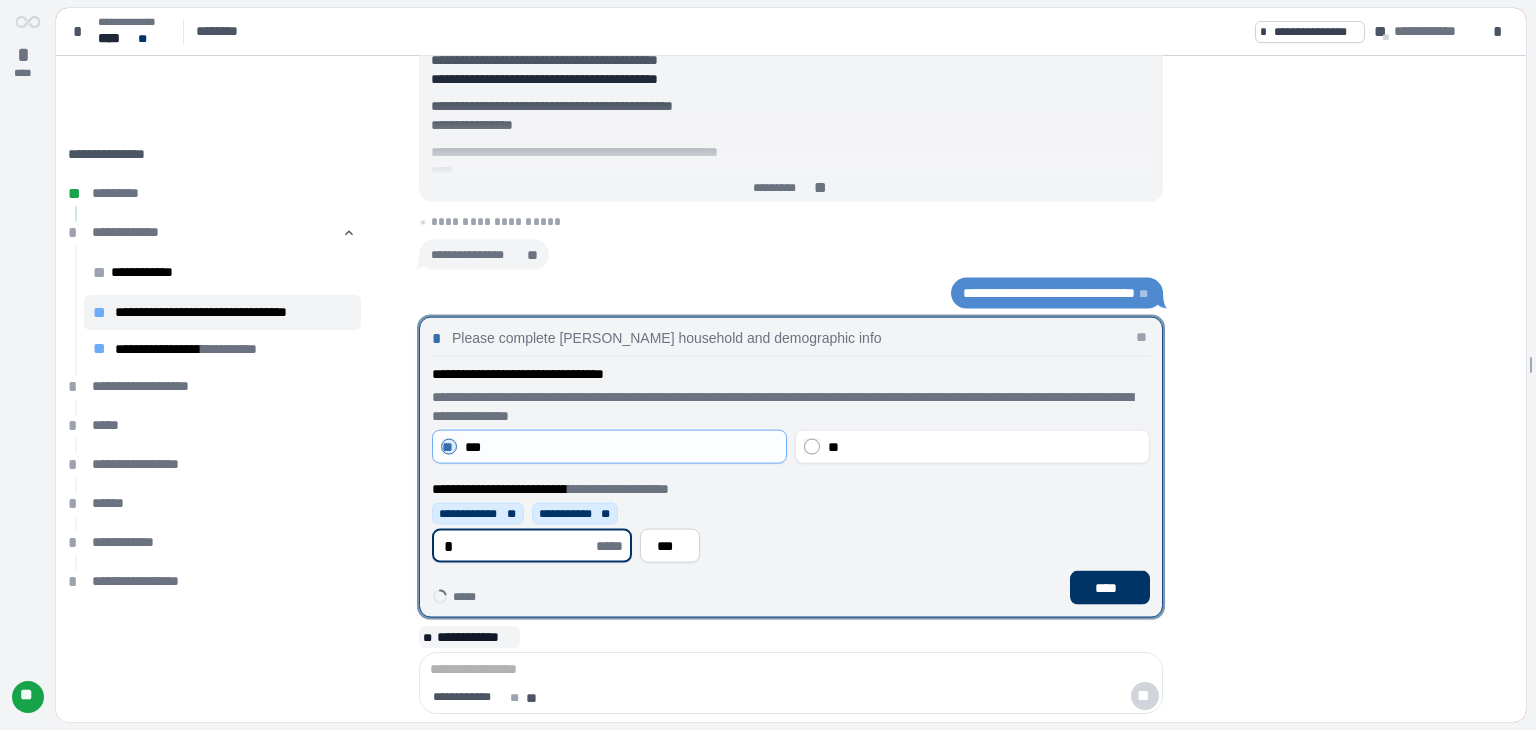 click on "***" at bounding box center (670, 545) 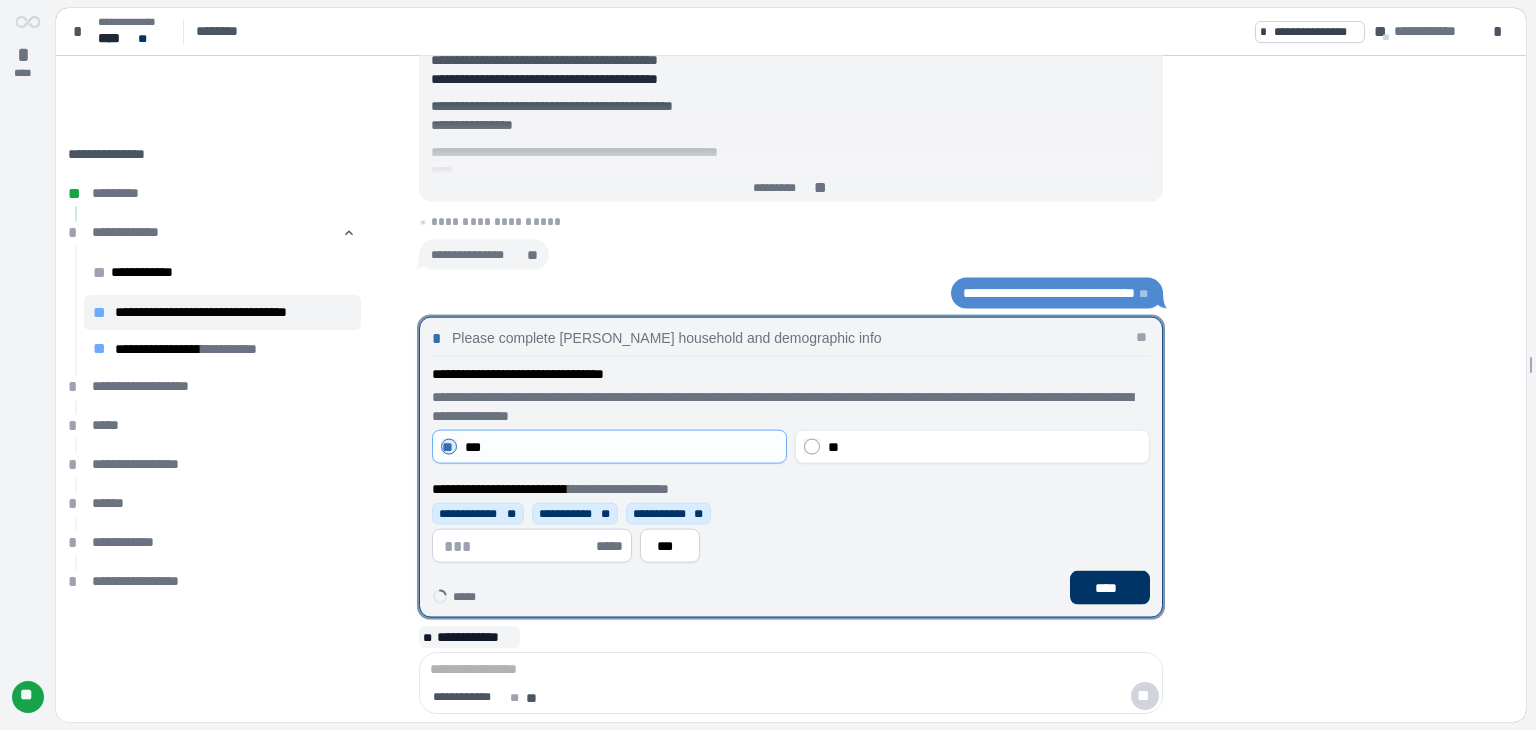 click on "****" at bounding box center [1110, 588] 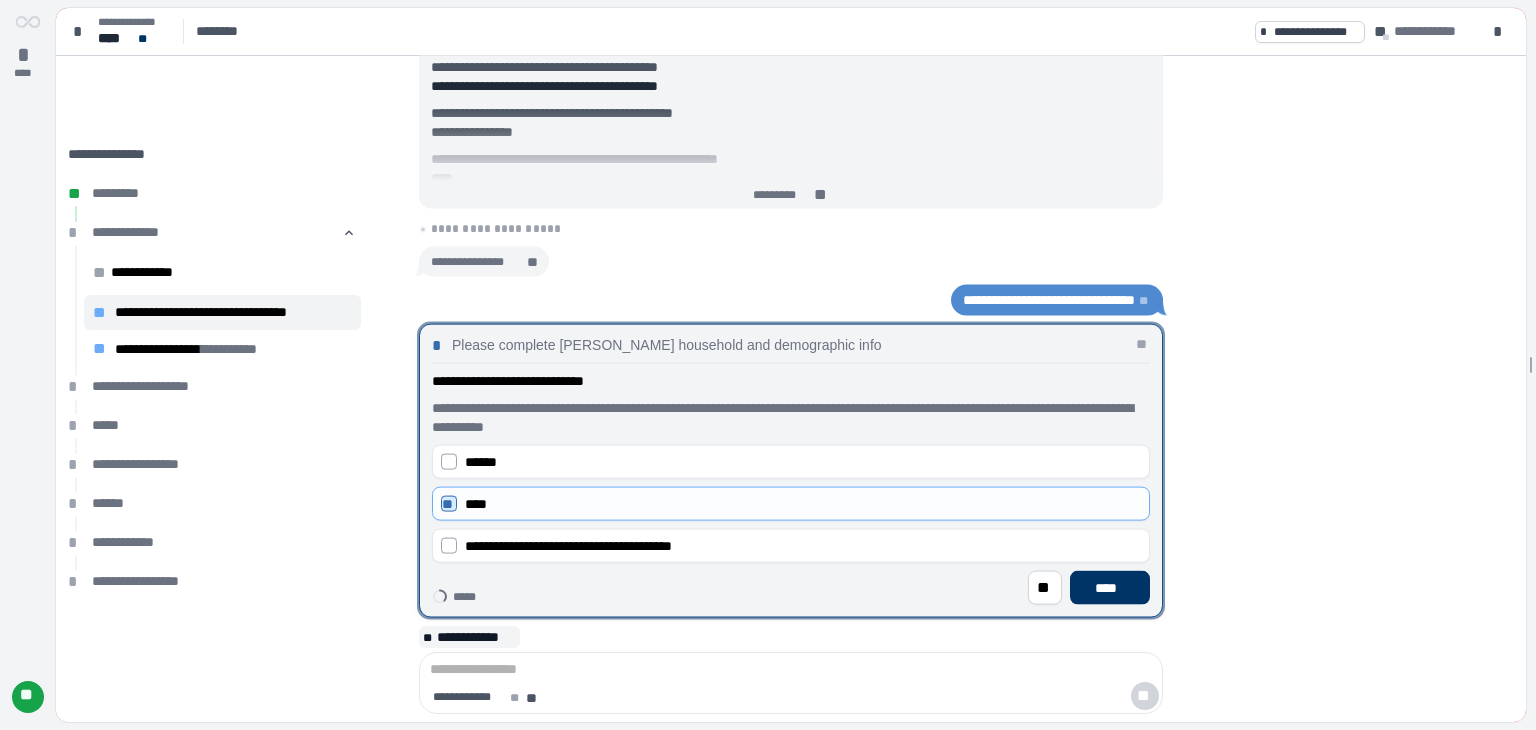 click on "****" at bounding box center [1110, 587] 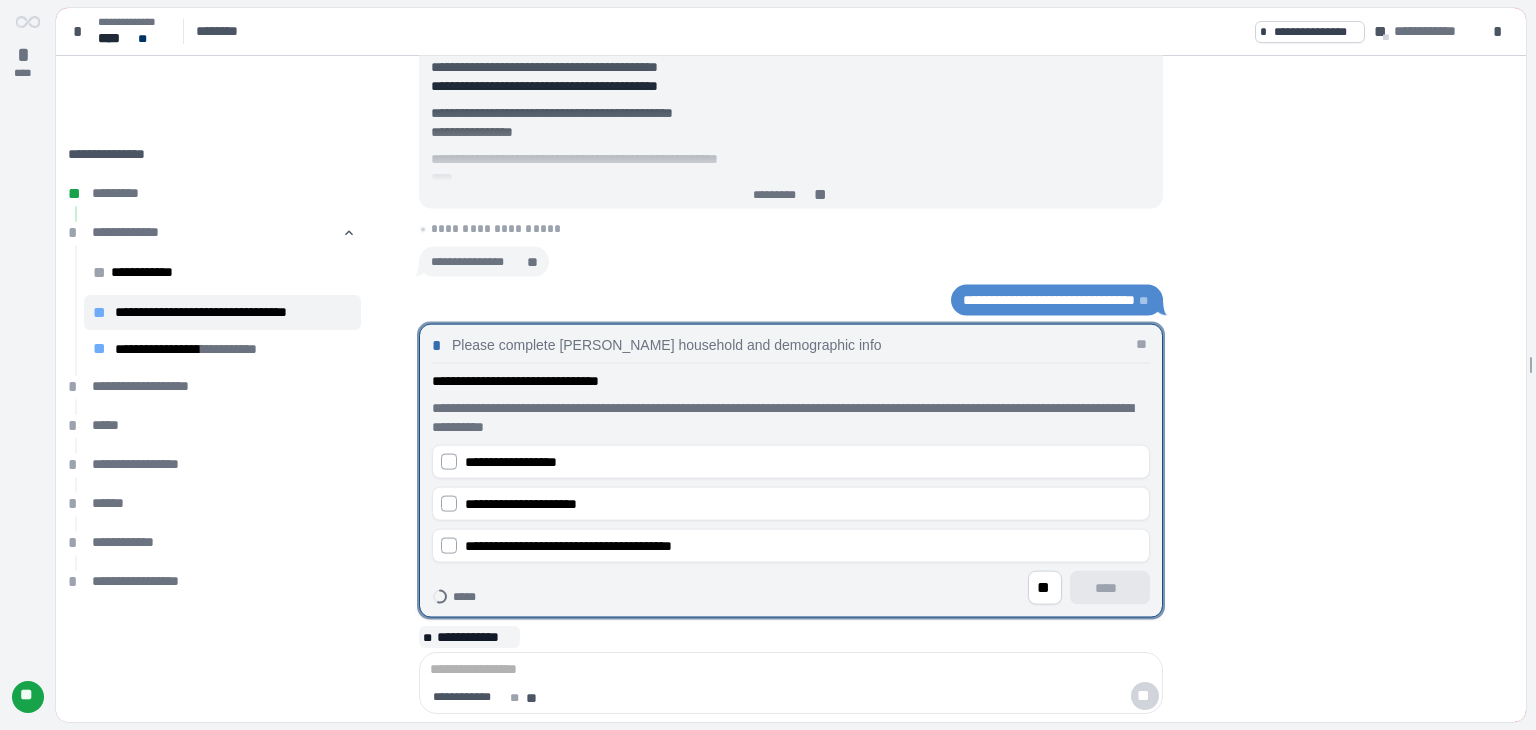 click on "**********" at bounding box center (521, 503) 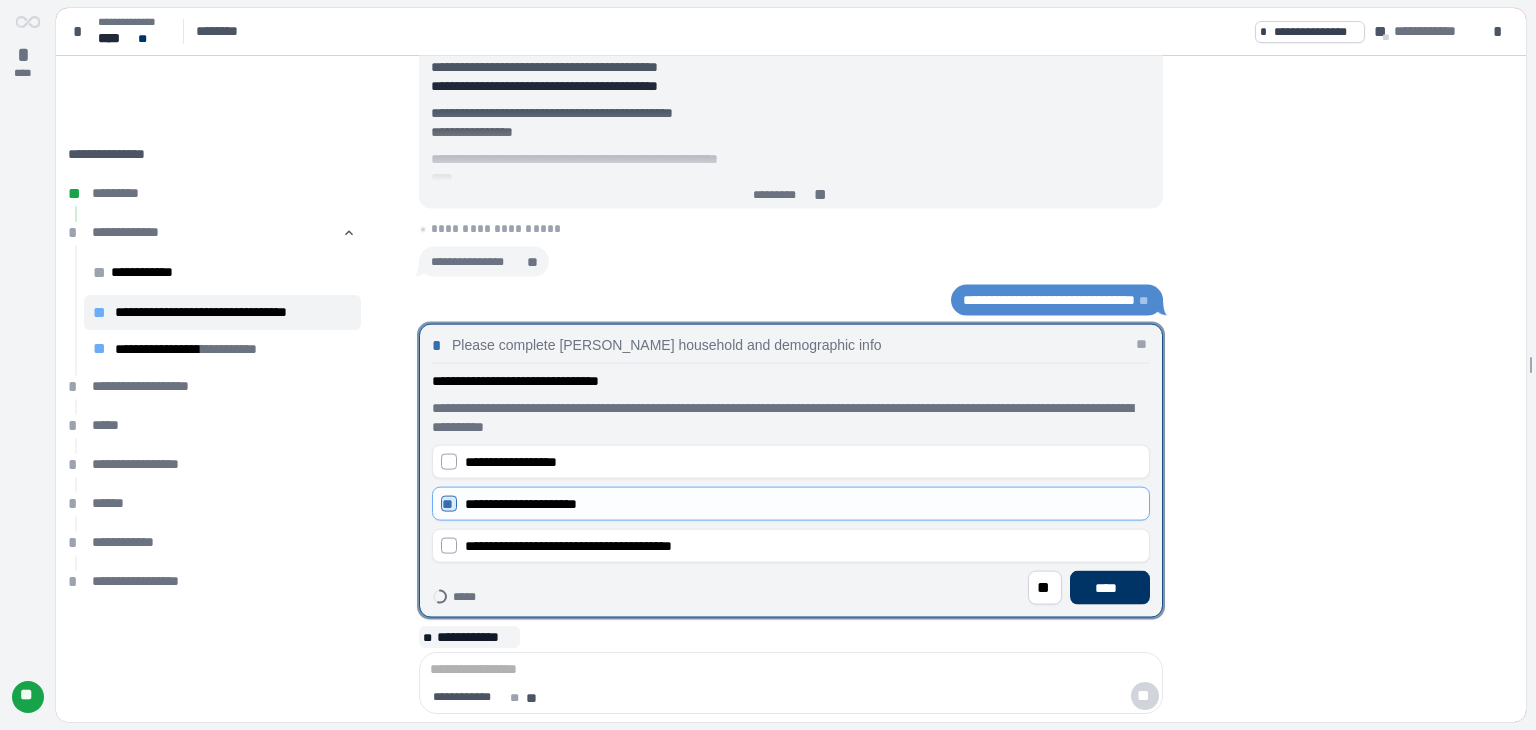 click on "****" at bounding box center [1110, 587] 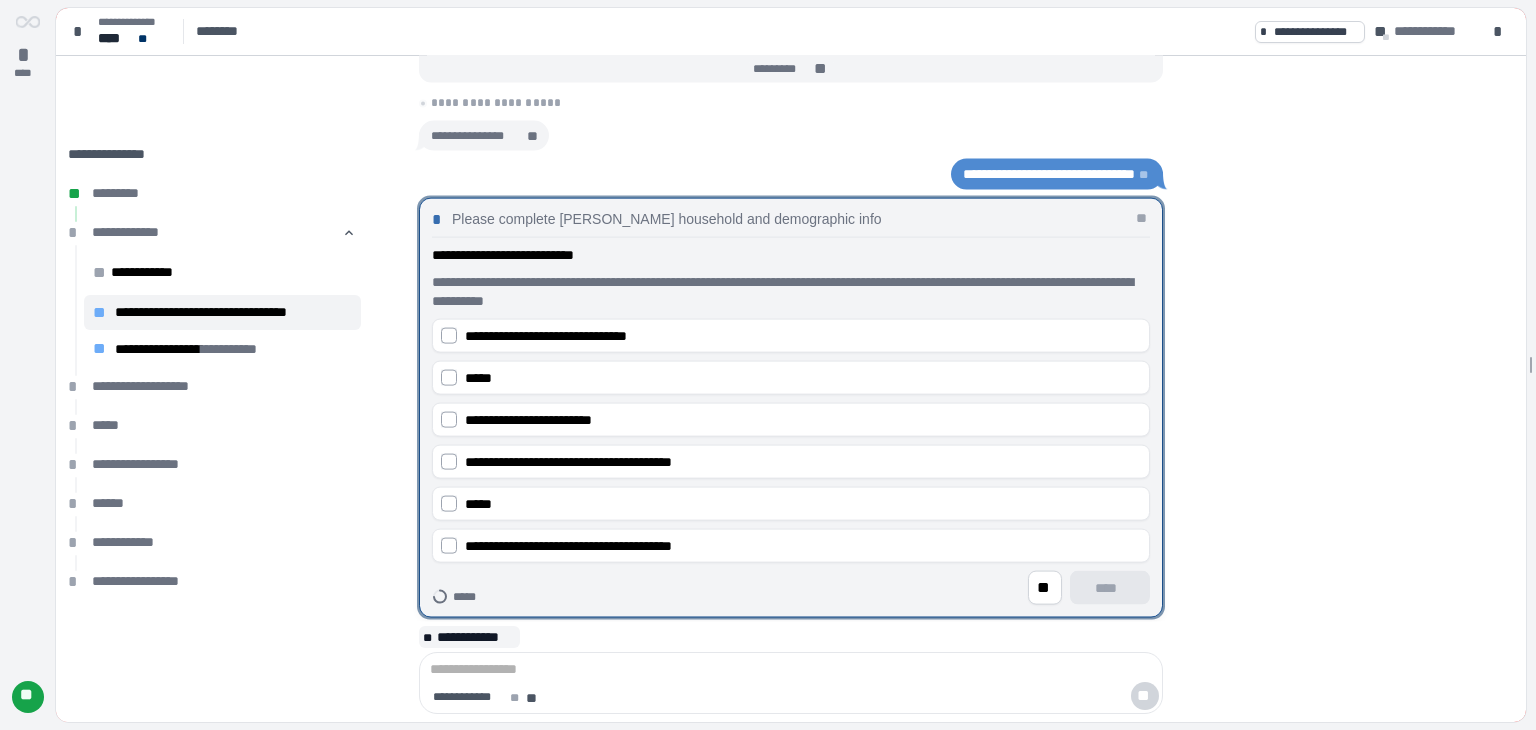 click on "*****" at bounding box center [478, 377] 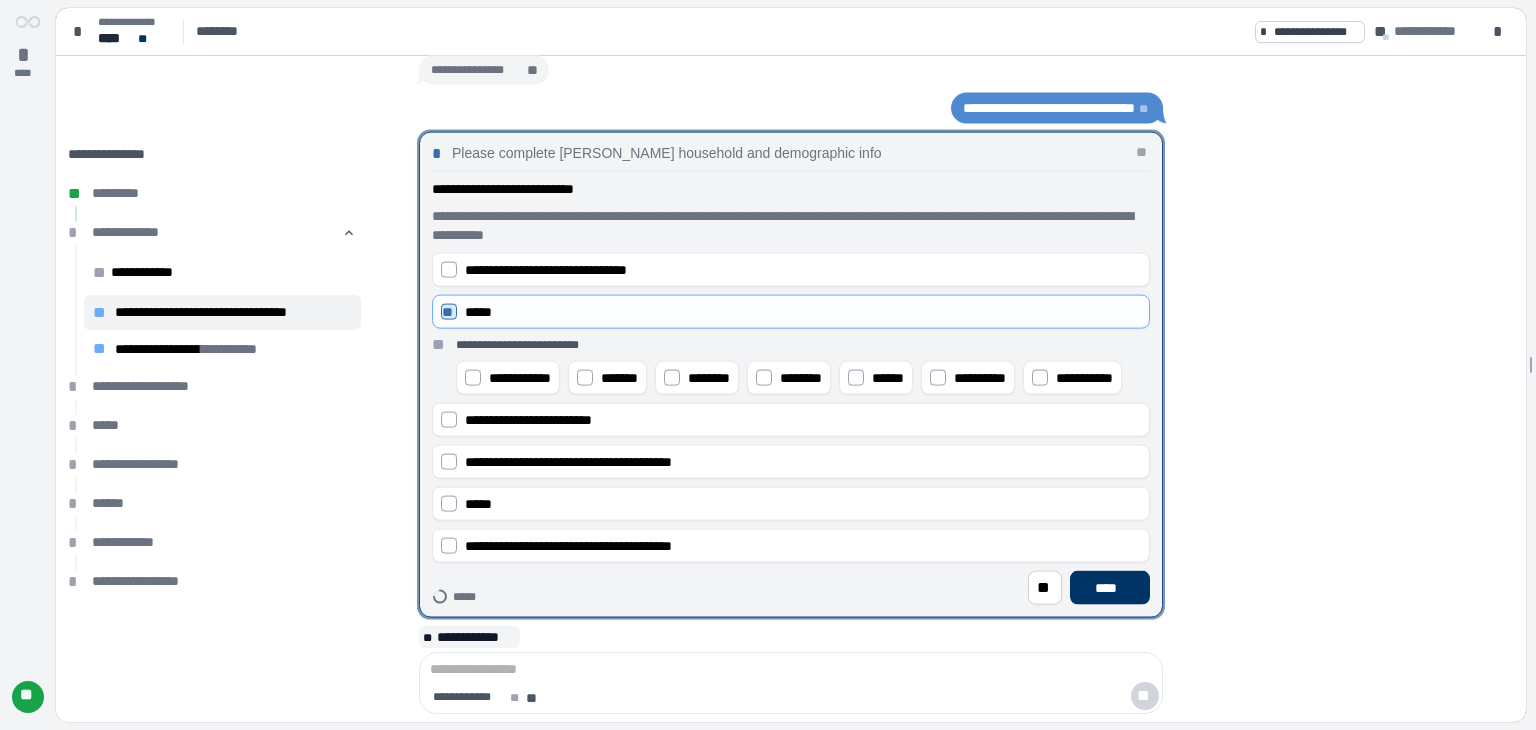 click on "********" at bounding box center [709, 377] 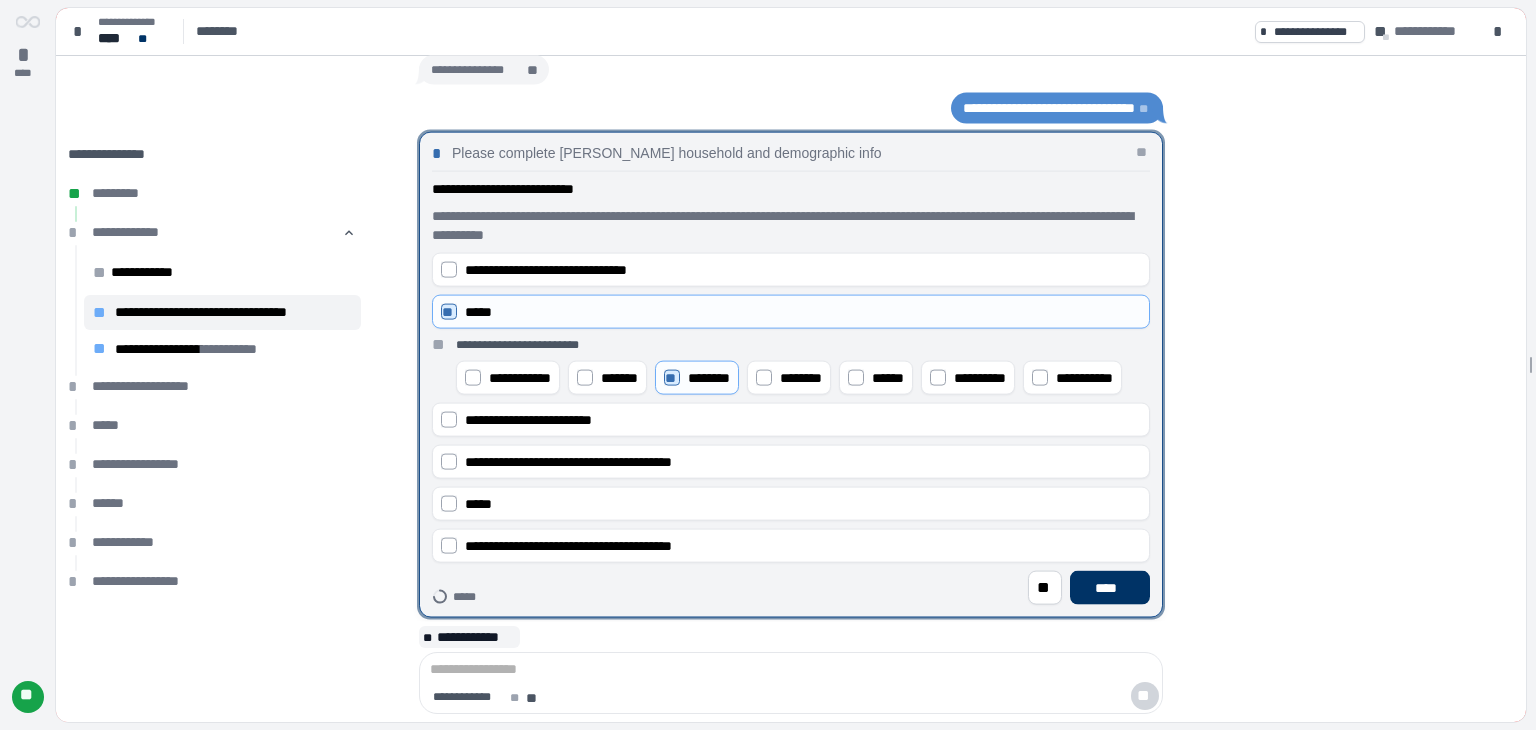 click on "****" at bounding box center (1110, 587) 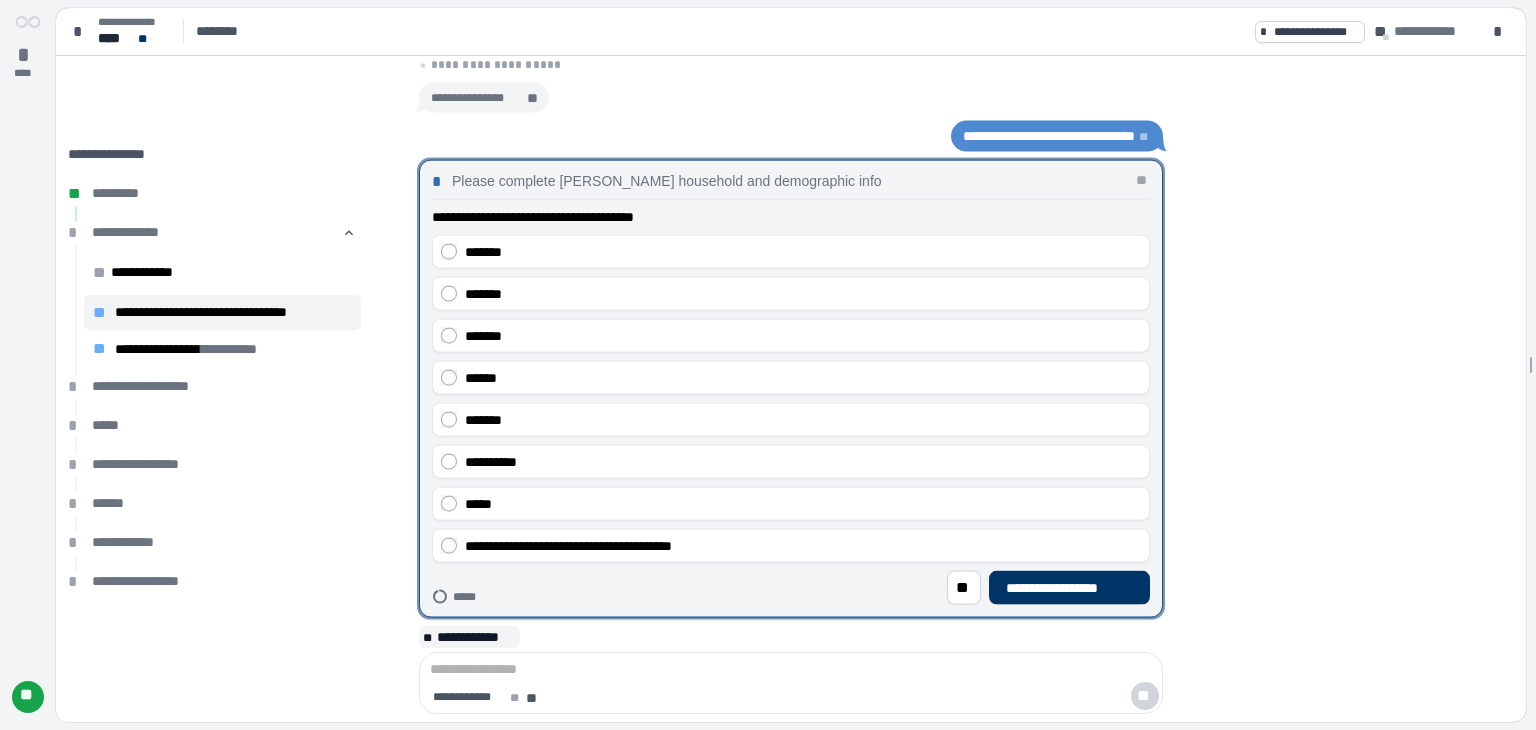 click on "*******" at bounding box center [803, 251] 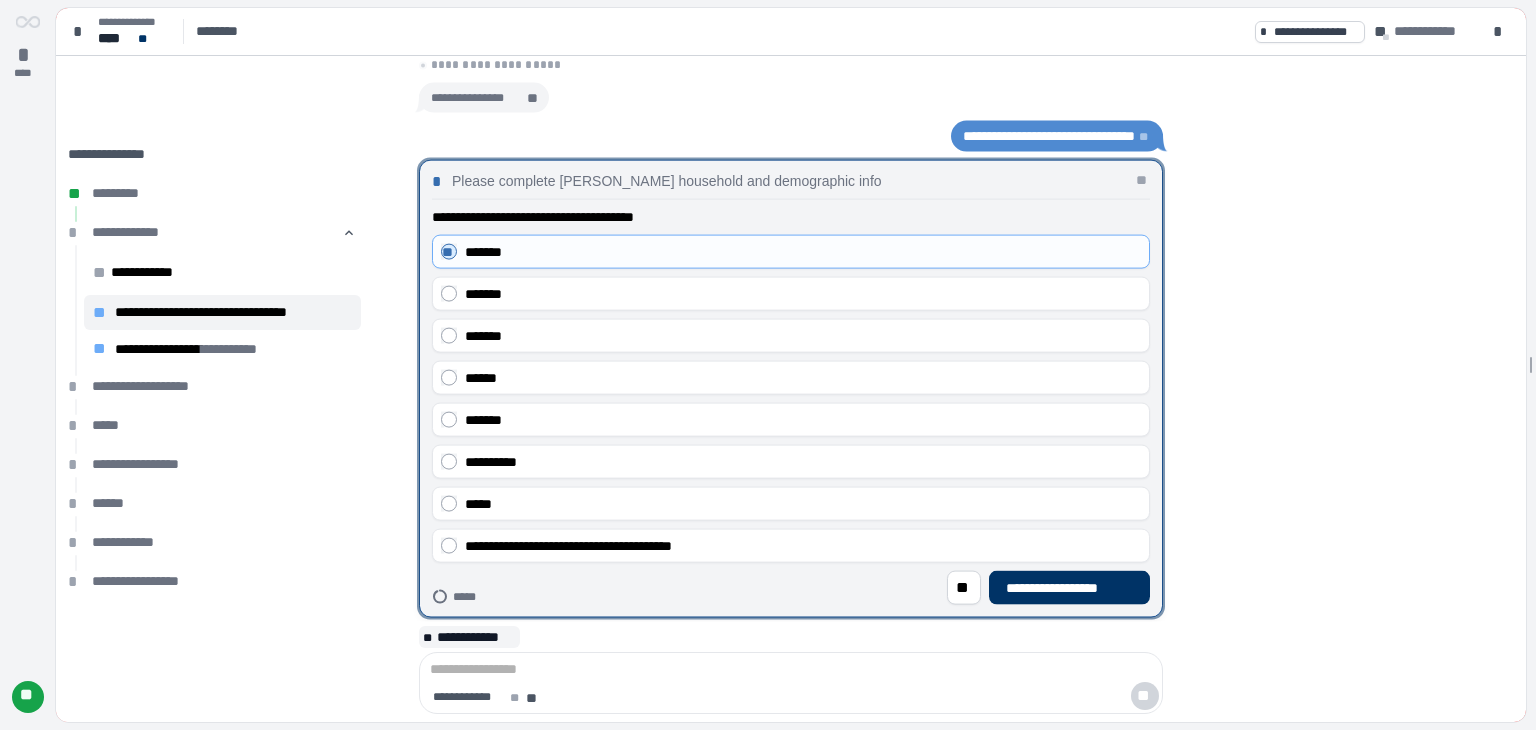 click on "**********" at bounding box center [1069, 587] 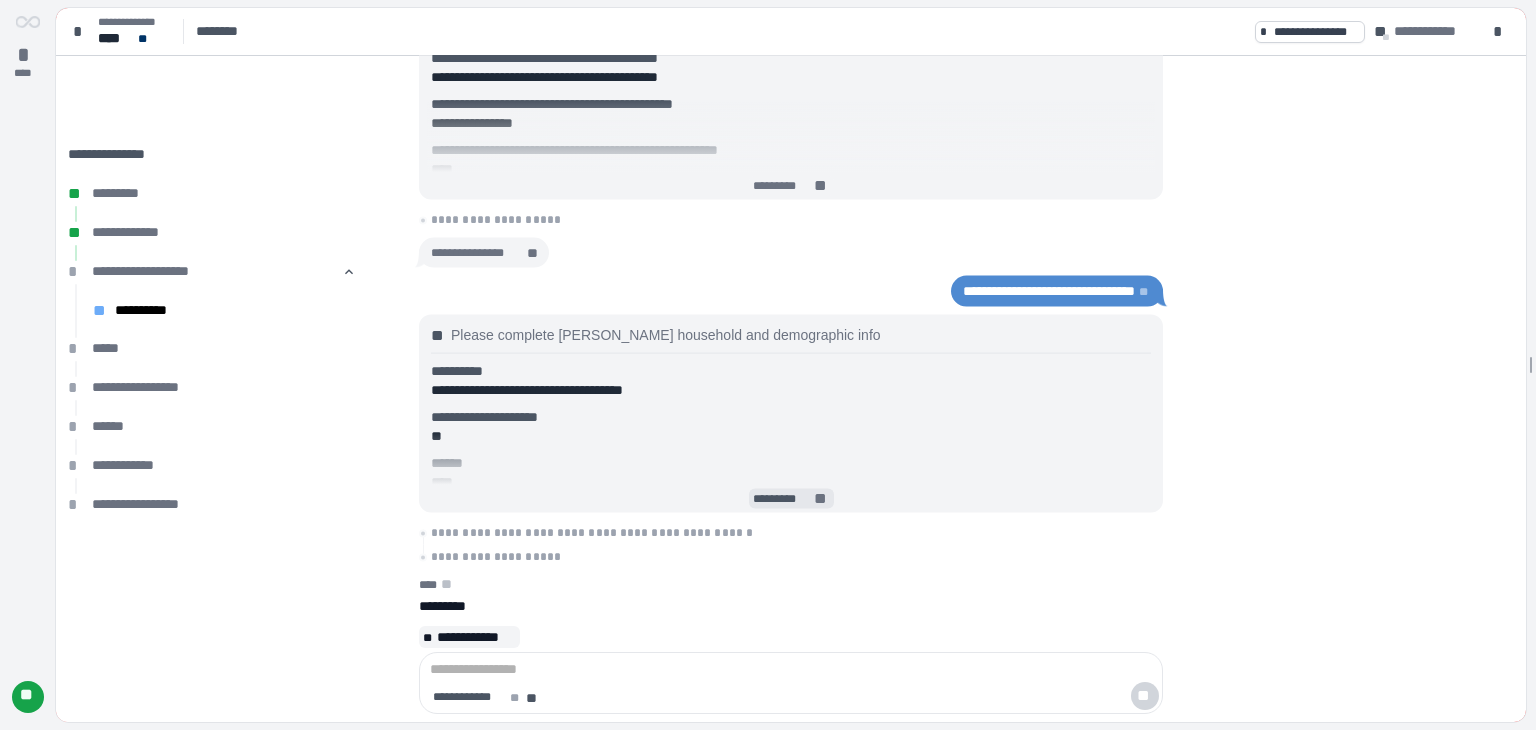 click on "*********" at bounding box center [782, 499] 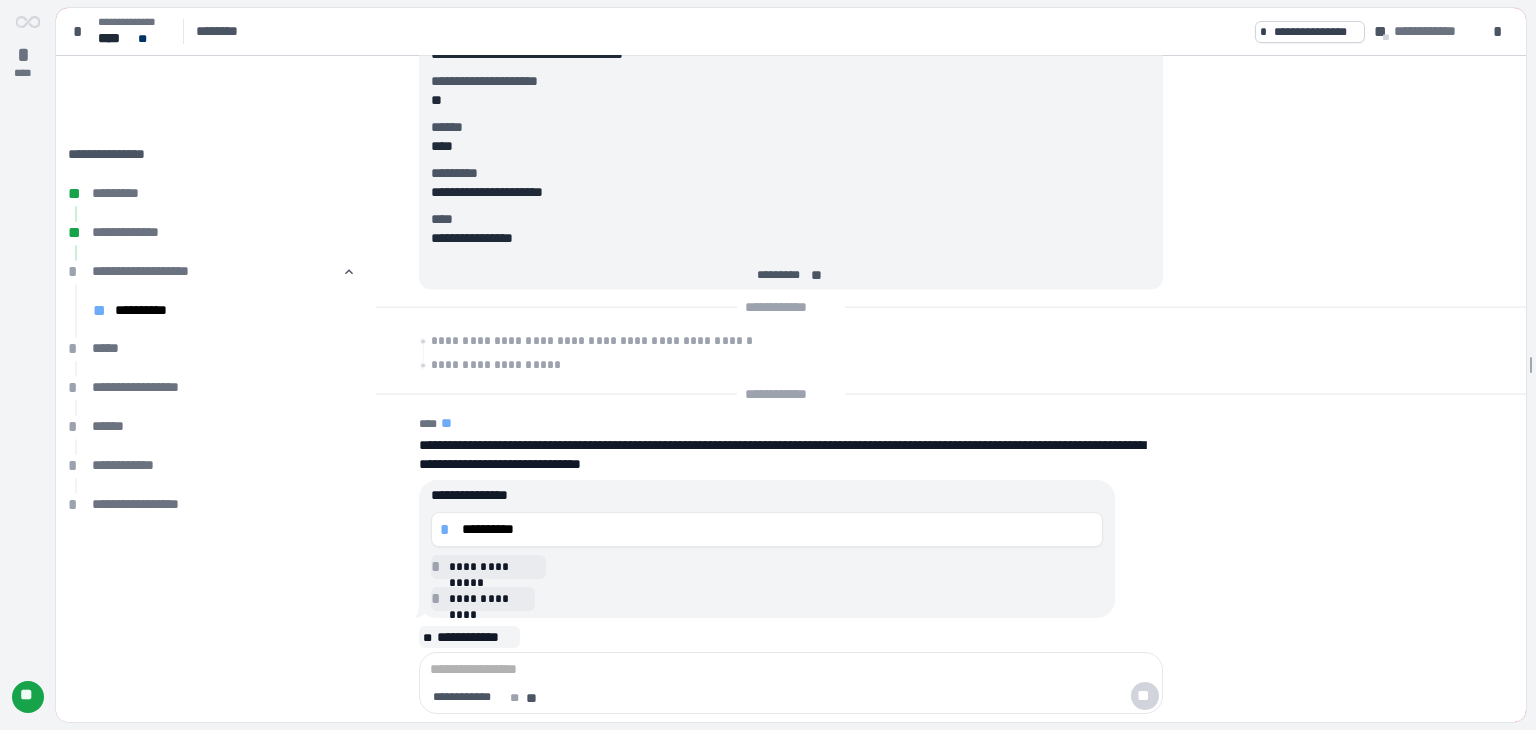 click on "**********" at bounding box center [778, 529] 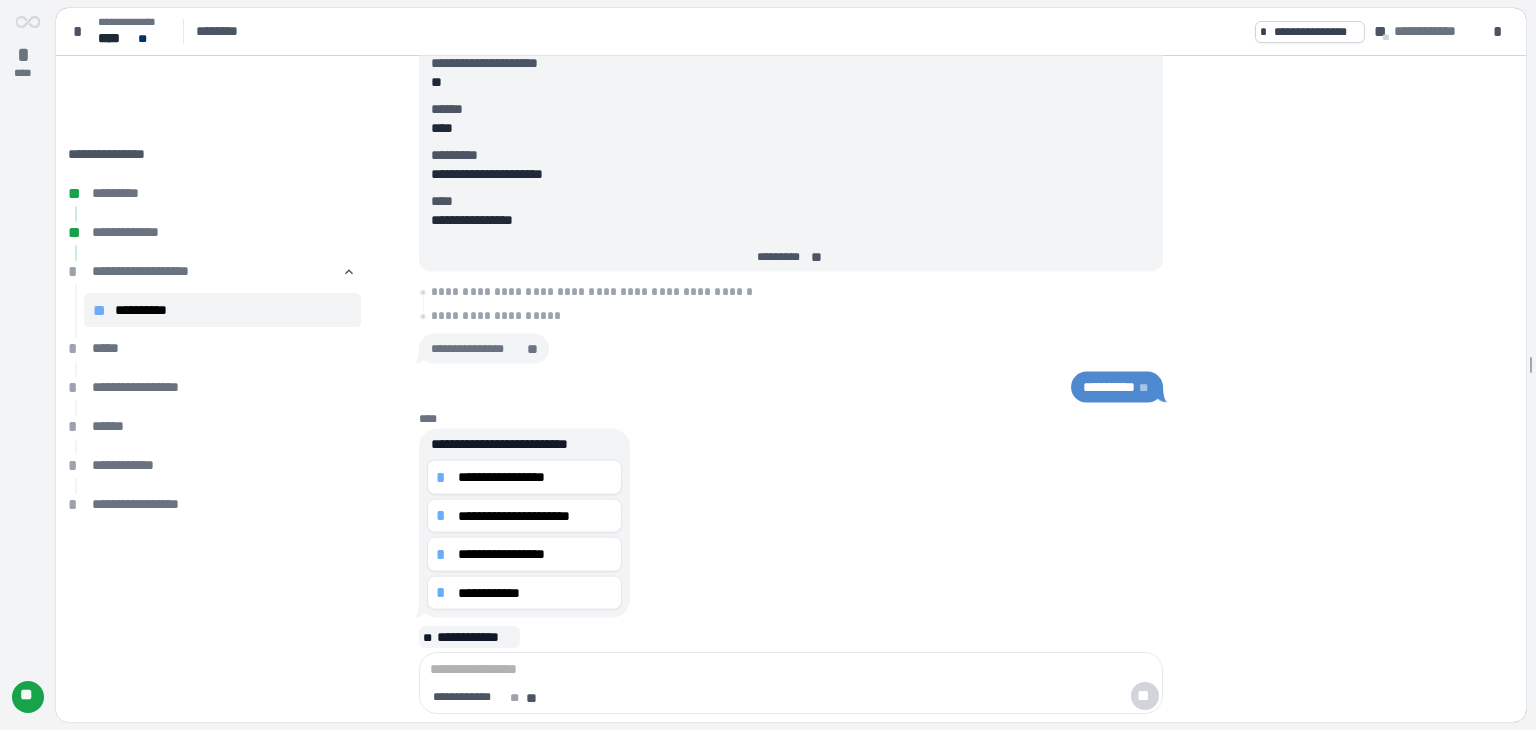 click on "**********" at bounding box center (535, 477) 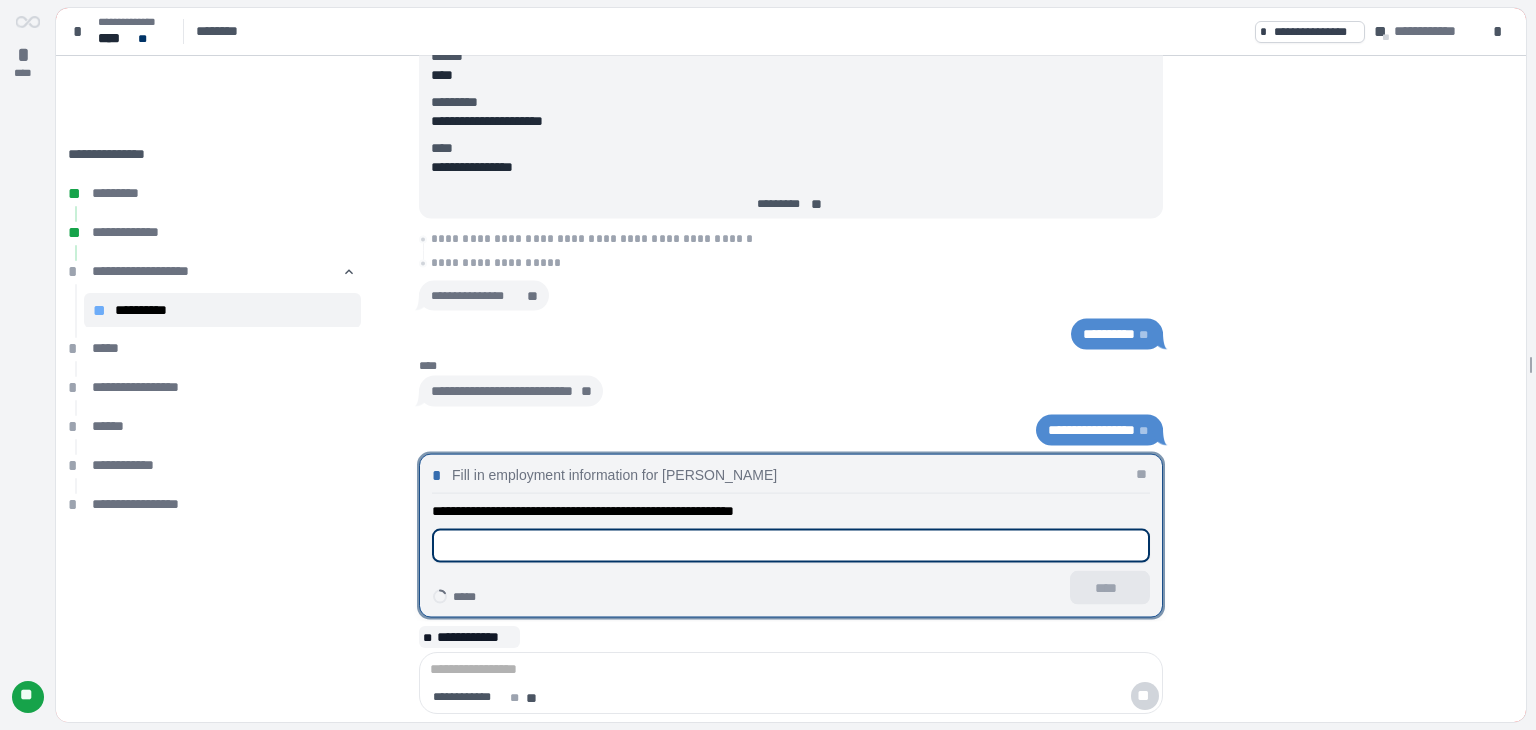 click at bounding box center (791, 546) 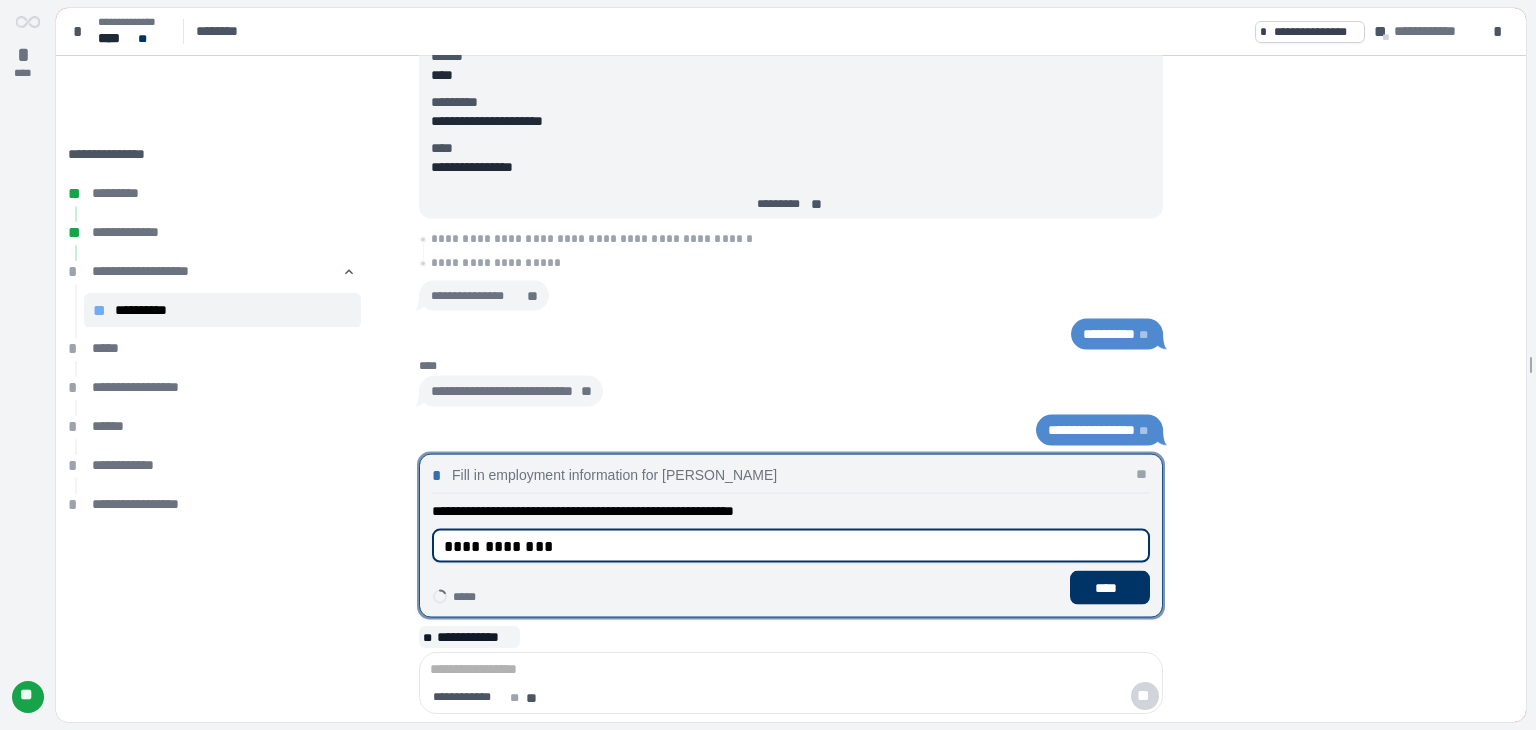 type on "**********" 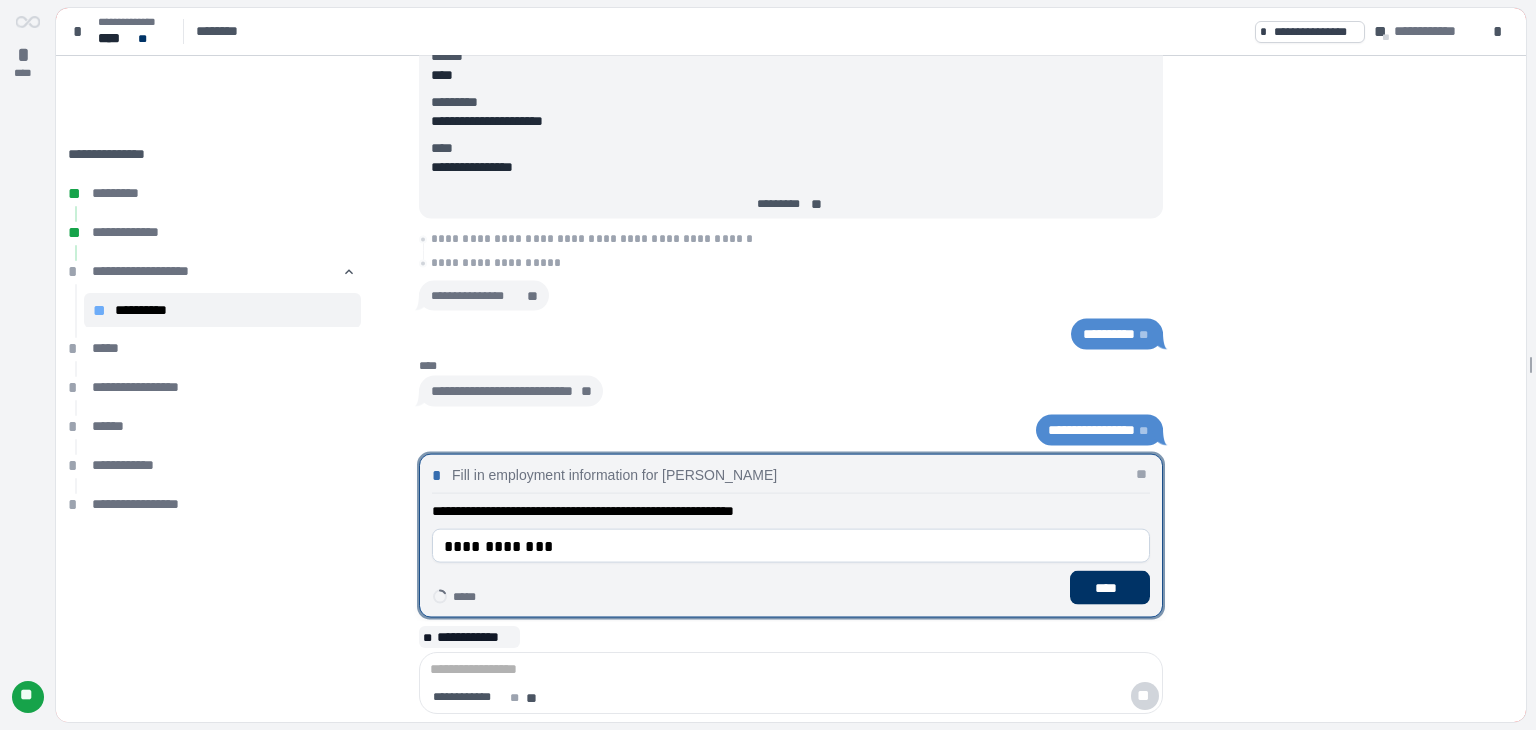 click on "****" at bounding box center (1110, 588) 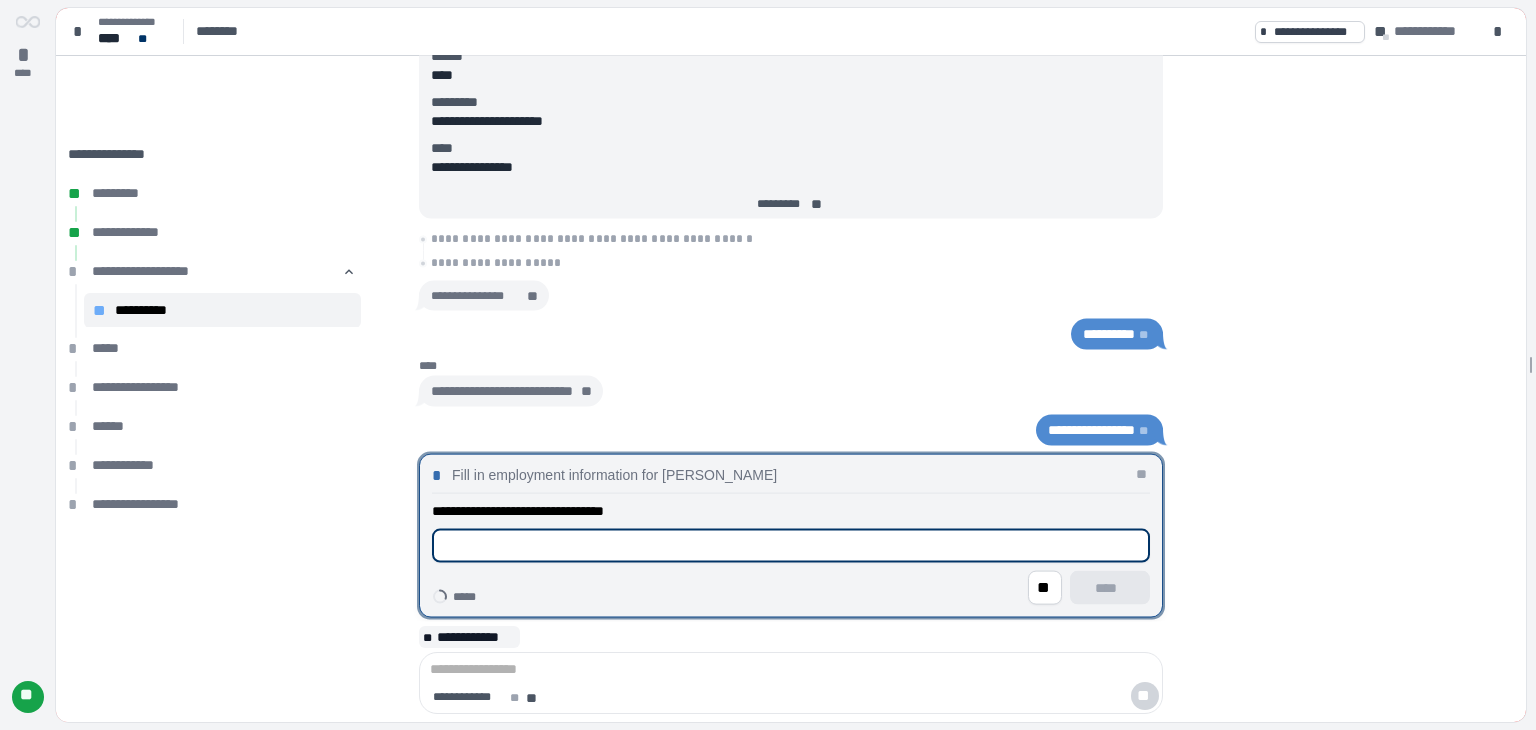 click at bounding box center (791, 546) 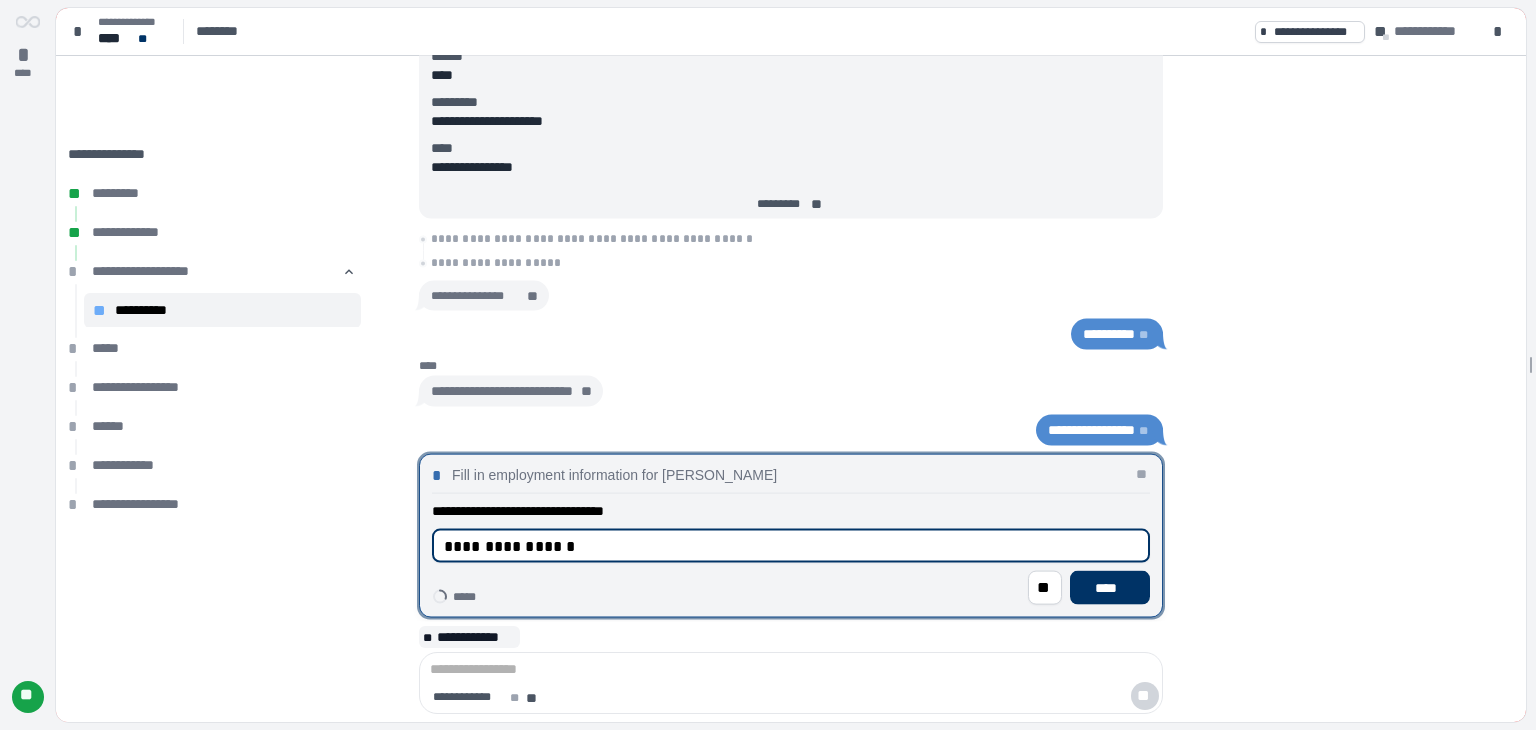type on "**********" 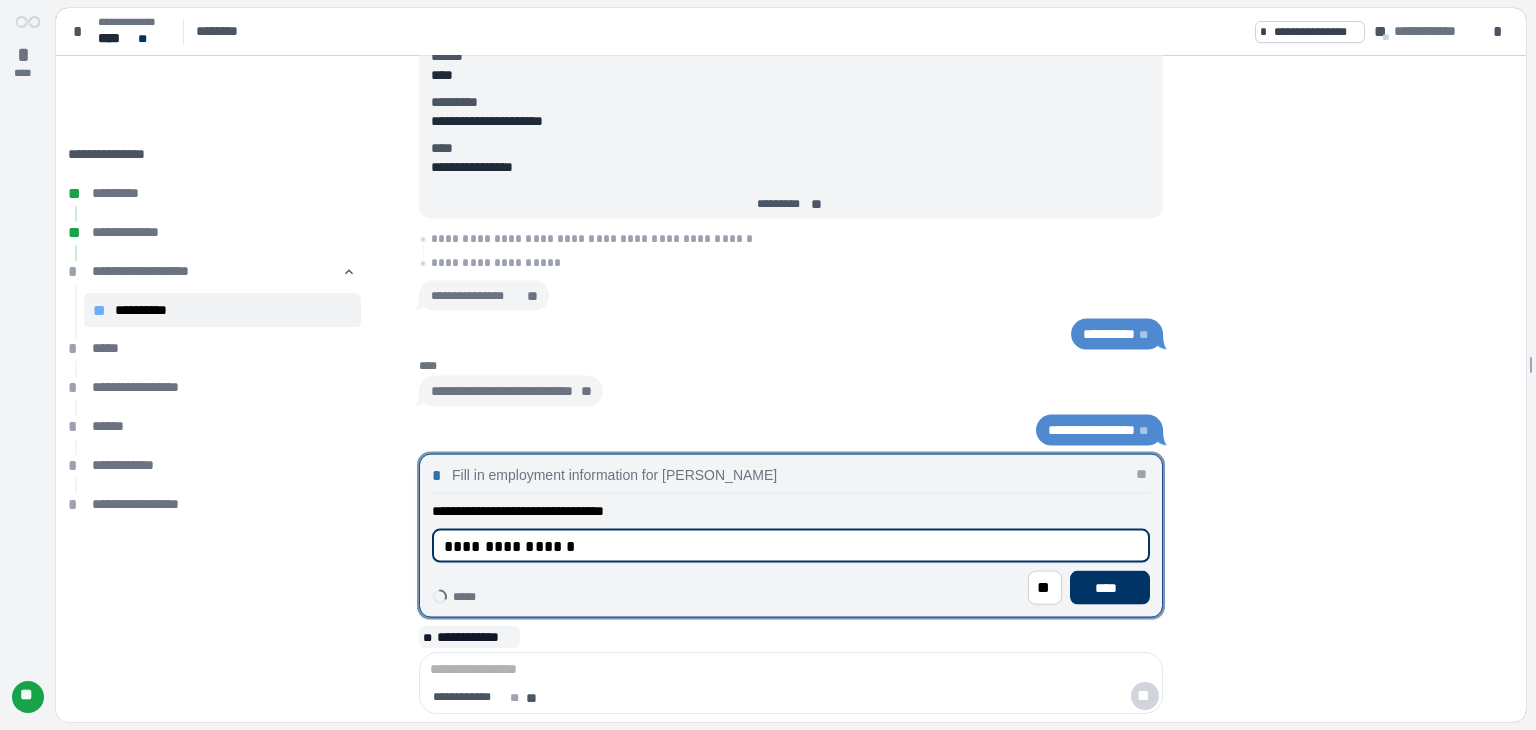 click on "****" at bounding box center (1110, 587) 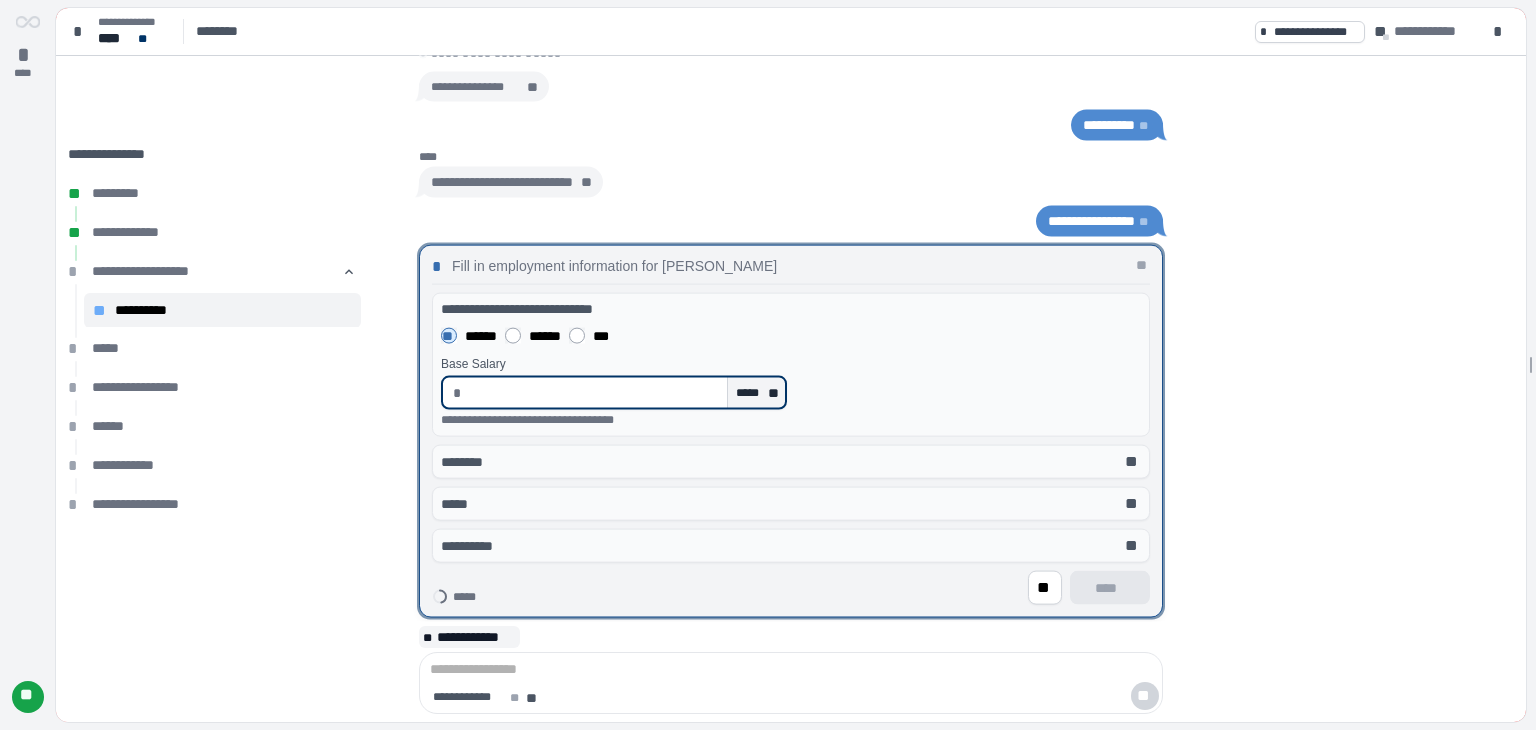 click at bounding box center [594, 393] 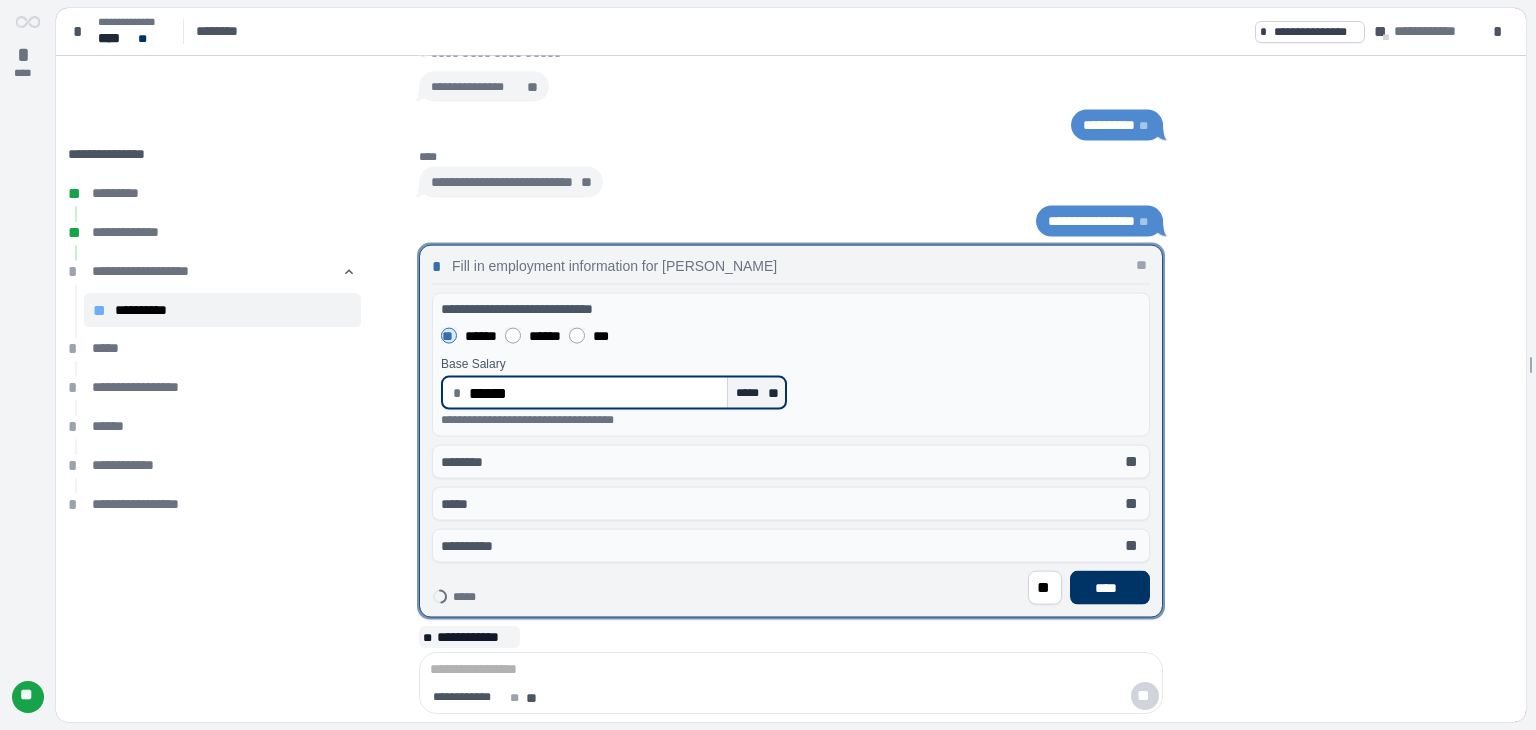 type on "*********" 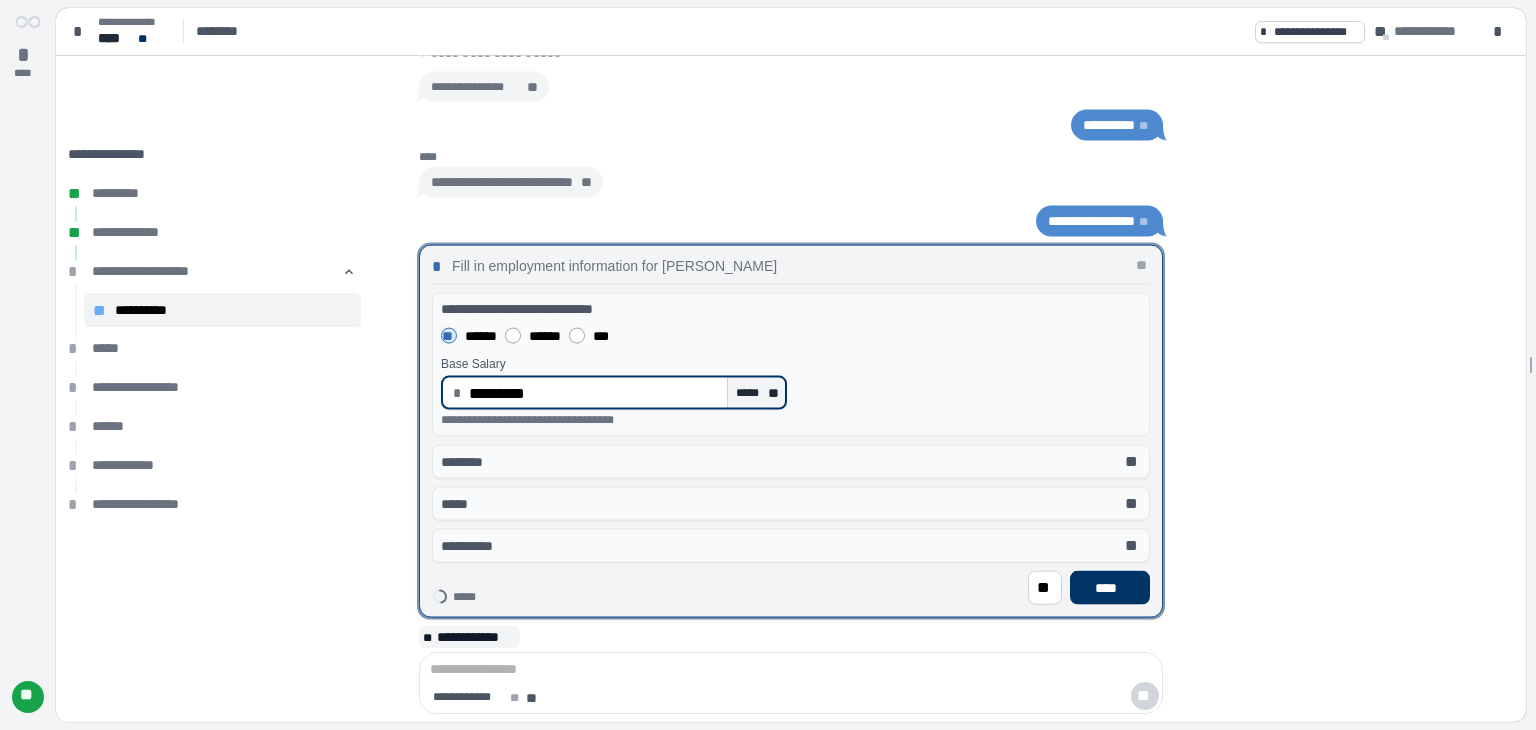 click on "****" at bounding box center (1110, 587) 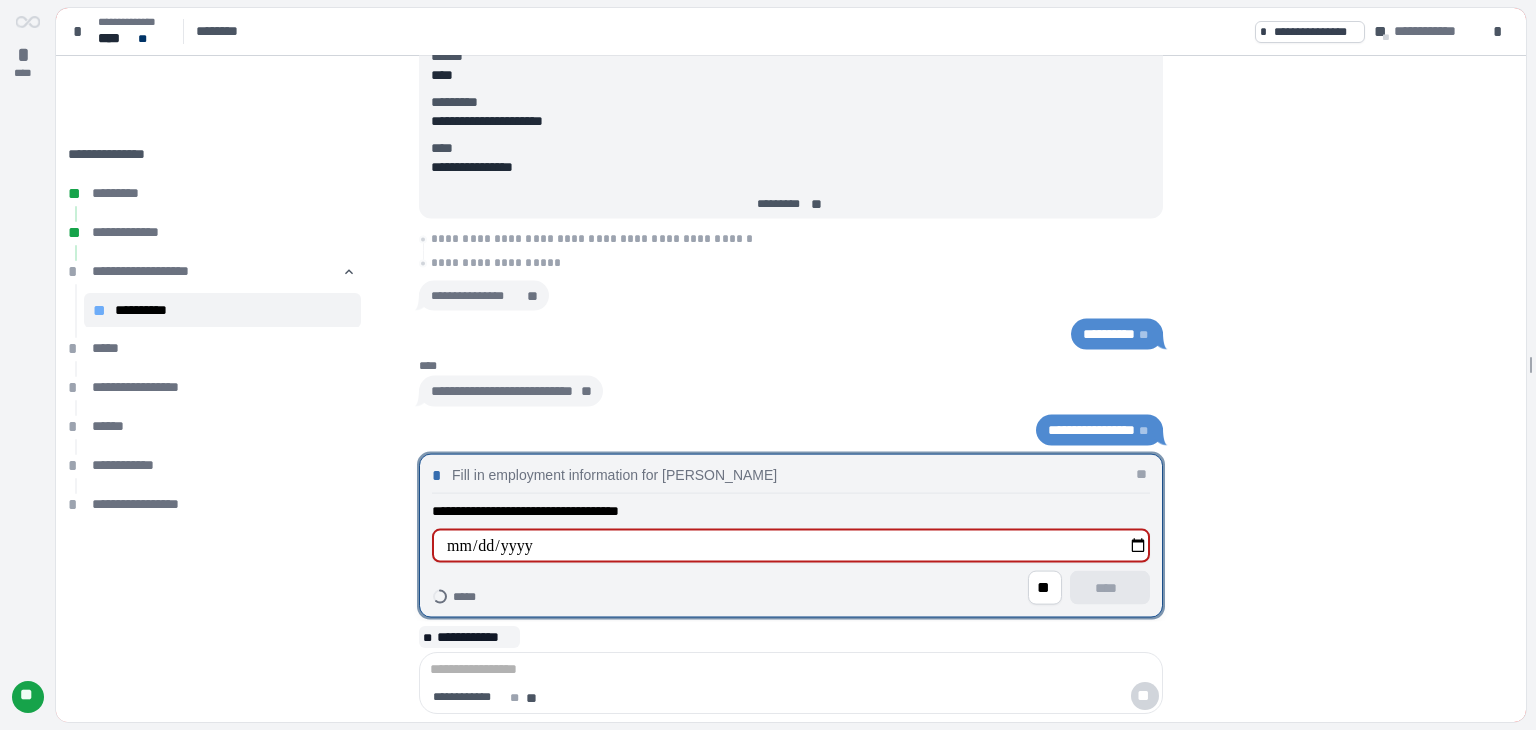 type on "**********" 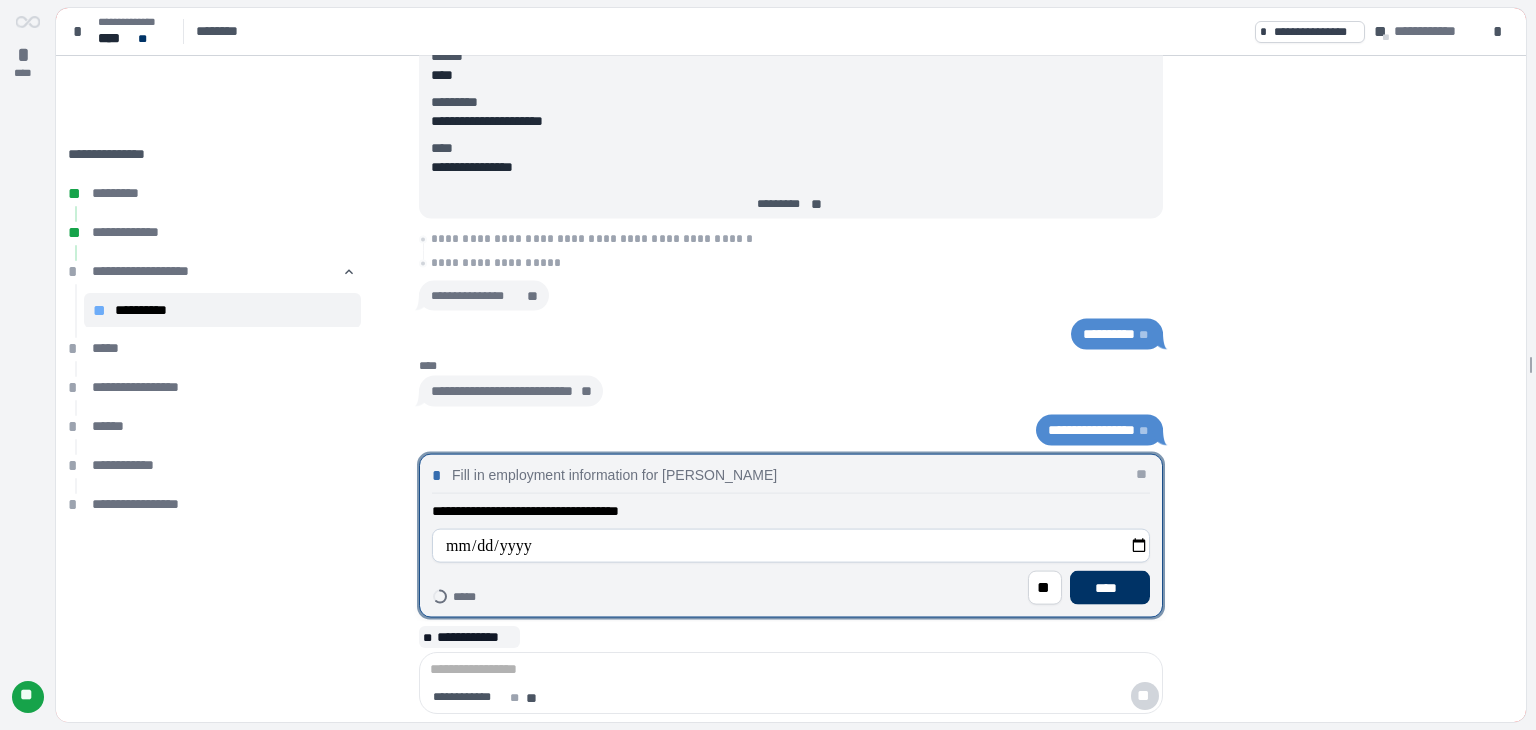 click on "****" at bounding box center [1110, 587] 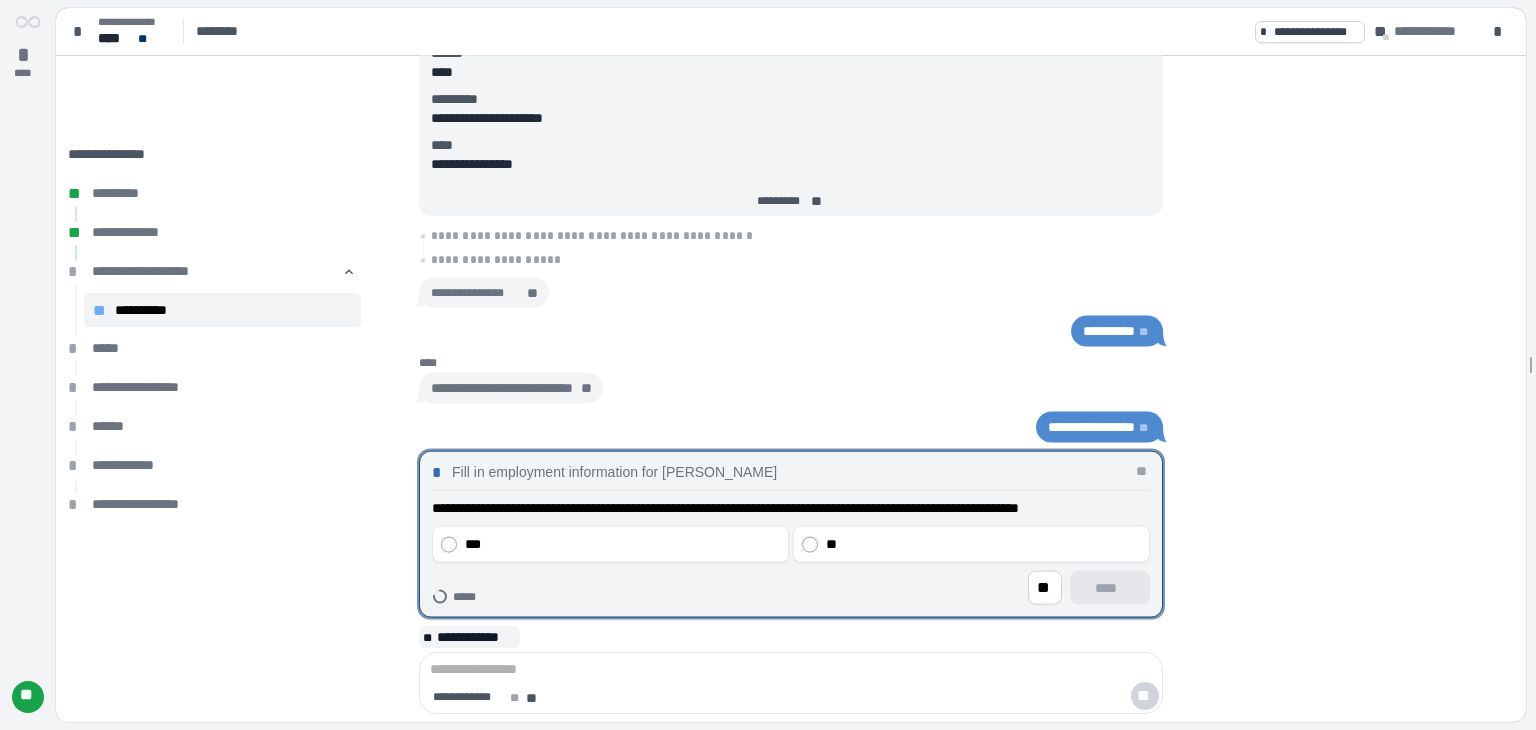 click on "**" at bounding box center [984, 544] 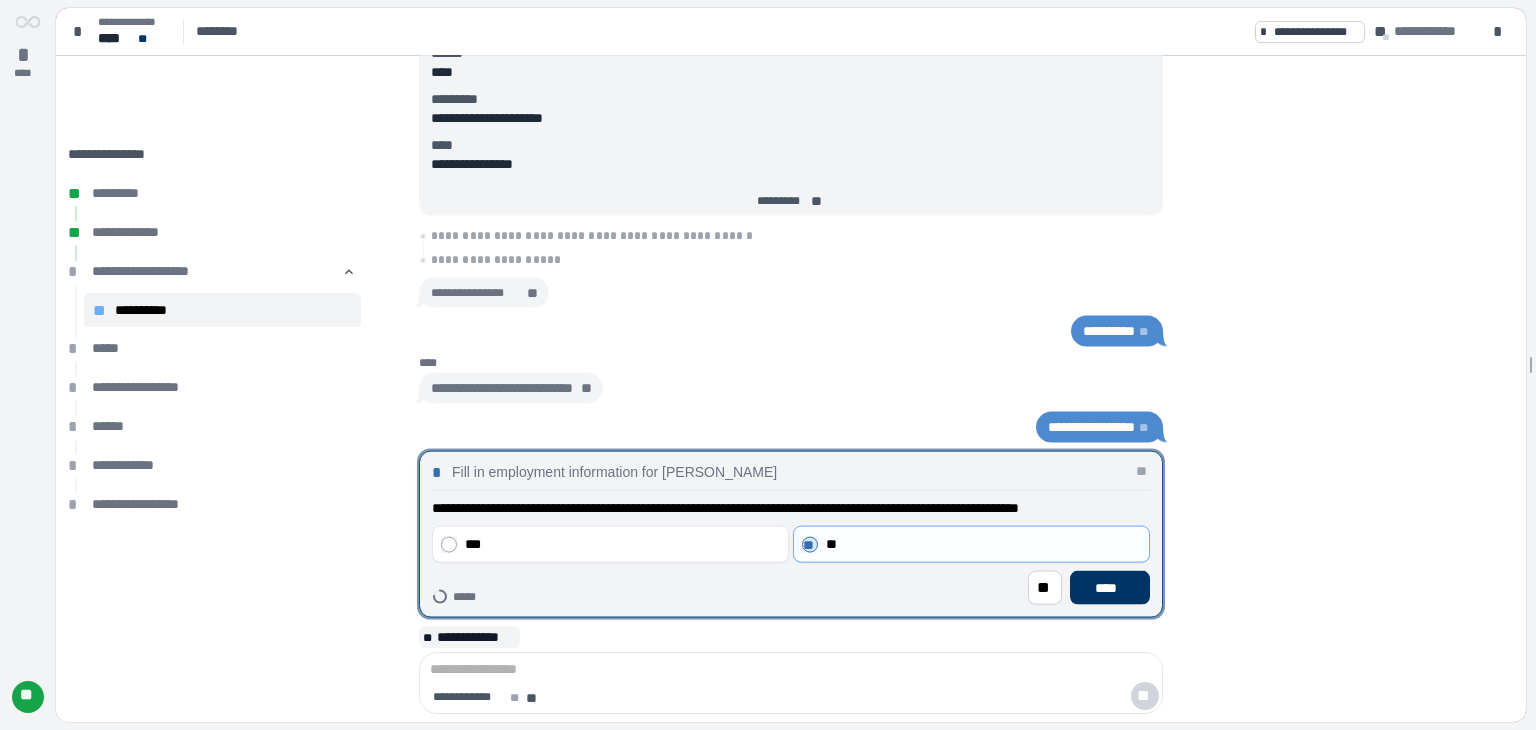 click on "****" at bounding box center [1110, 587] 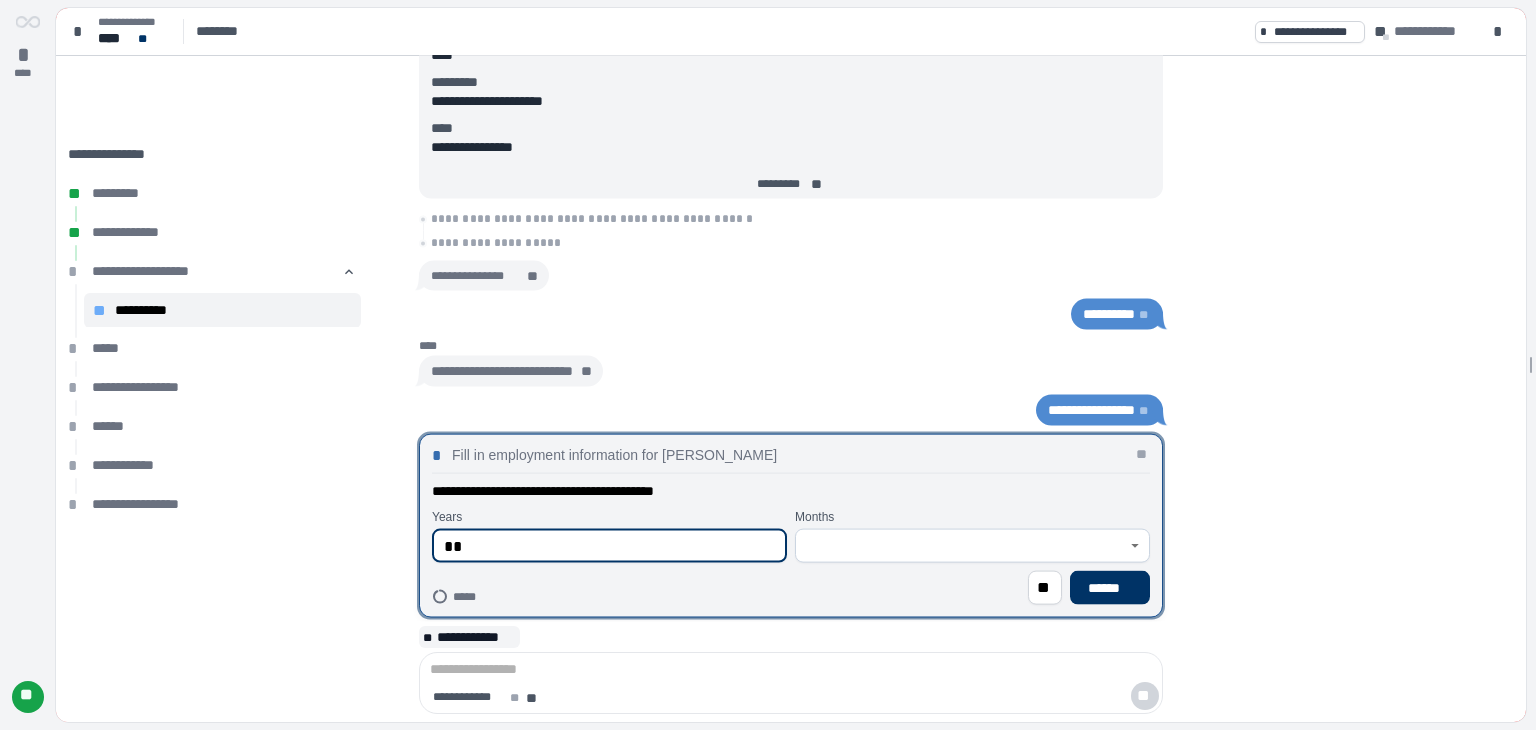type on "**" 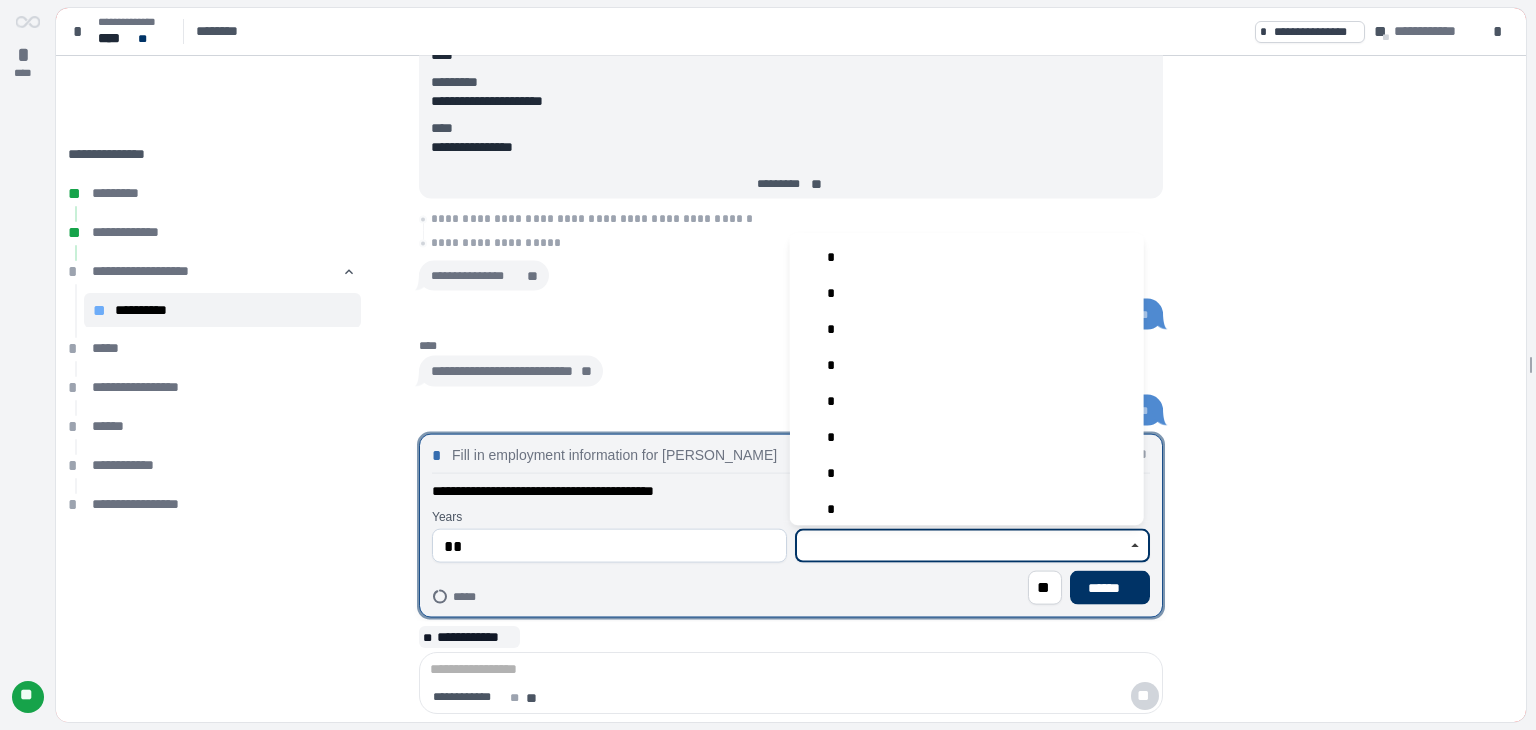 click at bounding box center (961, 546) 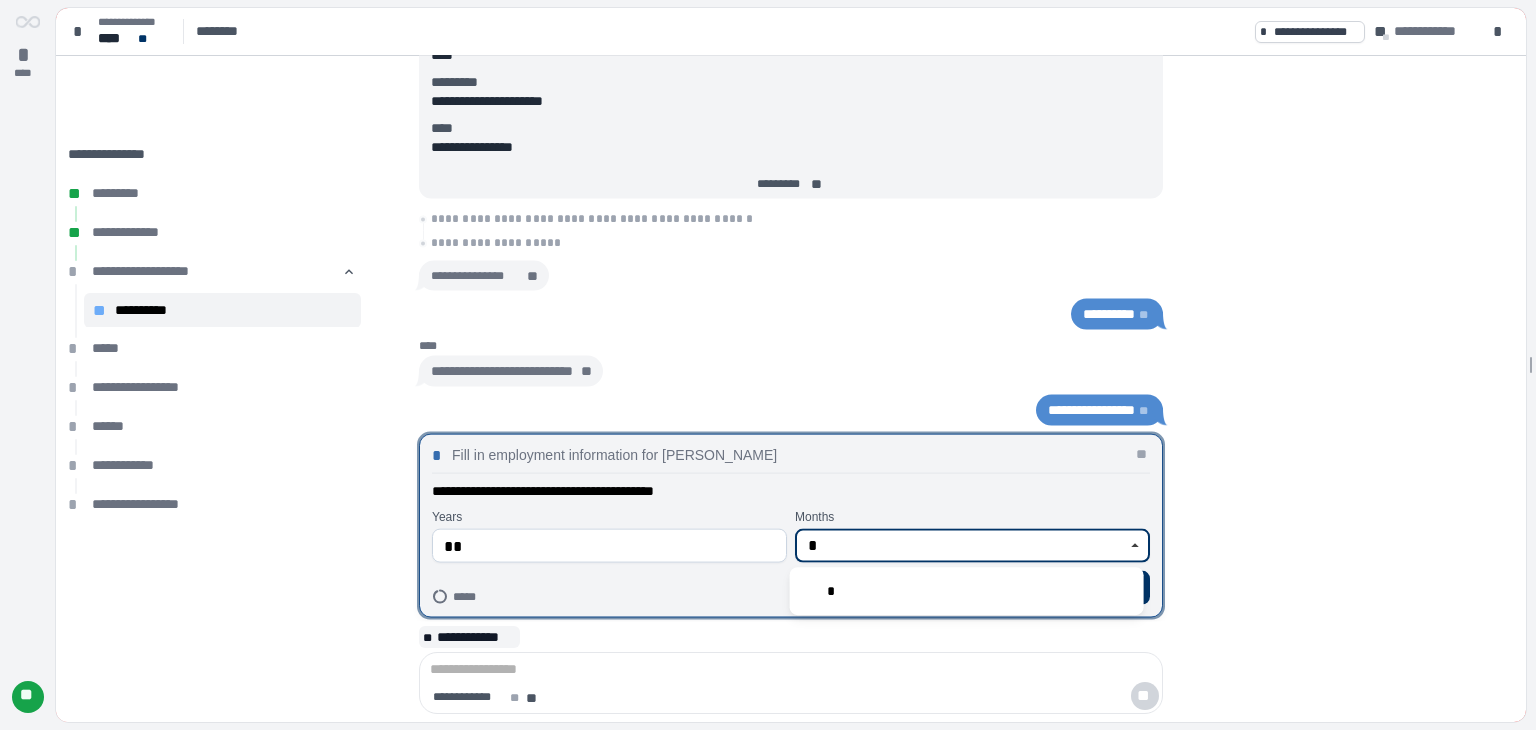 click on "*" at bounding box center (967, 591) 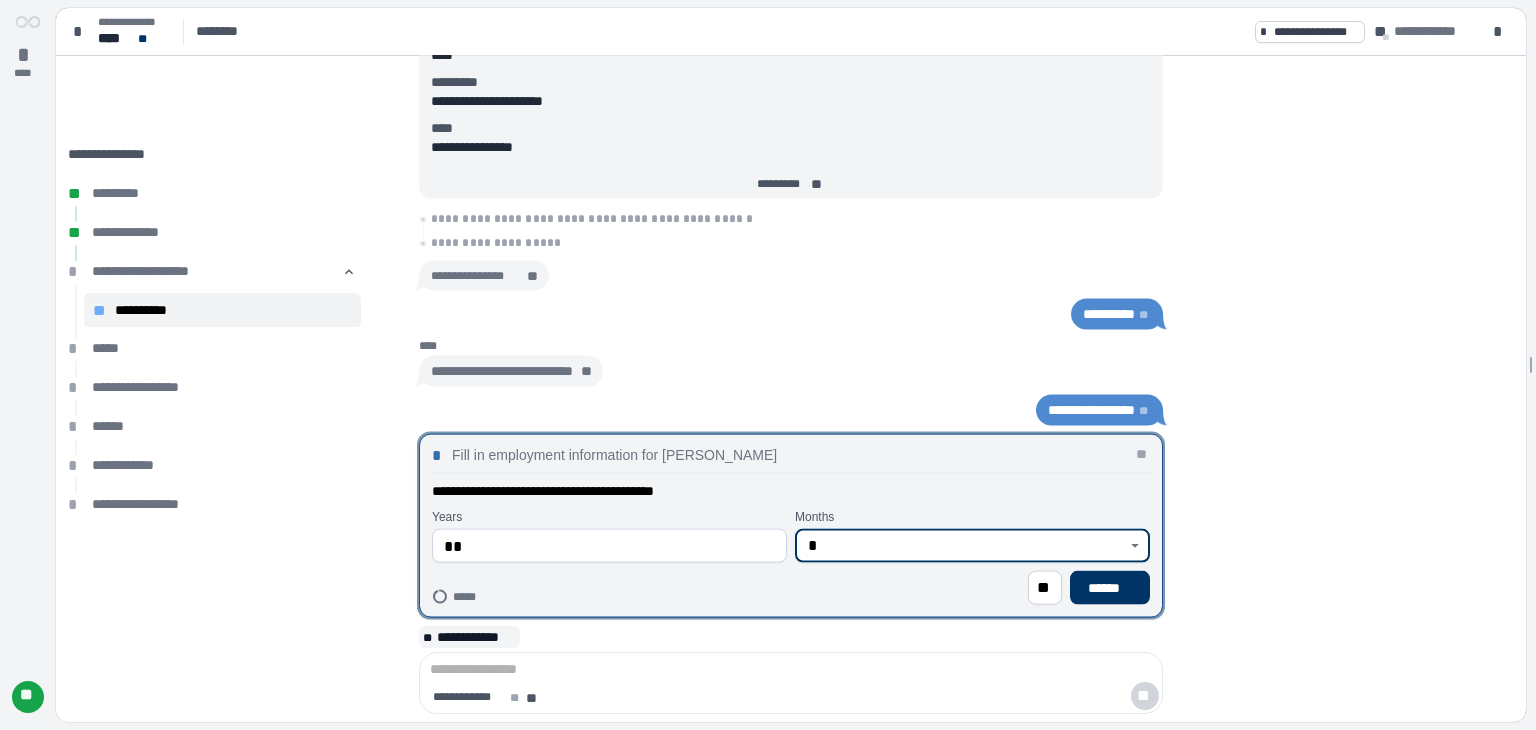 type on "*" 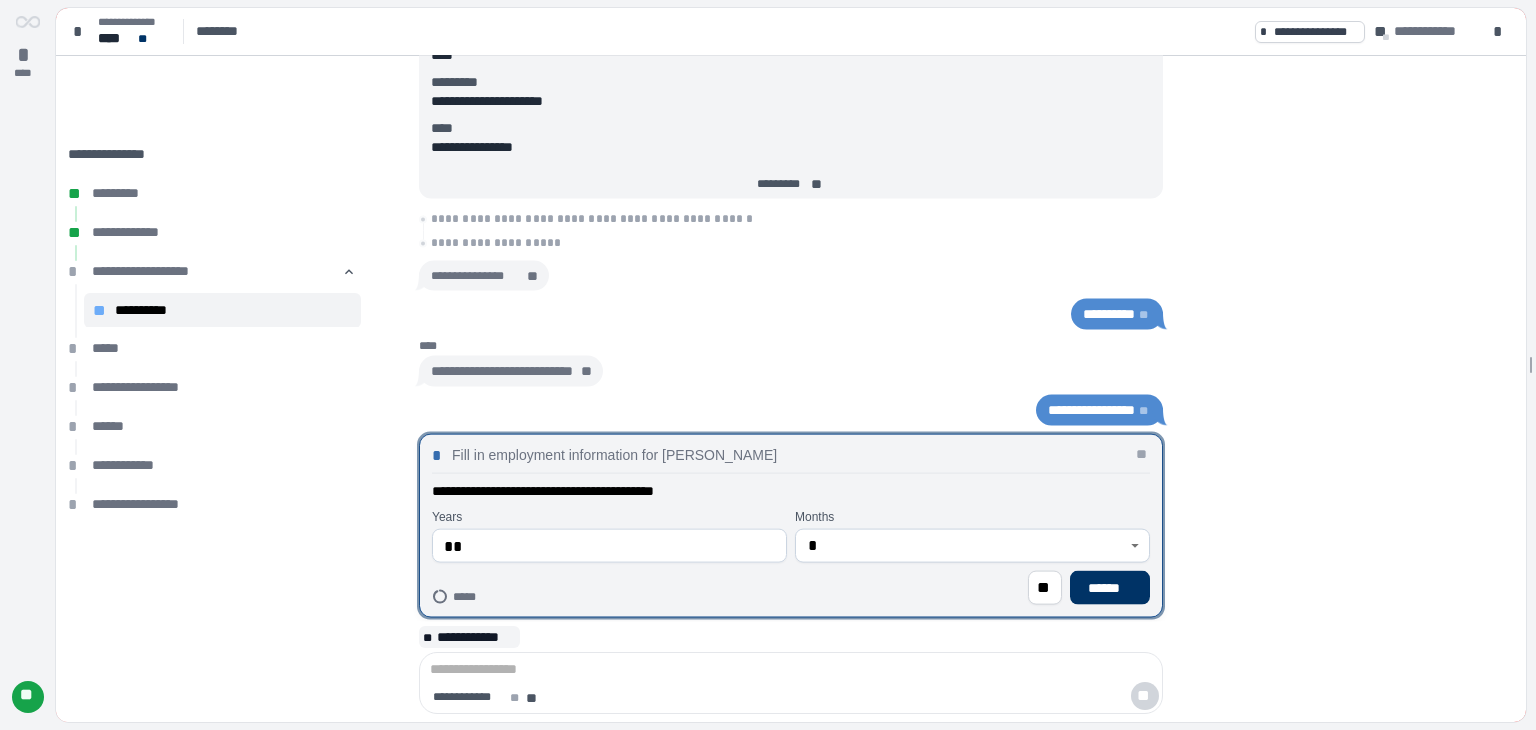 click on "******" at bounding box center [1110, 587] 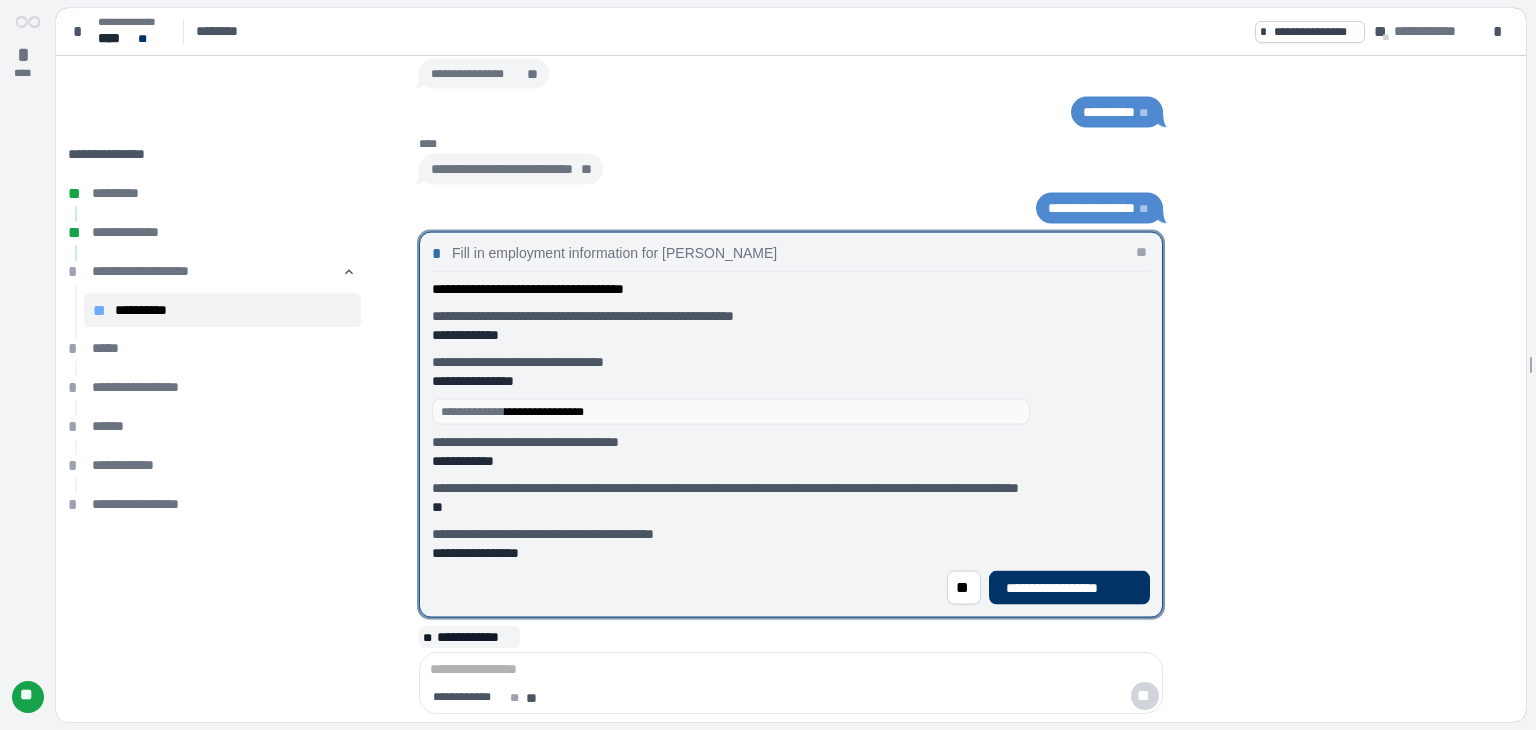 click on "**********" at bounding box center (1069, 587) 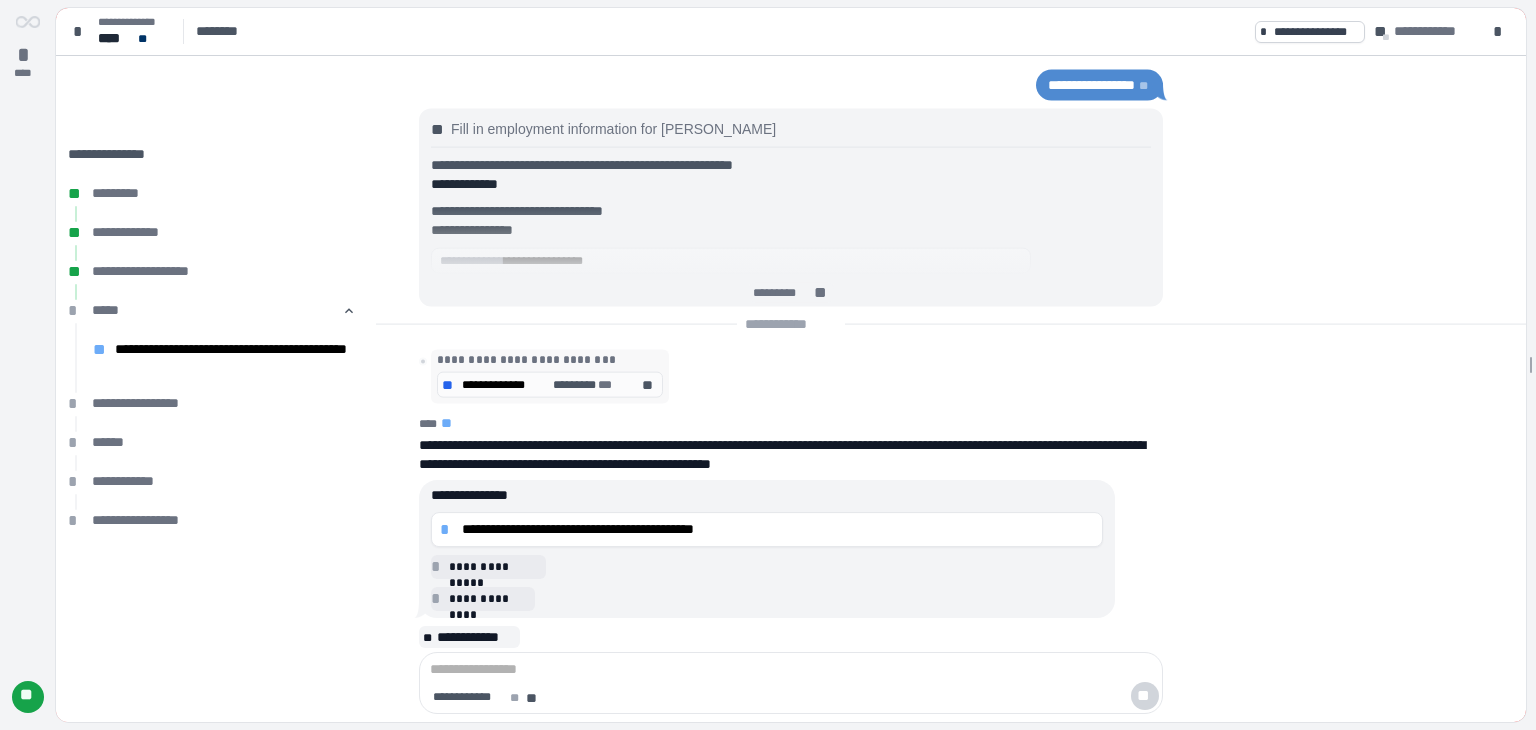 click on "**********" at bounding box center [778, 529] 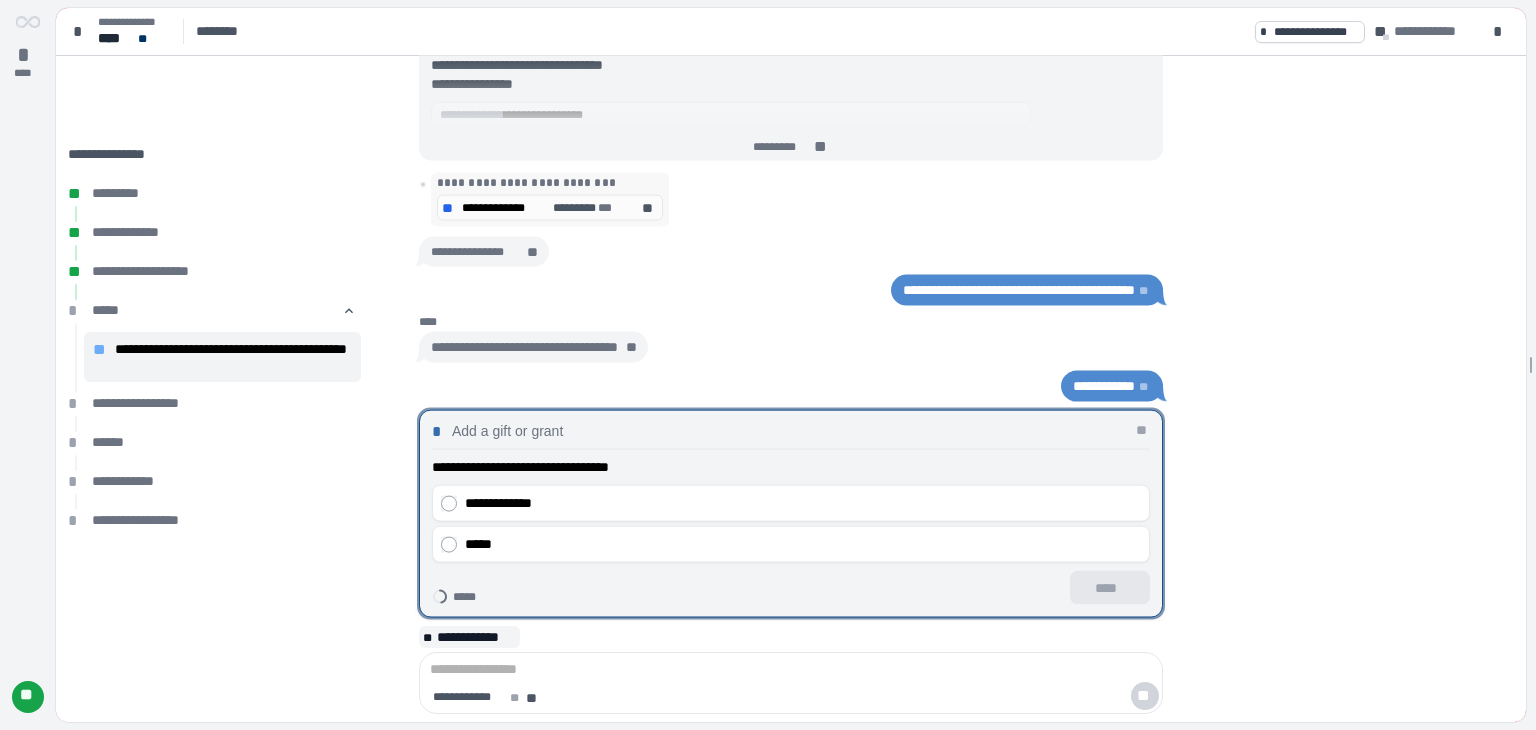 click on "**********" at bounding box center [803, 503] 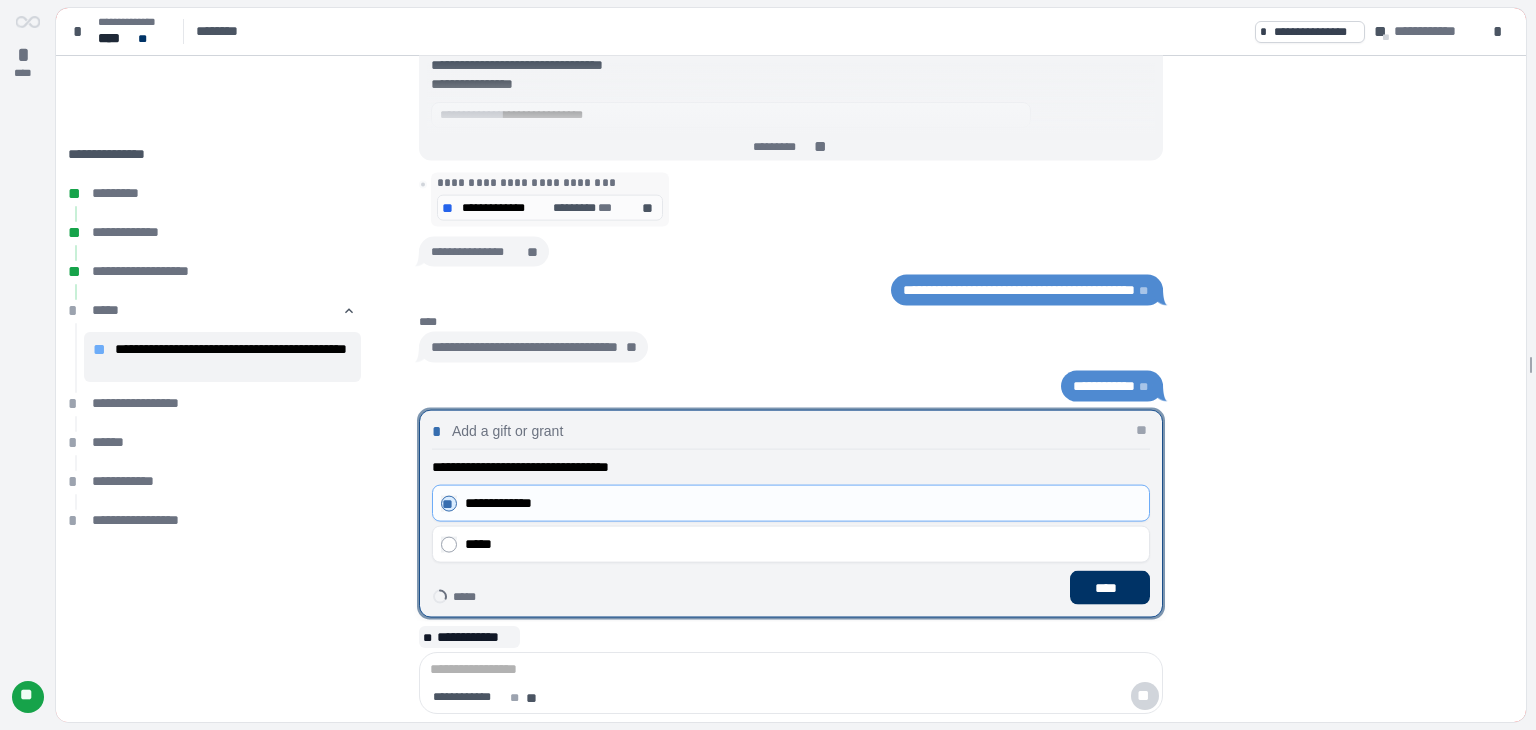click on "****" at bounding box center (1110, 587) 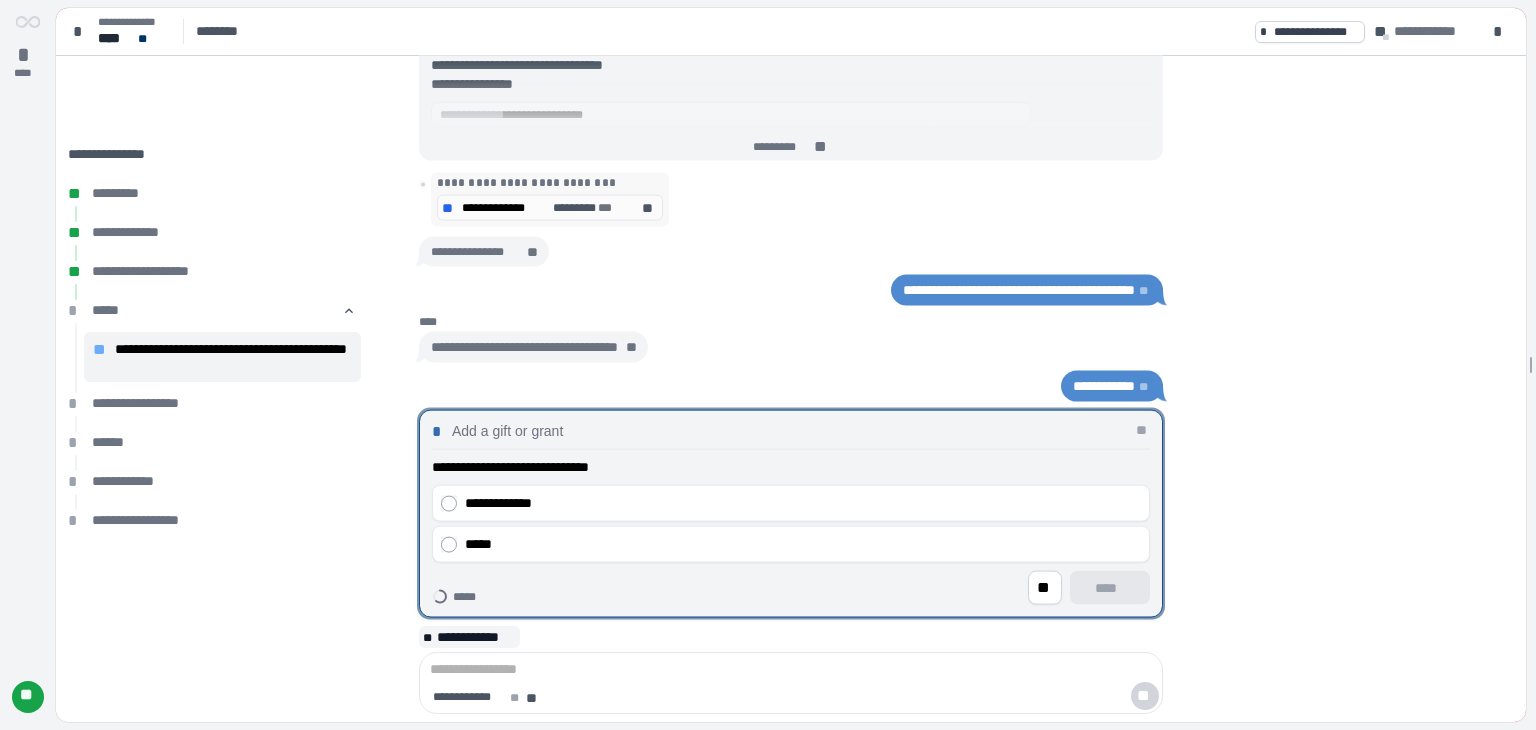 drag, startPoint x: 720, startPoint y: 497, endPoint x: 900, endPoint y: 500, distance: 180.025 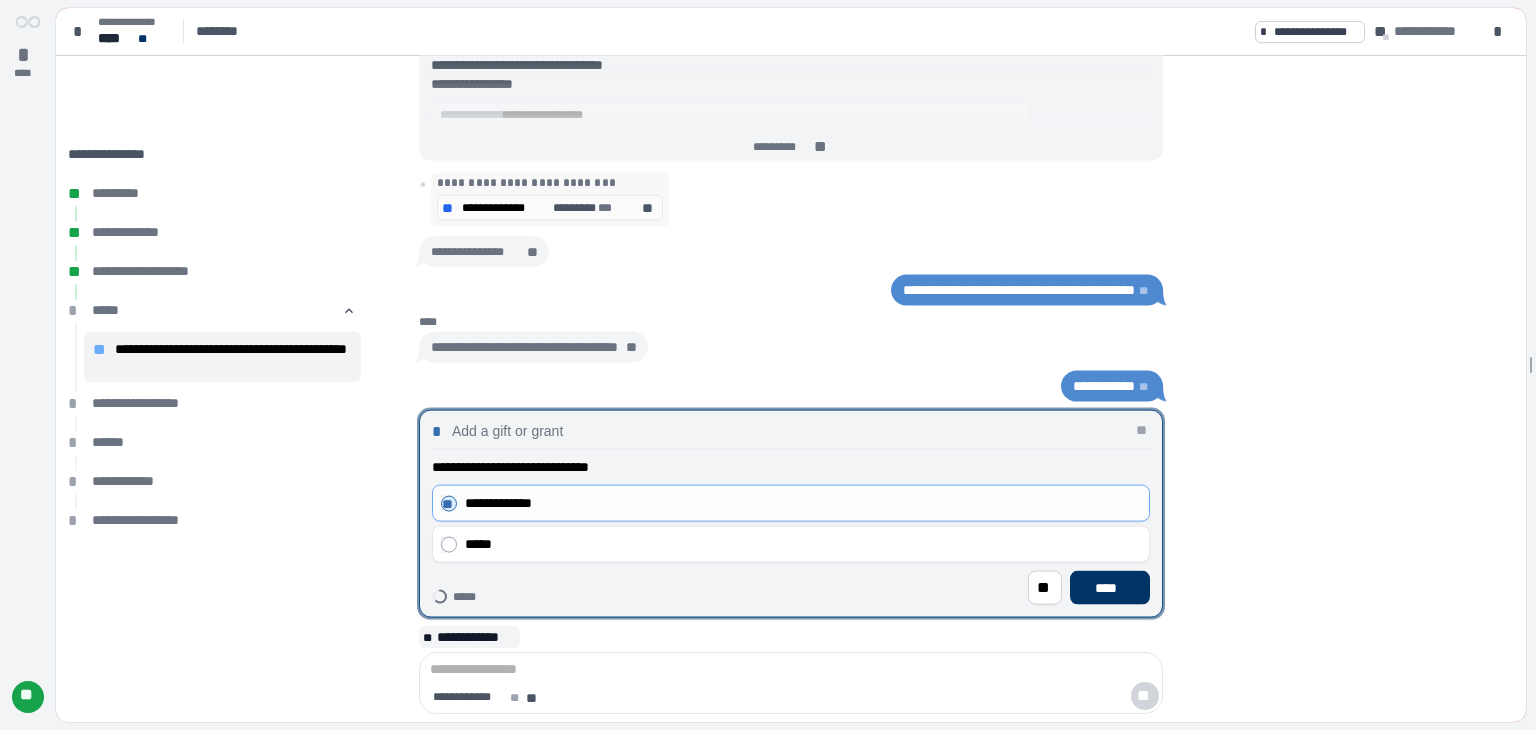 click on "****" at bounding box center (1110, 587) 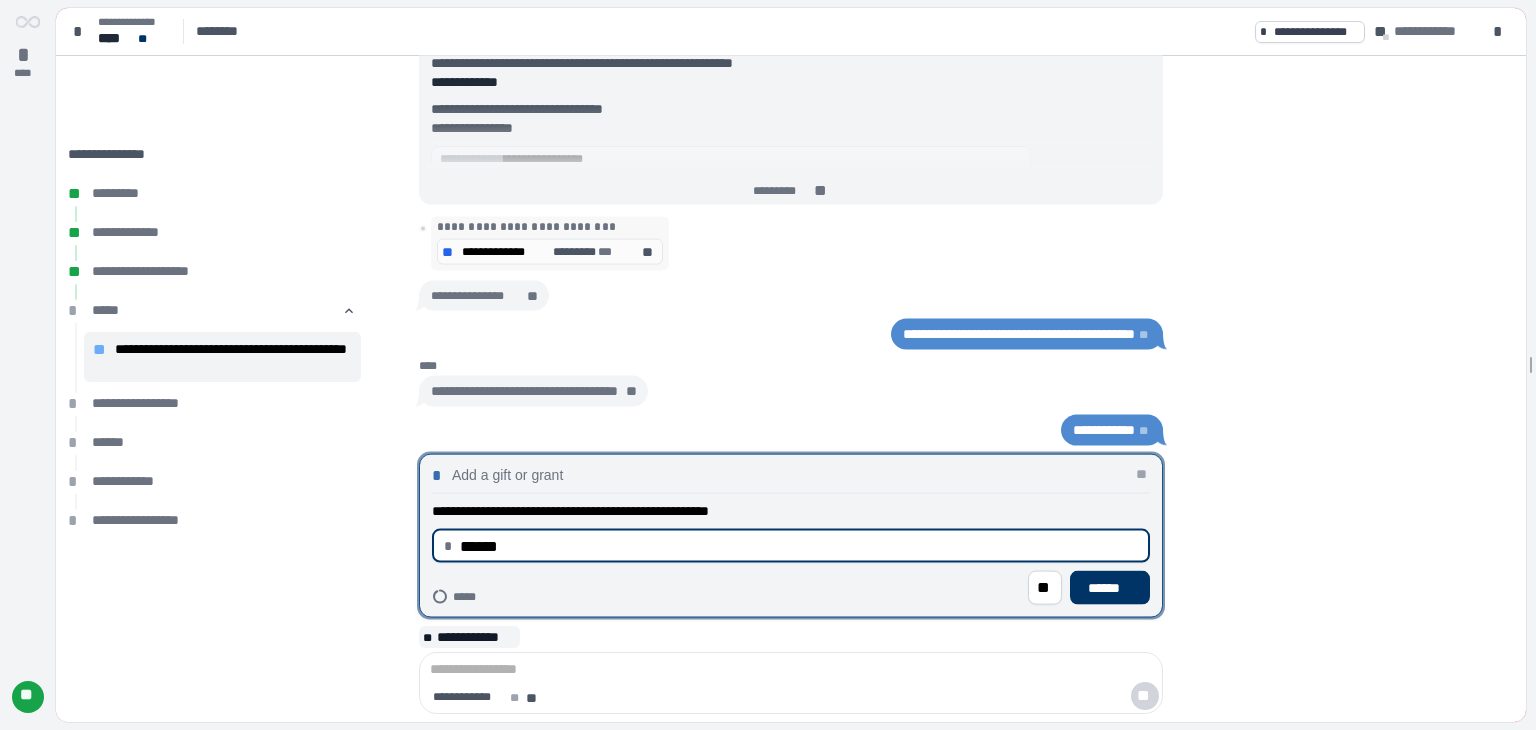 type on "*********" 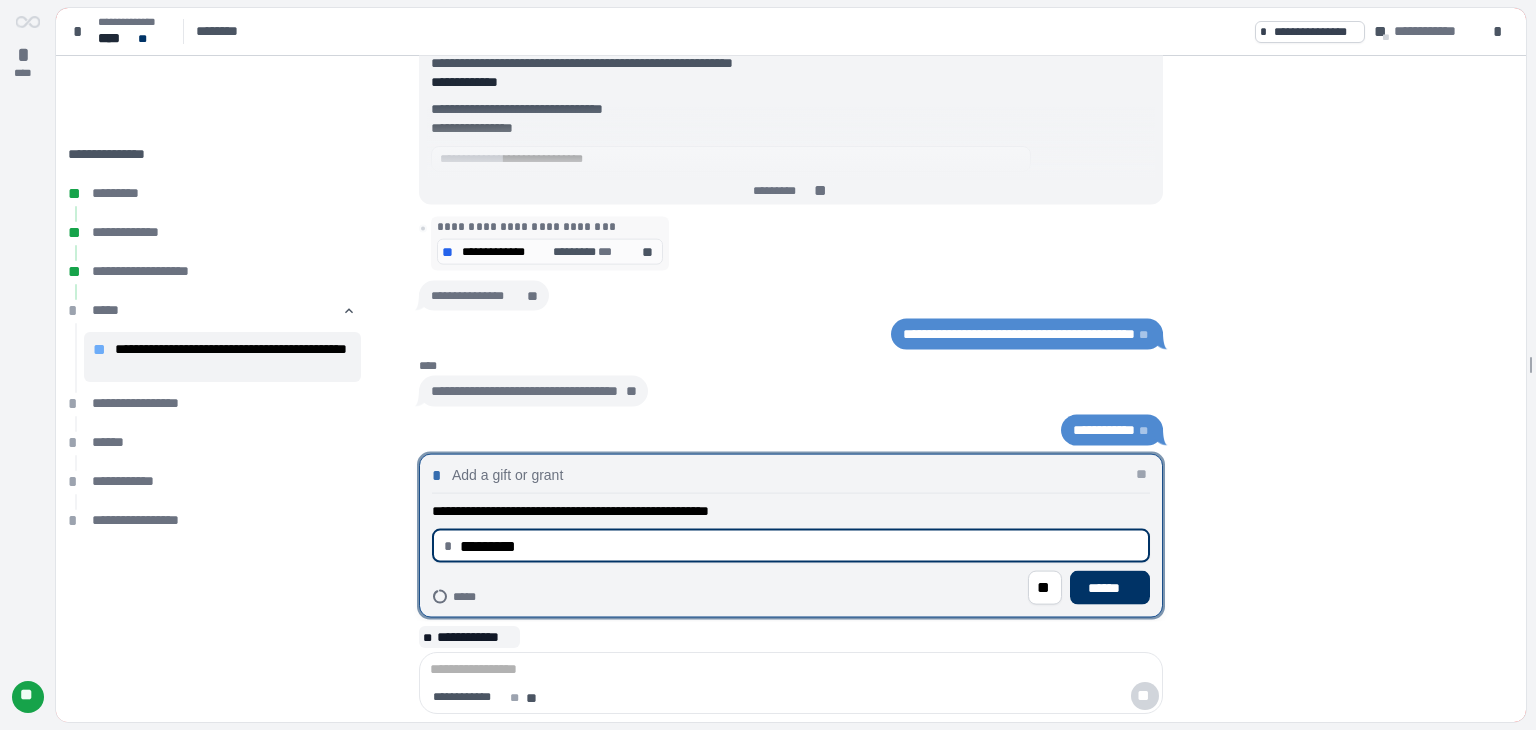 click on "******" at bounding box center (1110, 587) 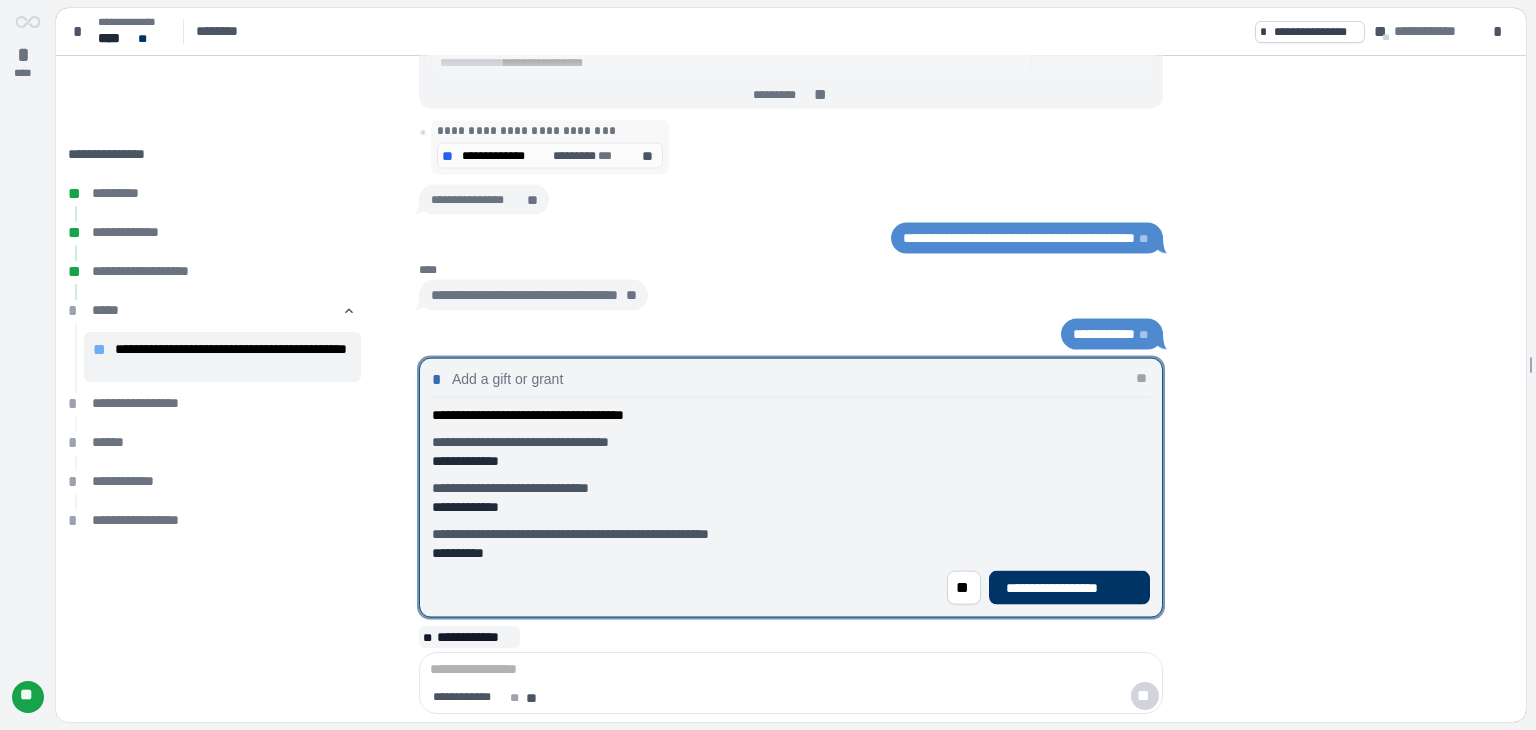 click on "**********" at bounding box center (791, 499) 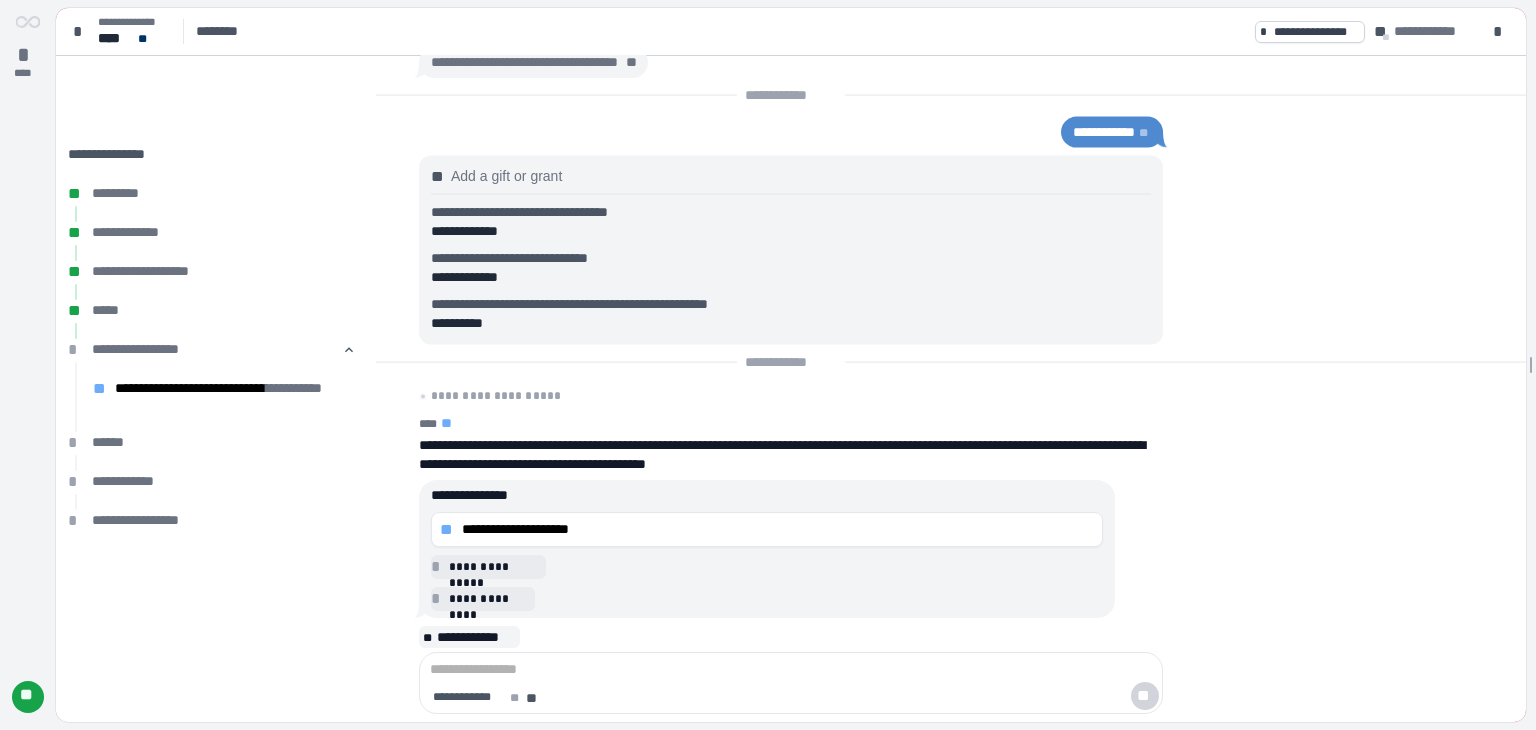 click on "**********" at bounding box center [778, 529] 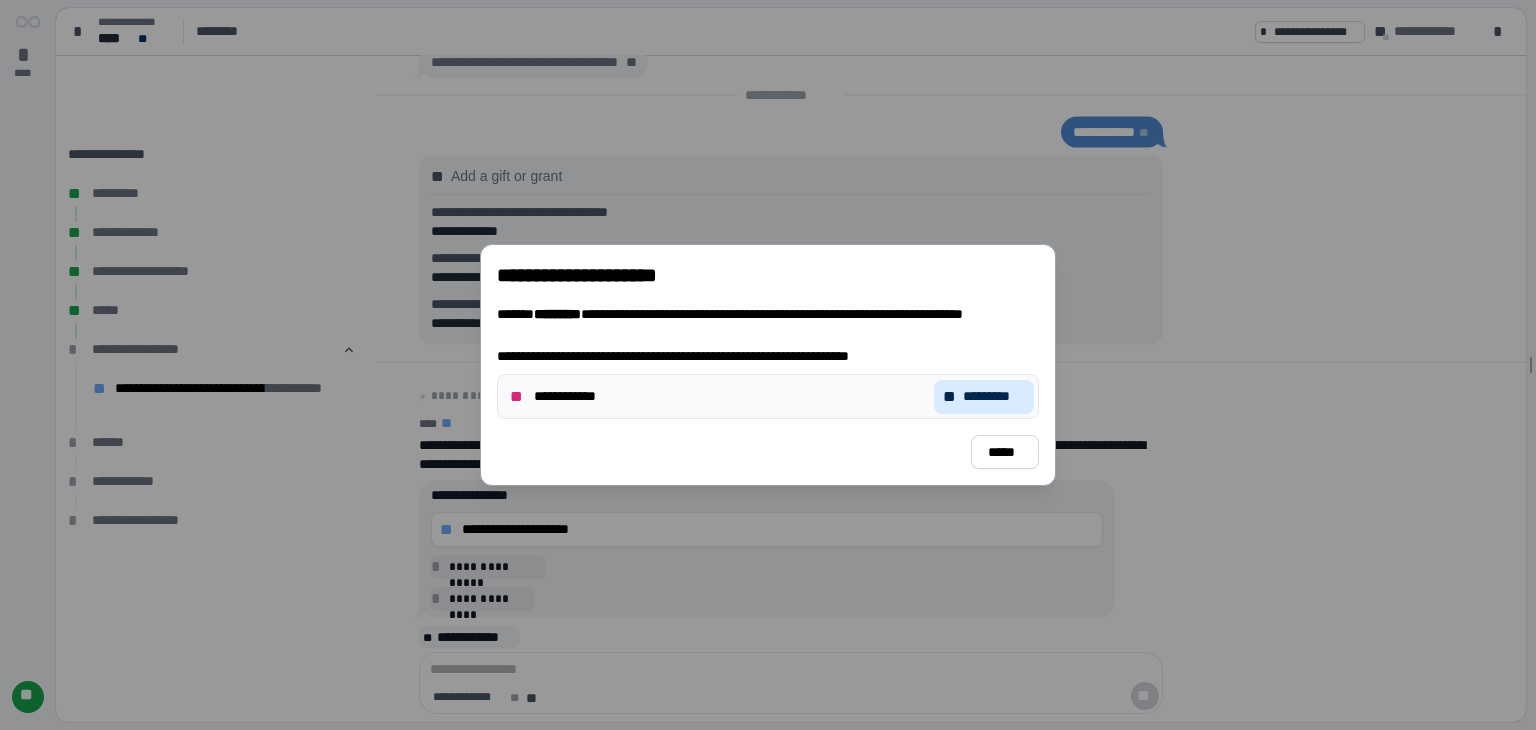 click on "*********" at bounding box center (994, 396) 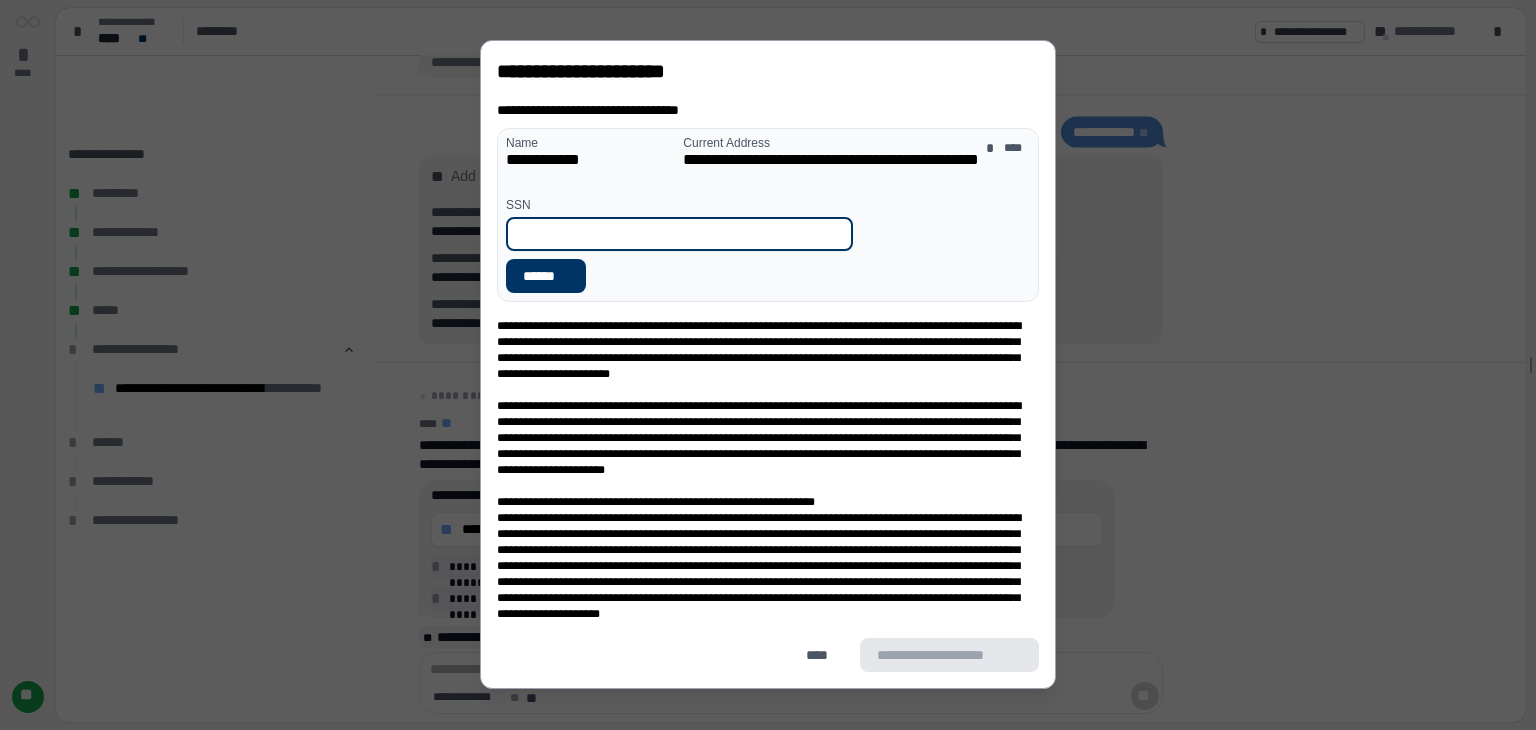 click at bounding box center (679, 234) 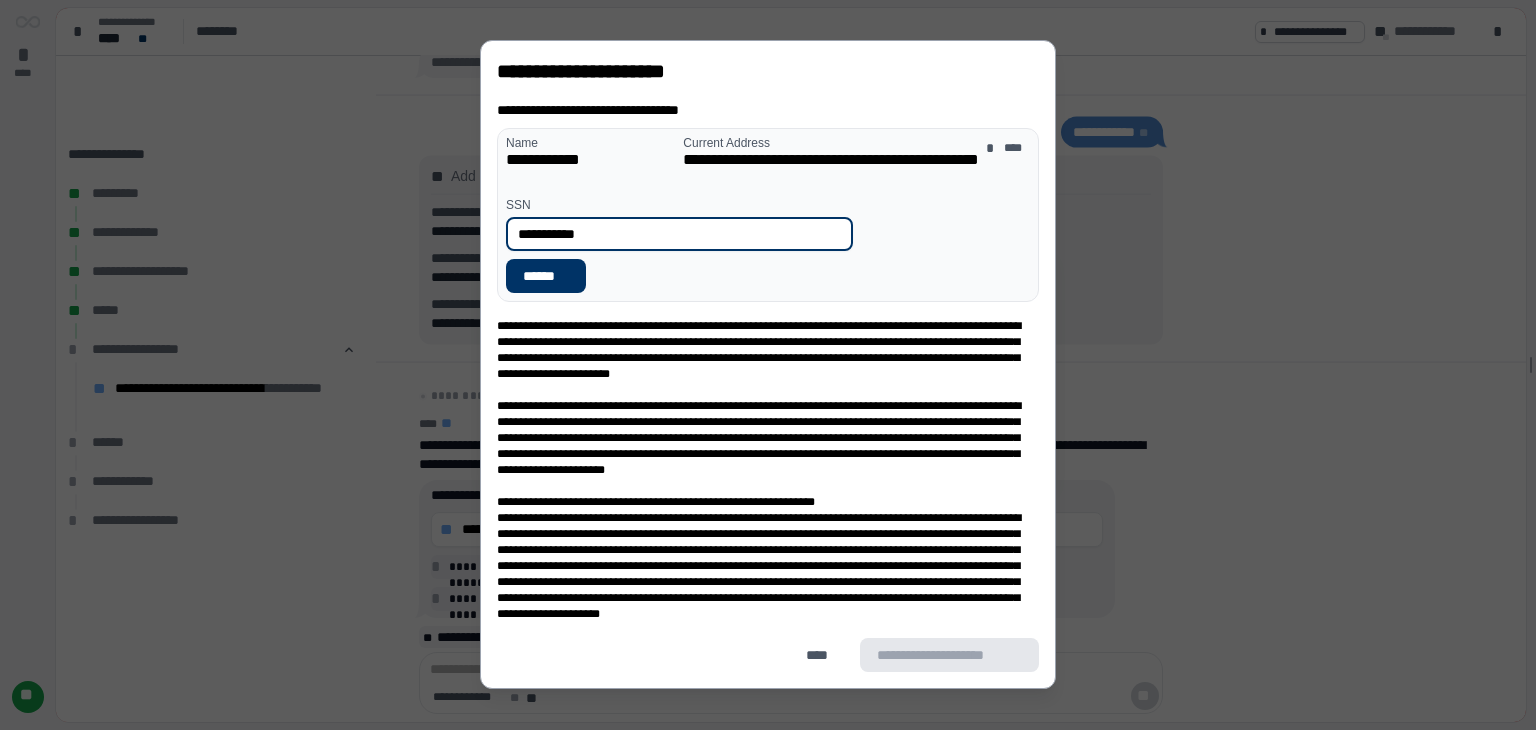 type on "**********" 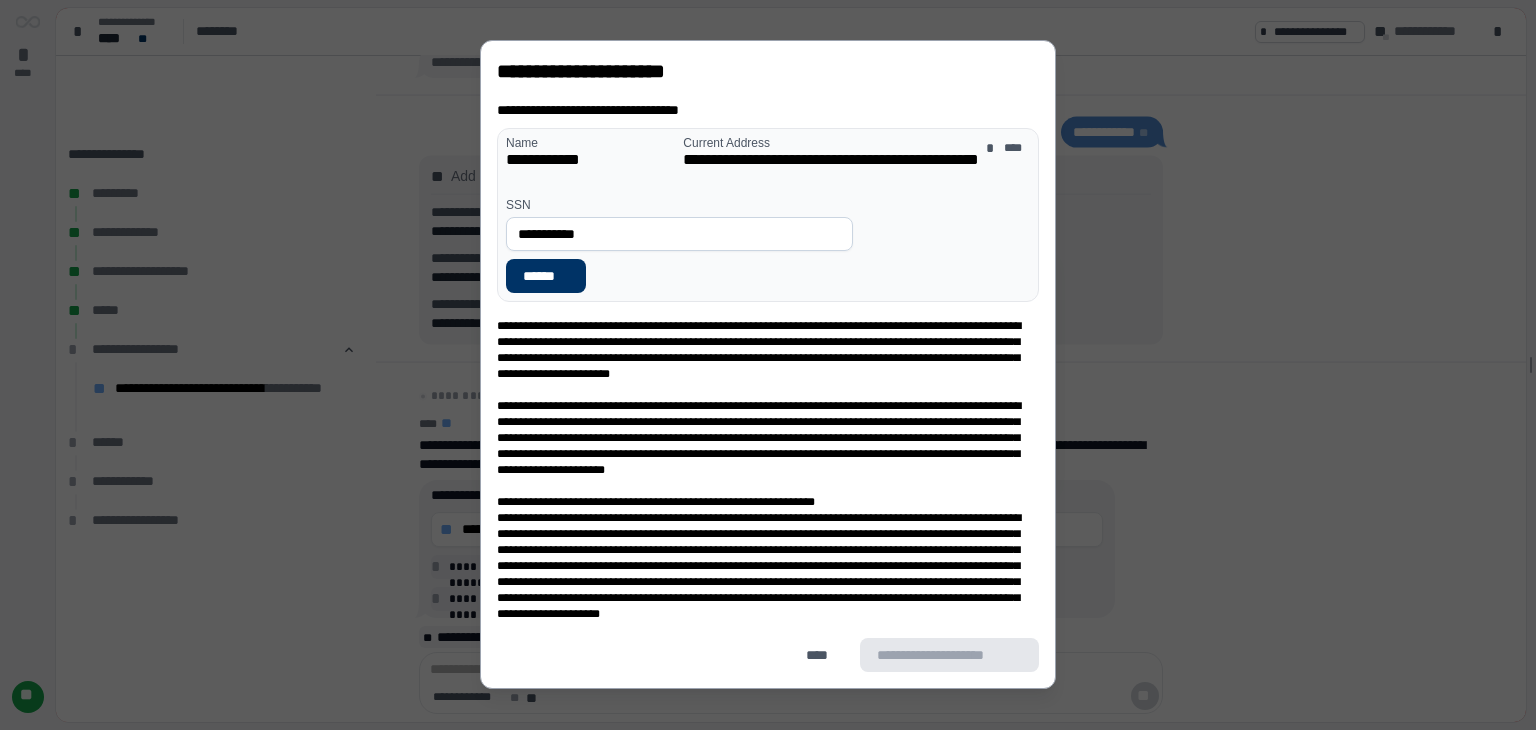 click on "******" at bounding box center (546, 276) 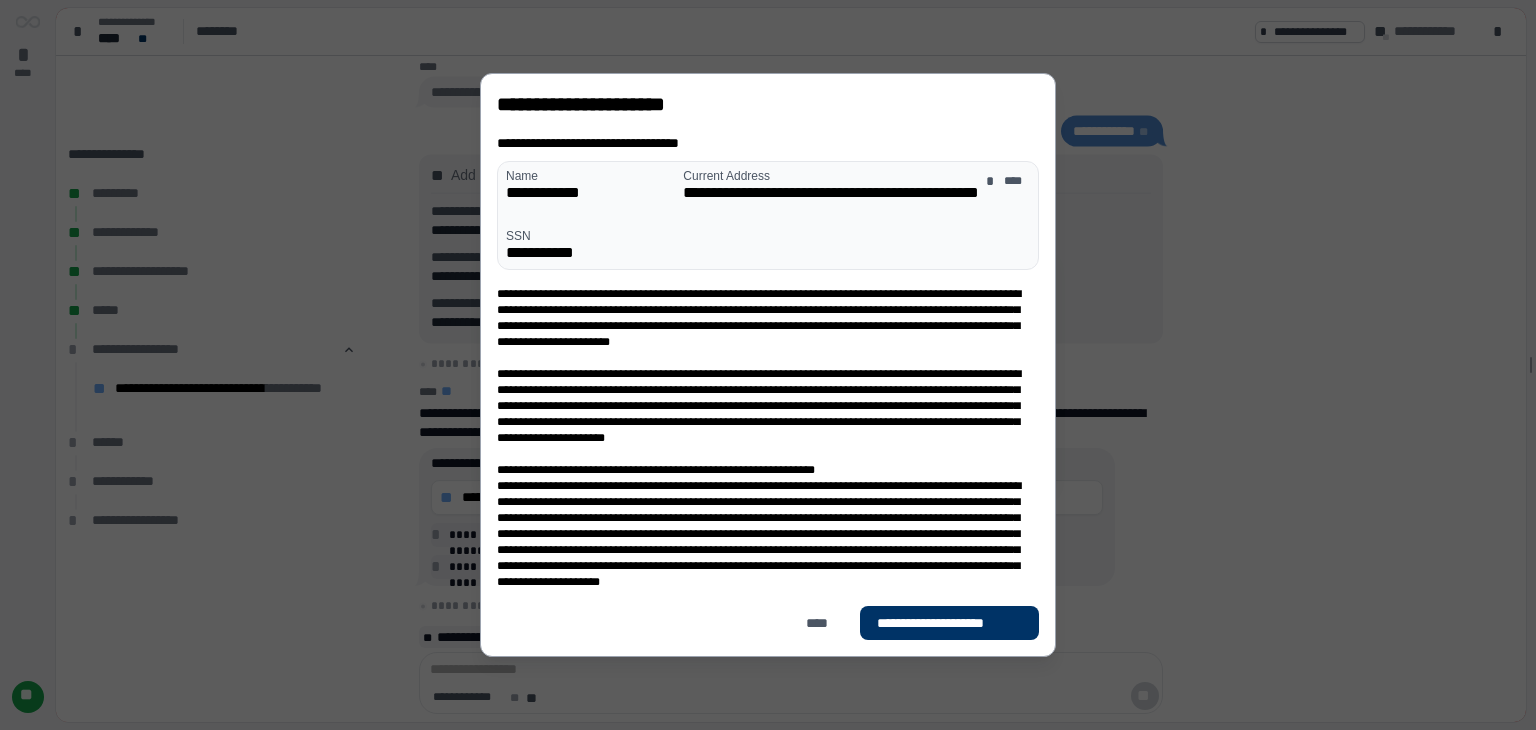 click on "**********" at bounding box center [949, 622] 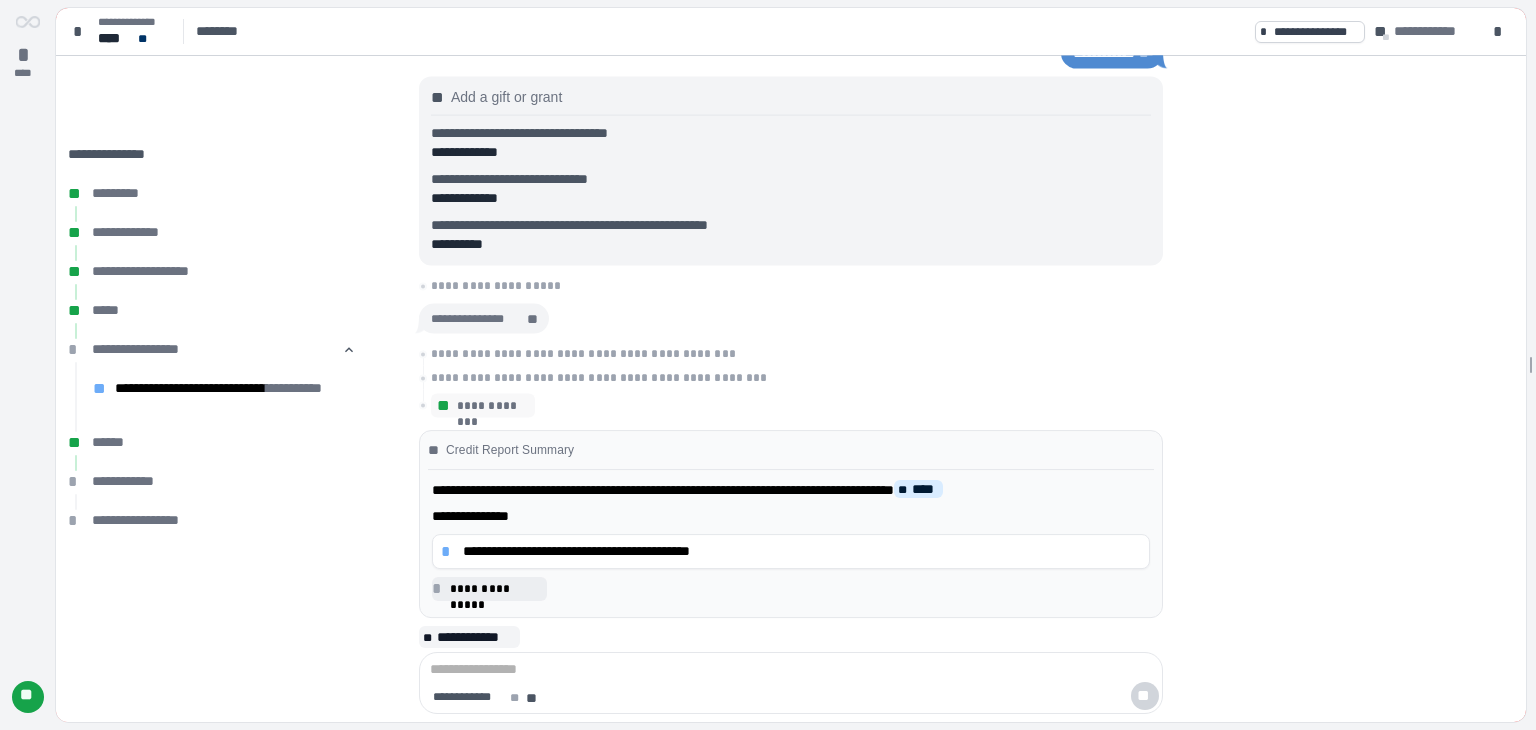 click on "** ****" at bounding box center [918, 489] 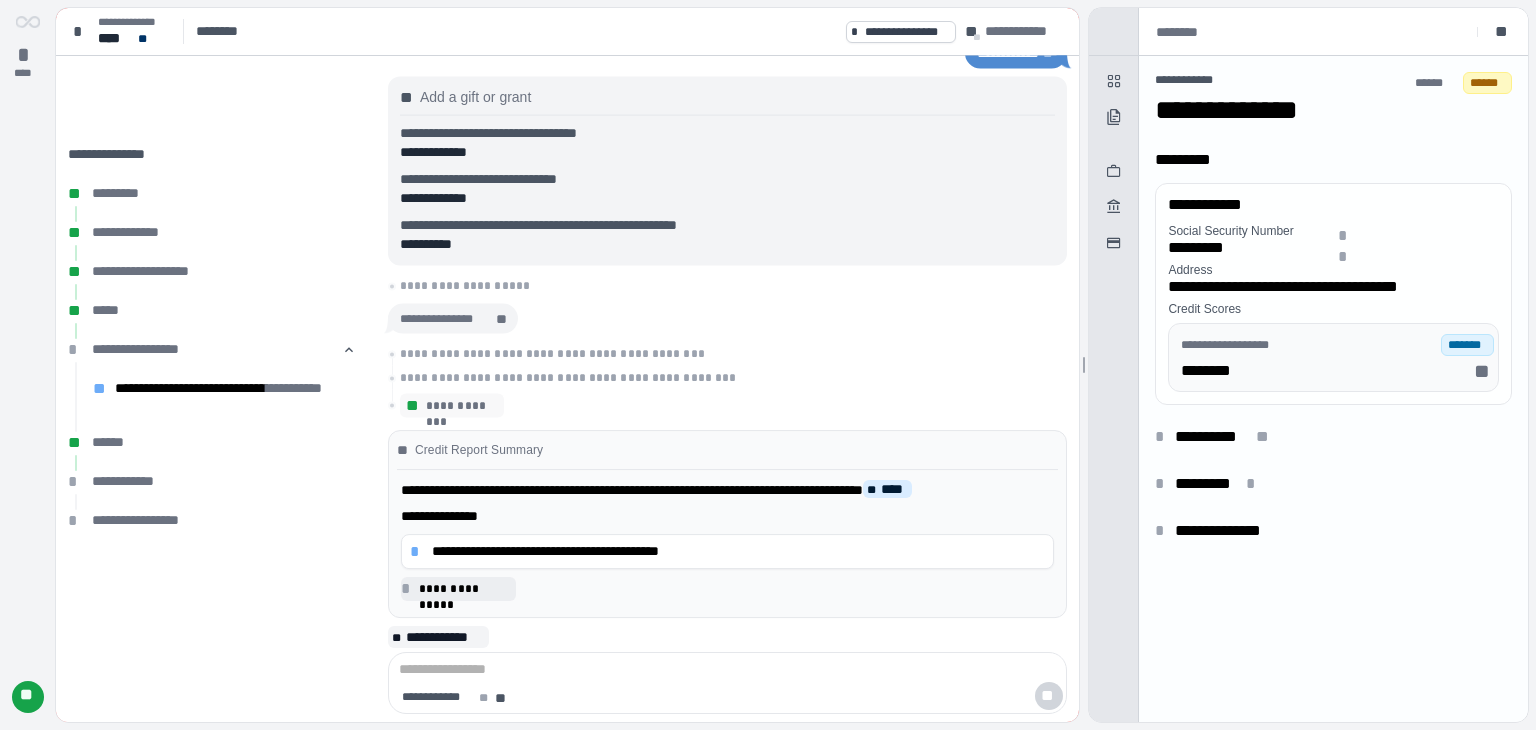 click on "***   **** **" at bounding box center [1337, 370] 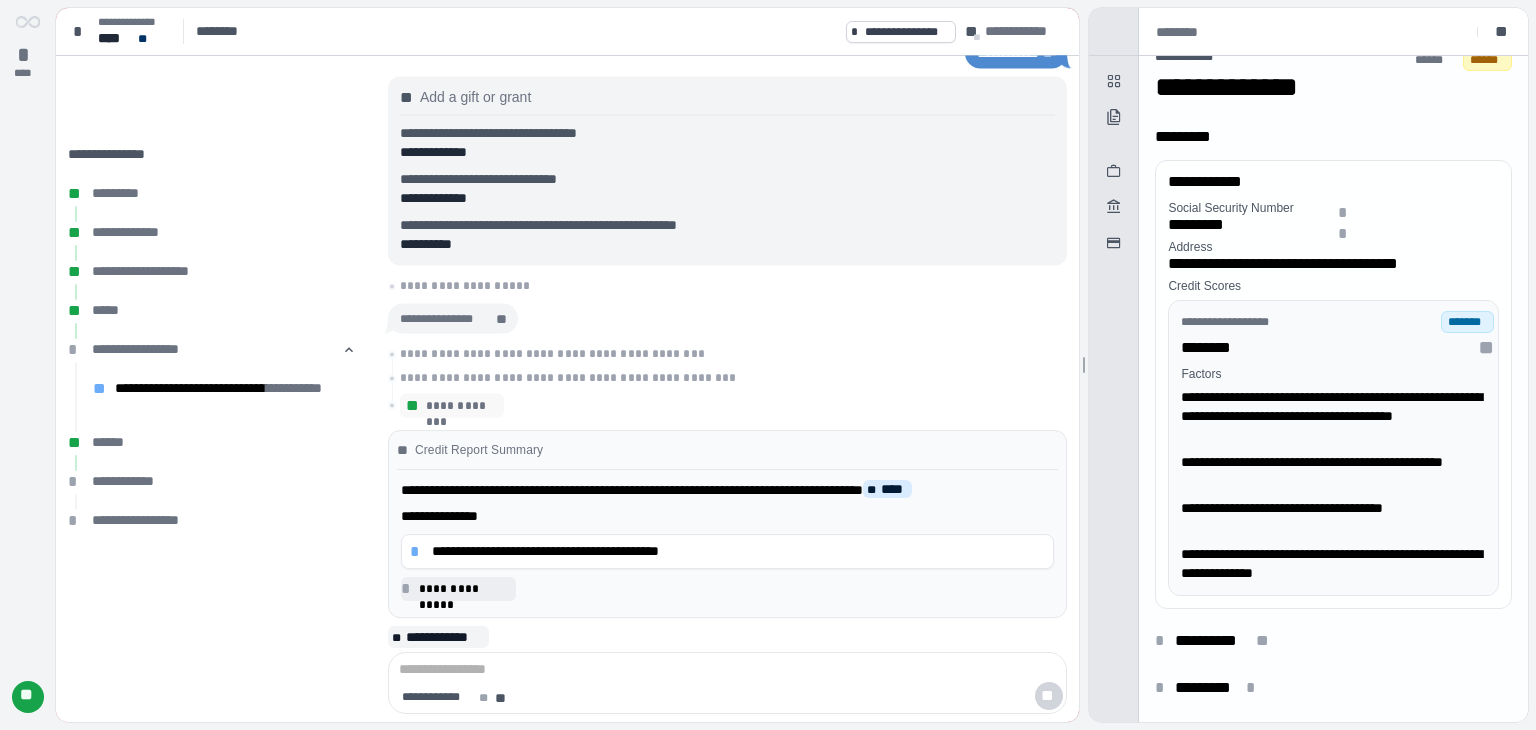 scroll, scrollTop: 0, scrollLeft: 0, axis: both 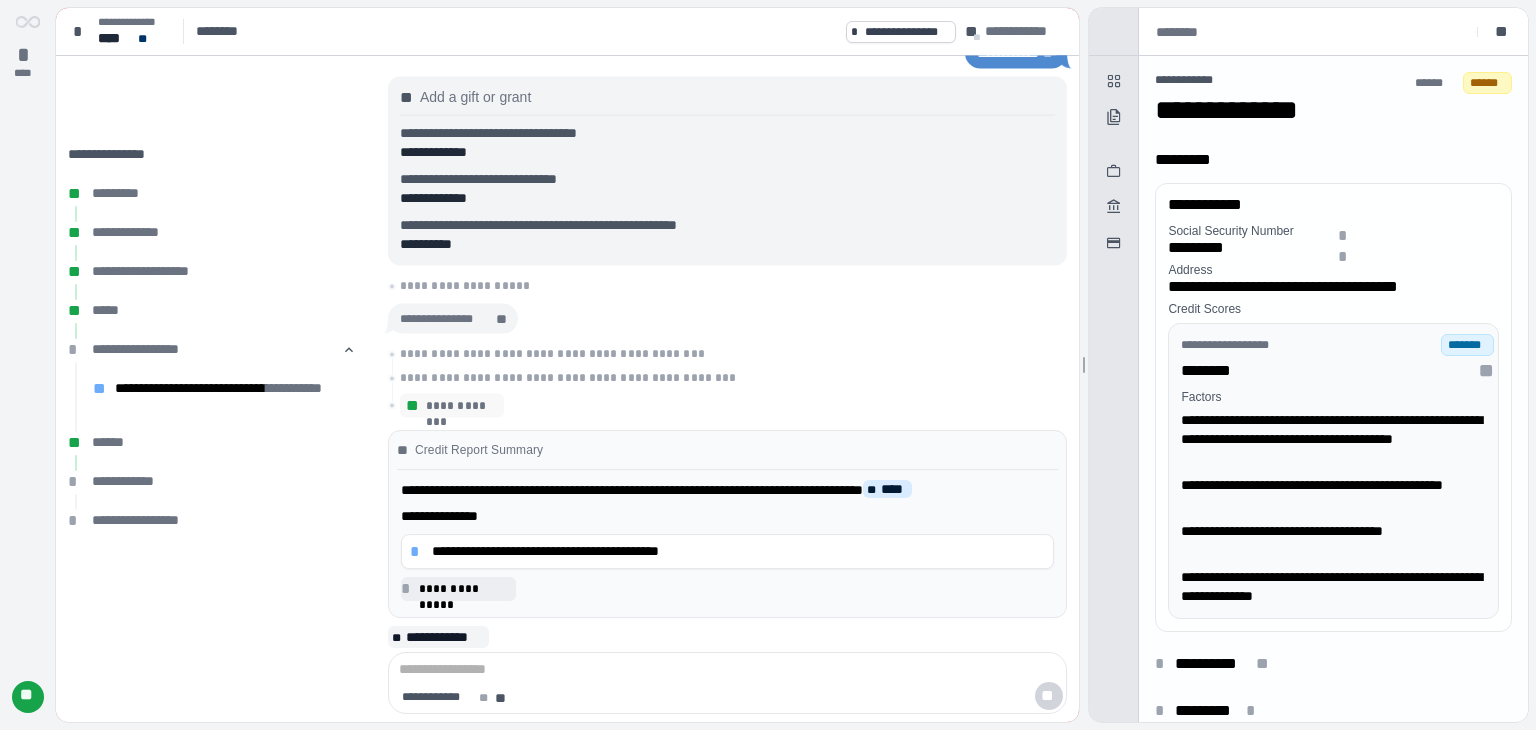 click on "***   **** **" at bounding box center (1337, 370) 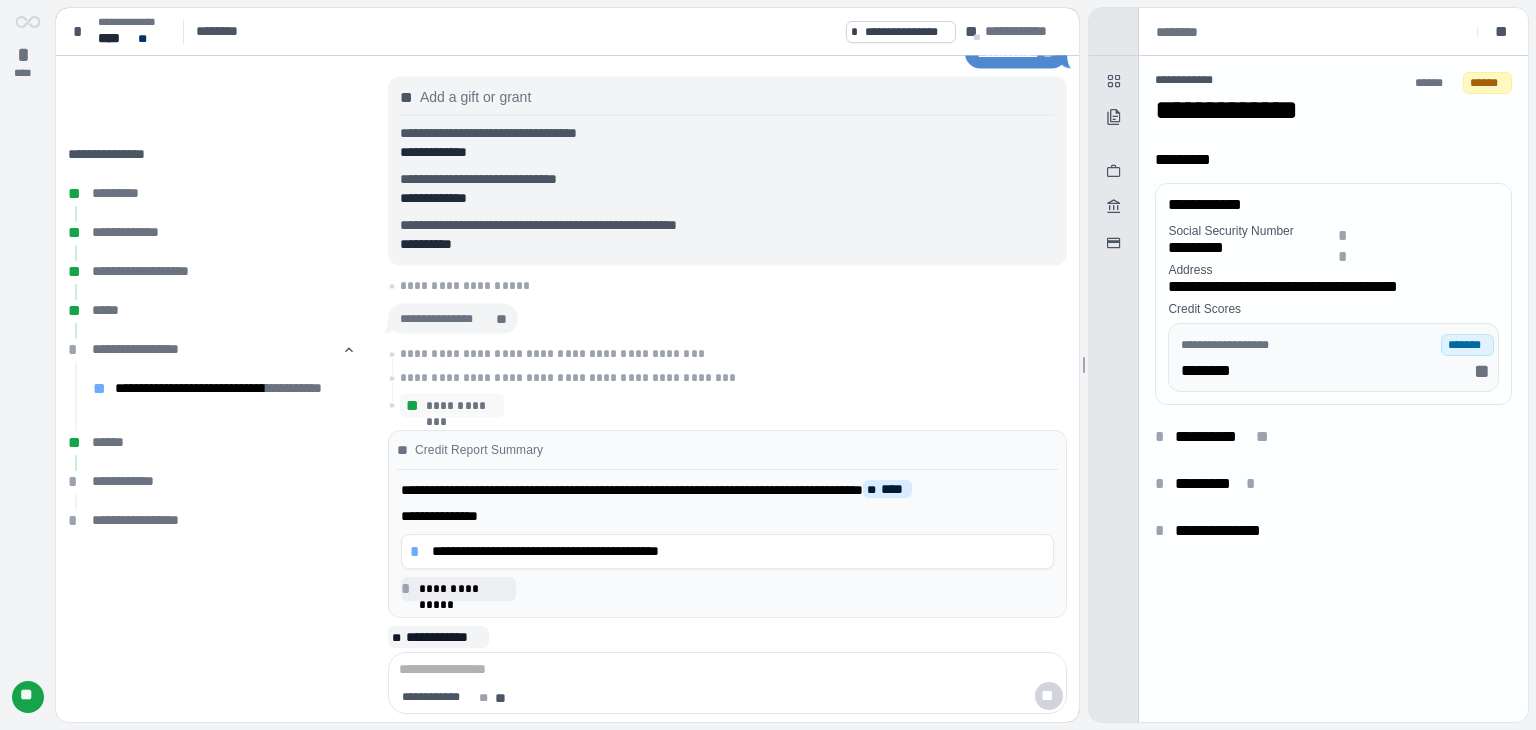 click on "**********" at bounding box center [215, 446] 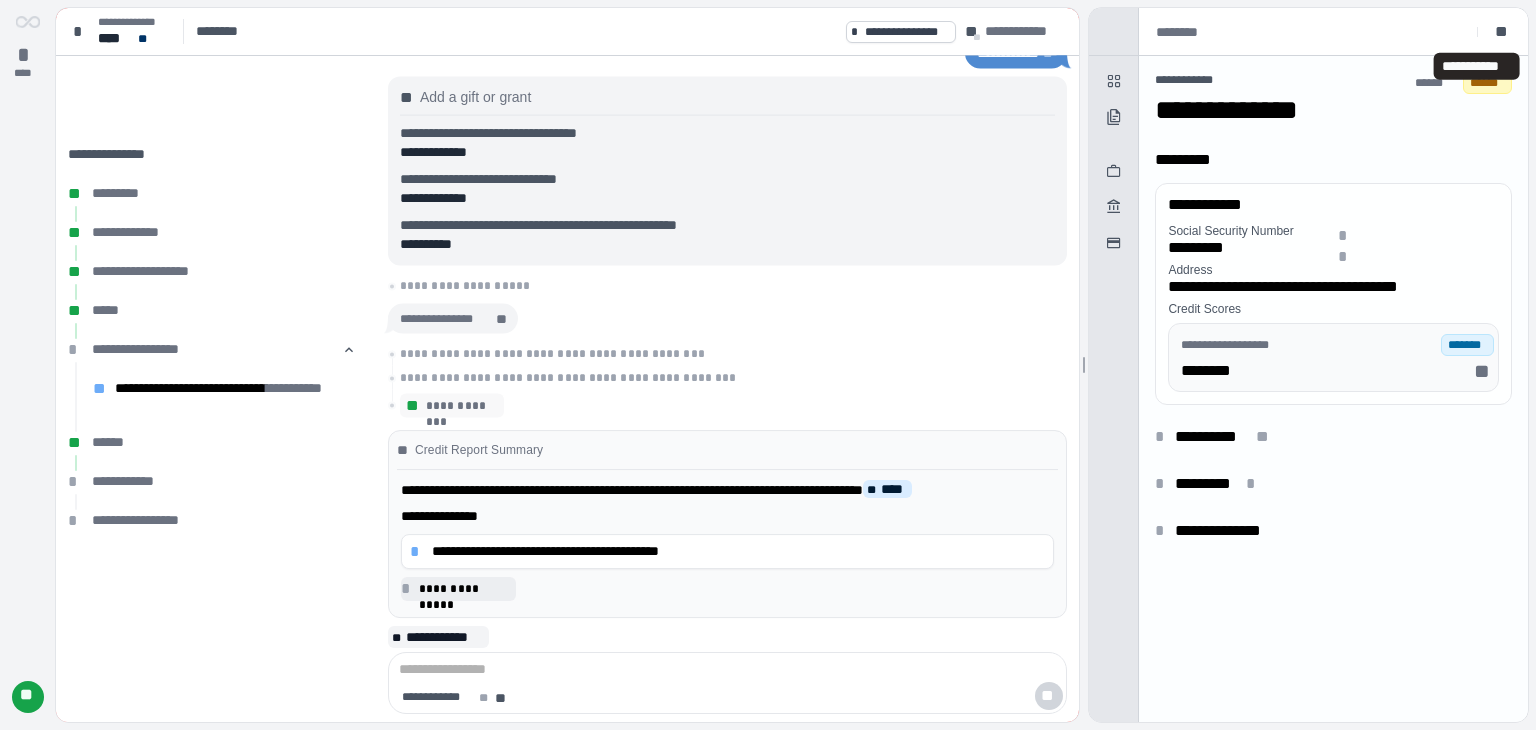 click on "**" at bounding box center (1503, 32) 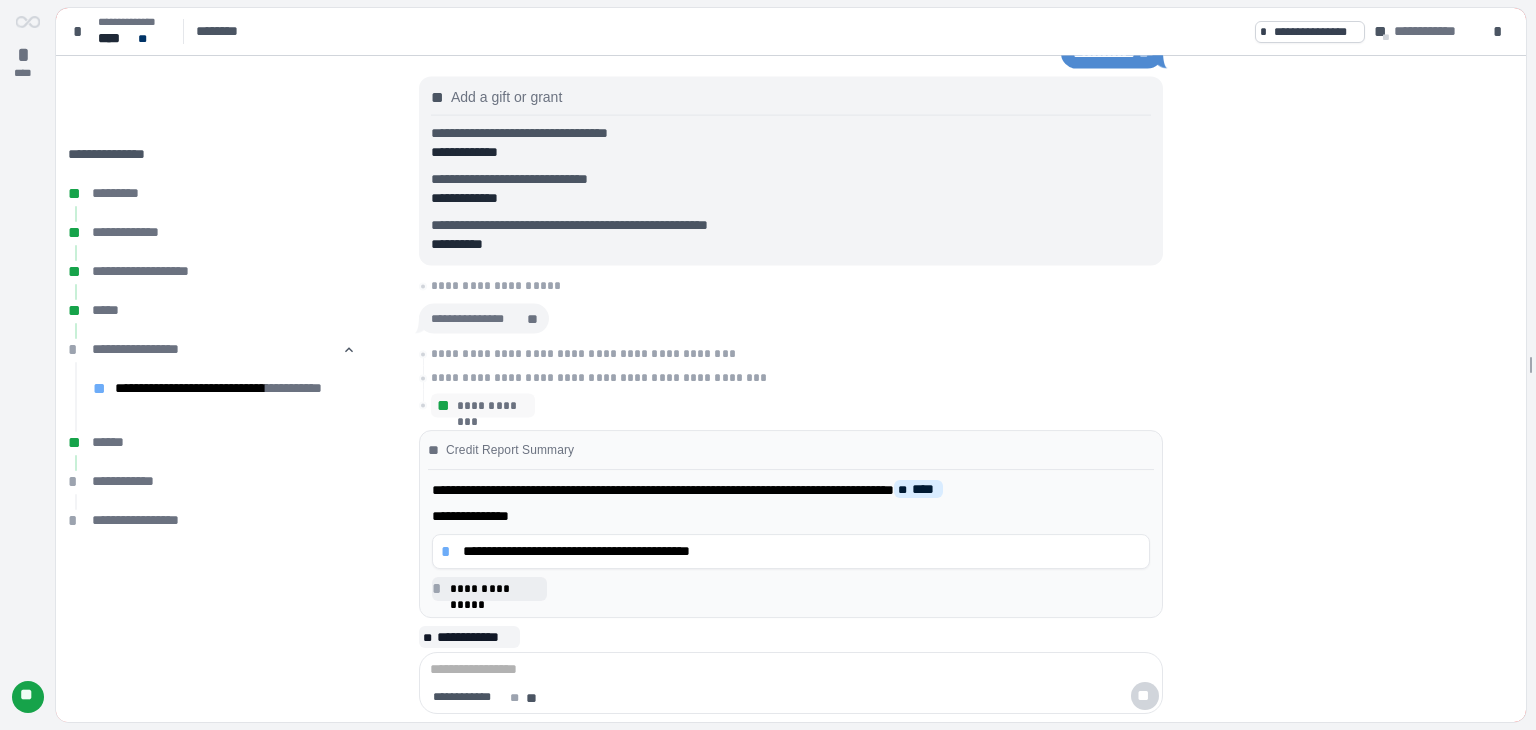 click on "**********" at bounding box center (802, 551) 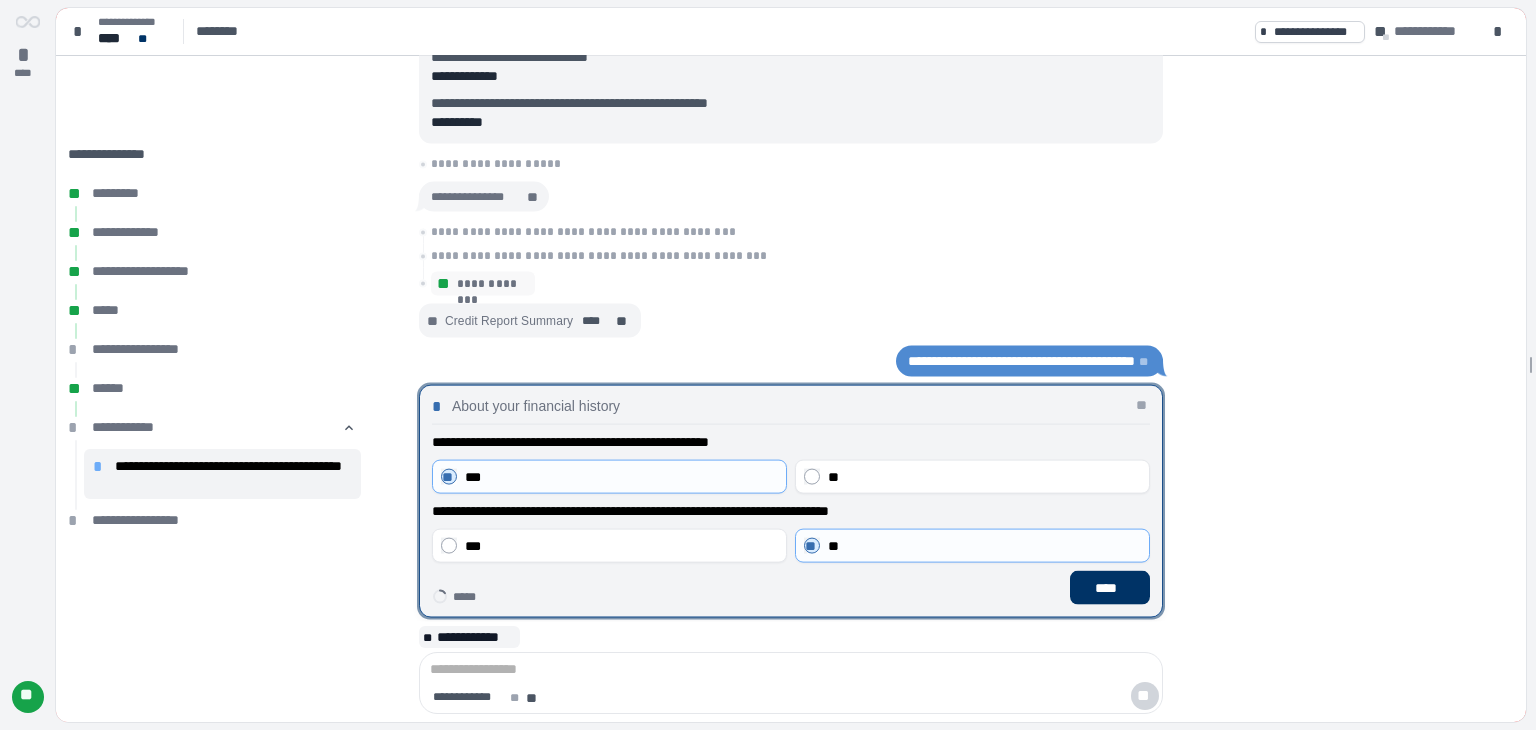 click on "****" at bounding box center [1110, 587] 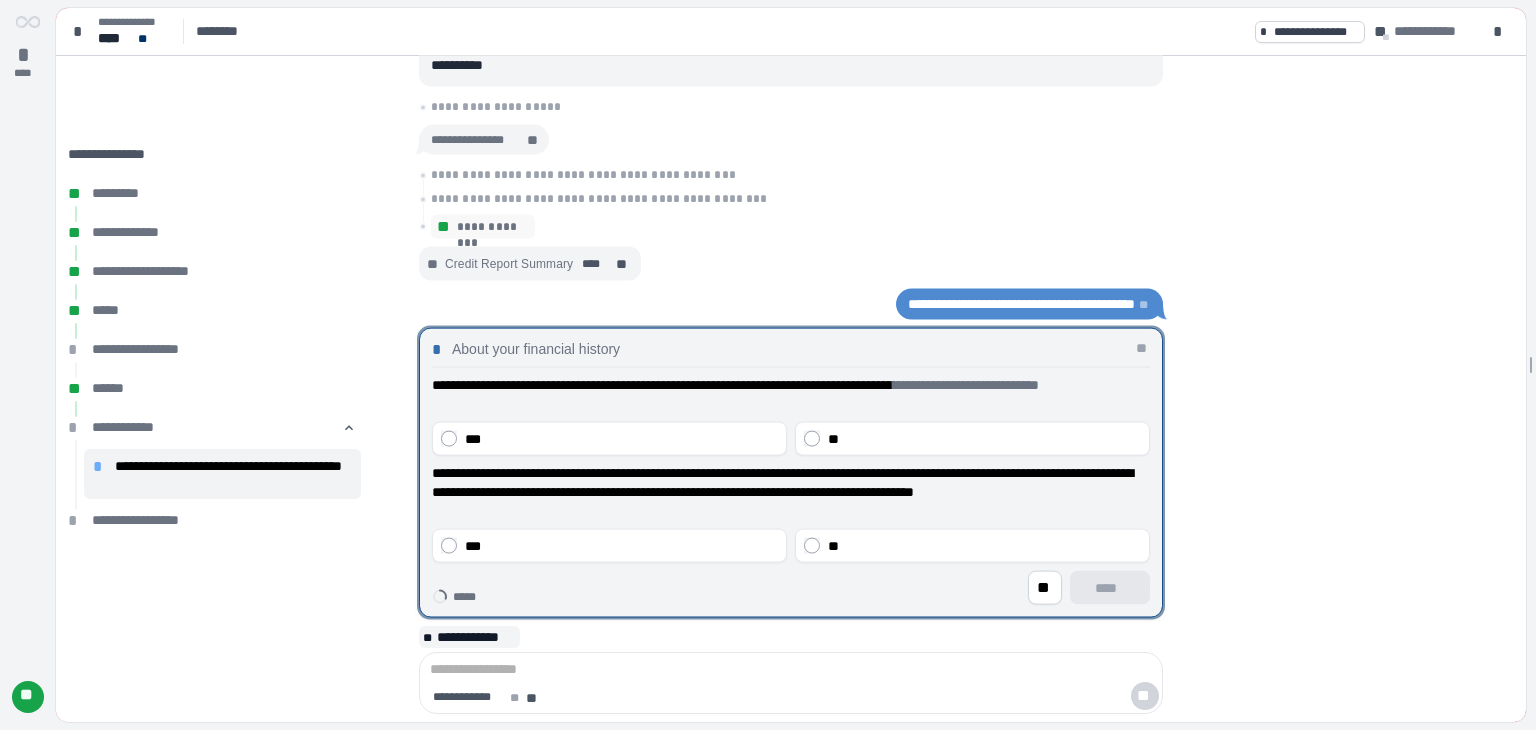 click on "**" at bounding box center [972, 439] 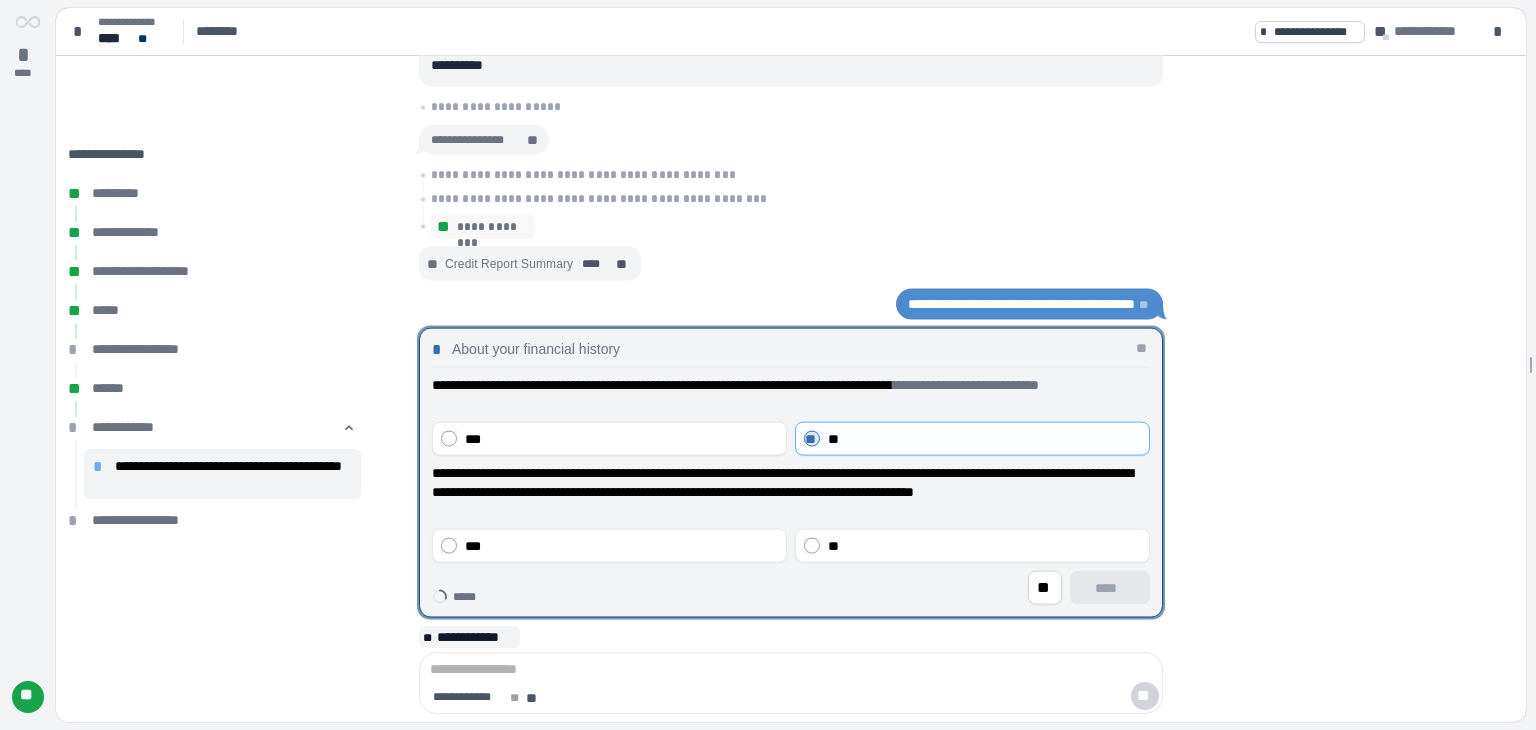 click on "**" at bounding box center (984, 545) 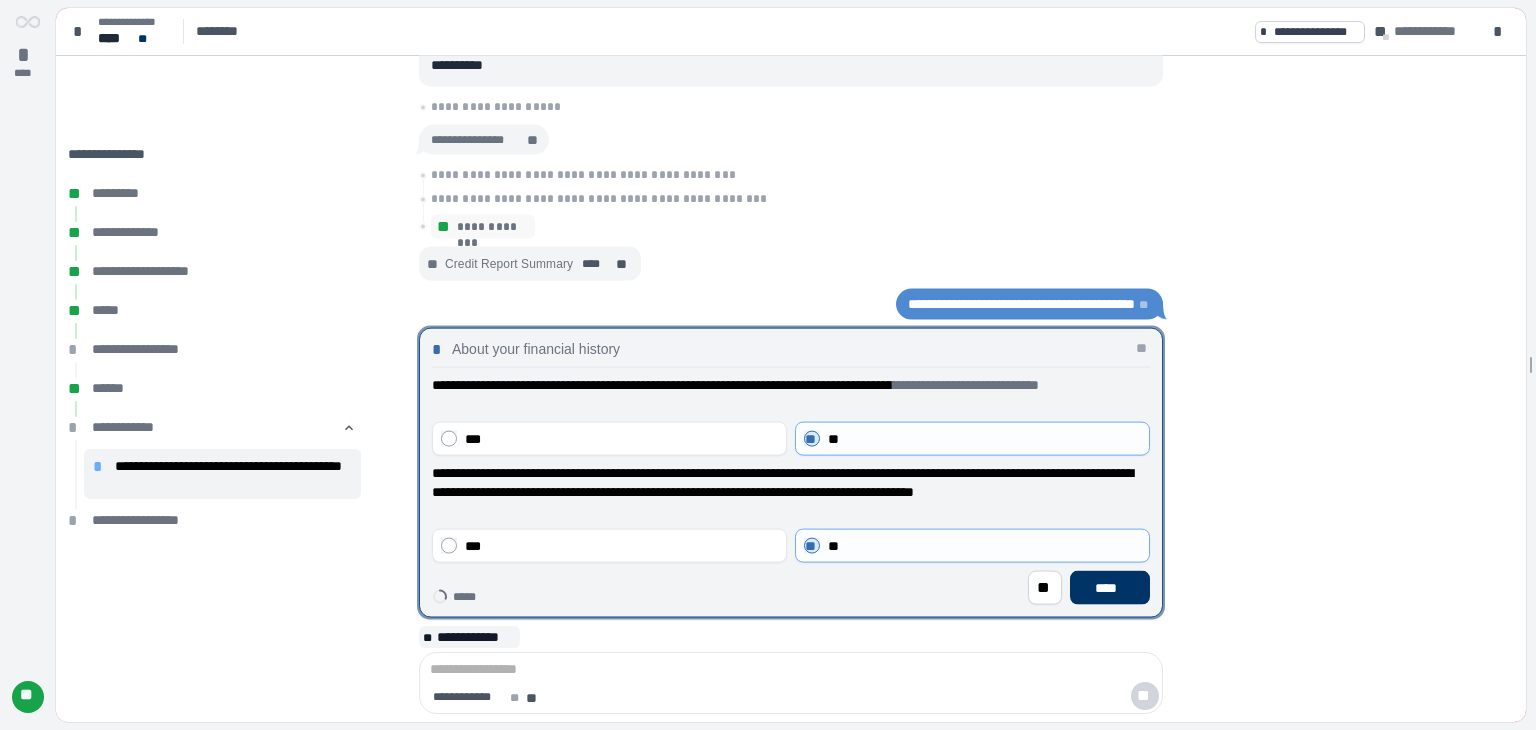 click on "****" at bounding box center [1110, 587] 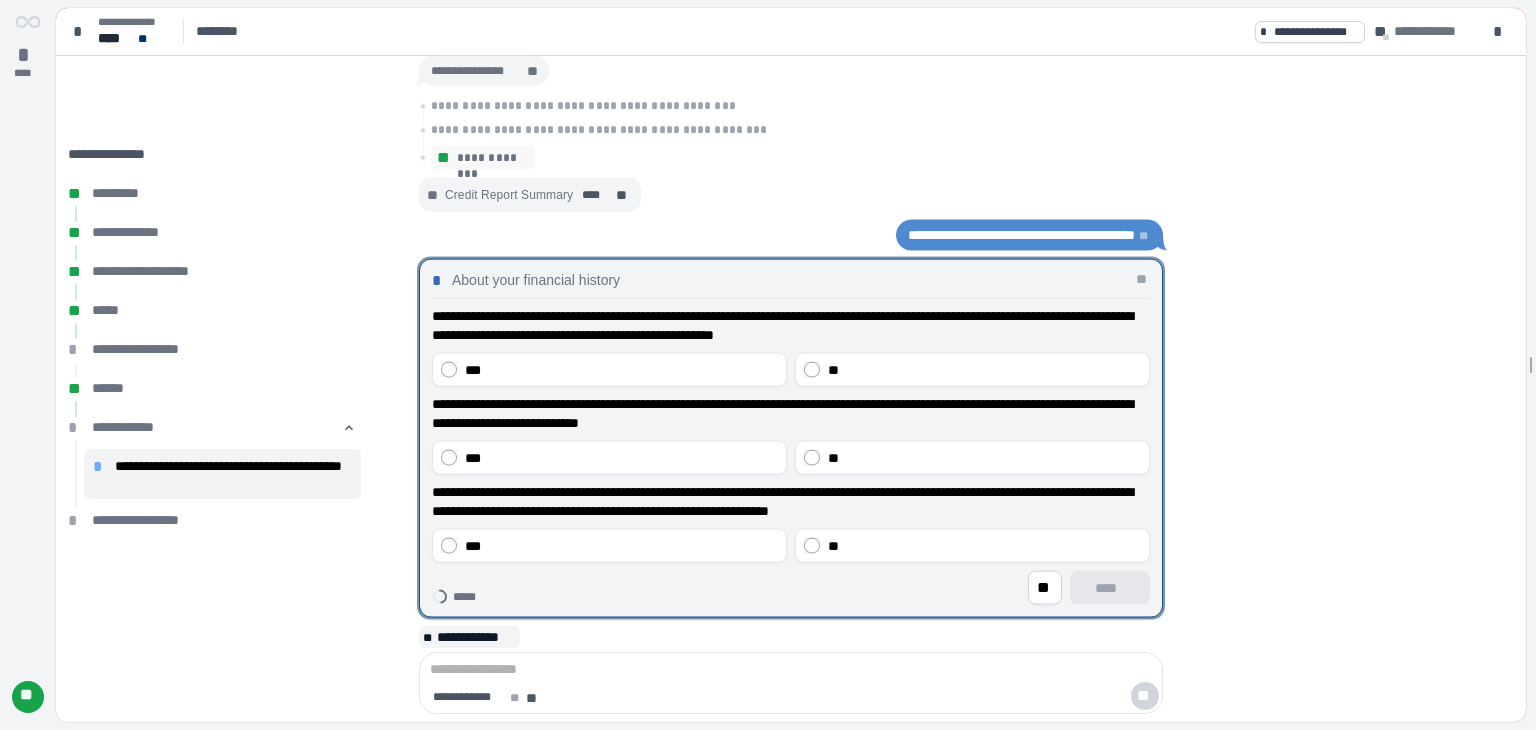 click on "**" at bounding box center [833, 369] 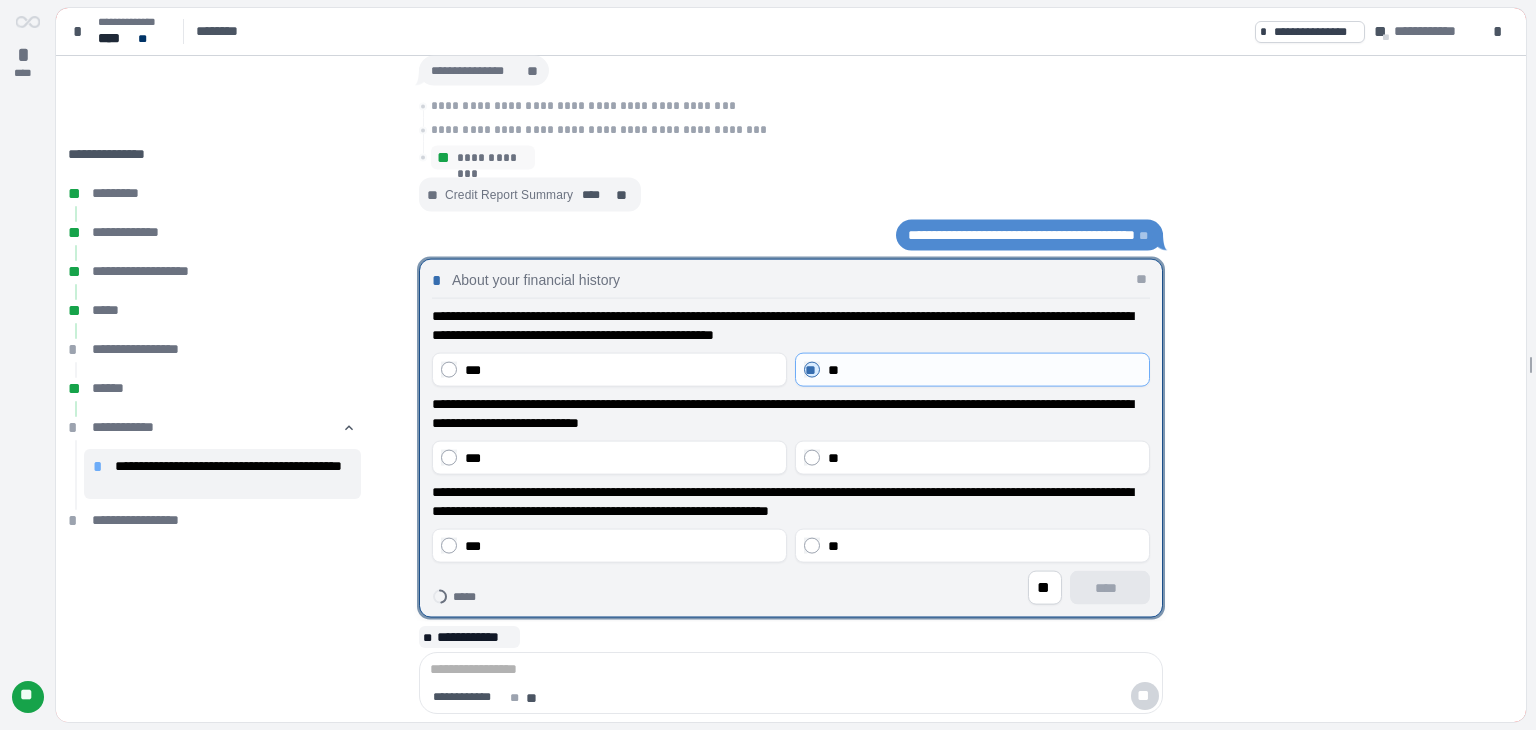 click on "**" at bounding box center (833, 457) 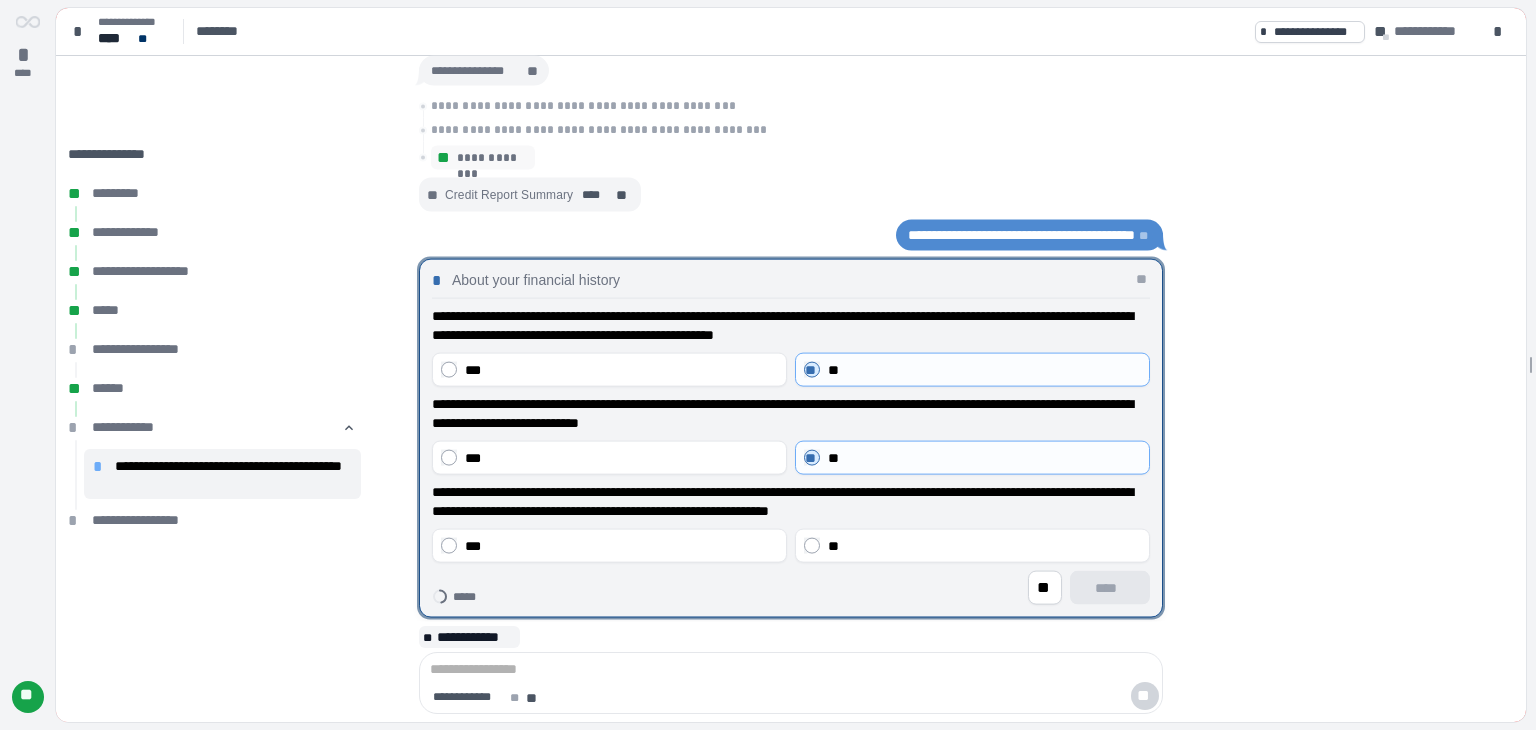 click on "**" at bounding box center (984, 545) 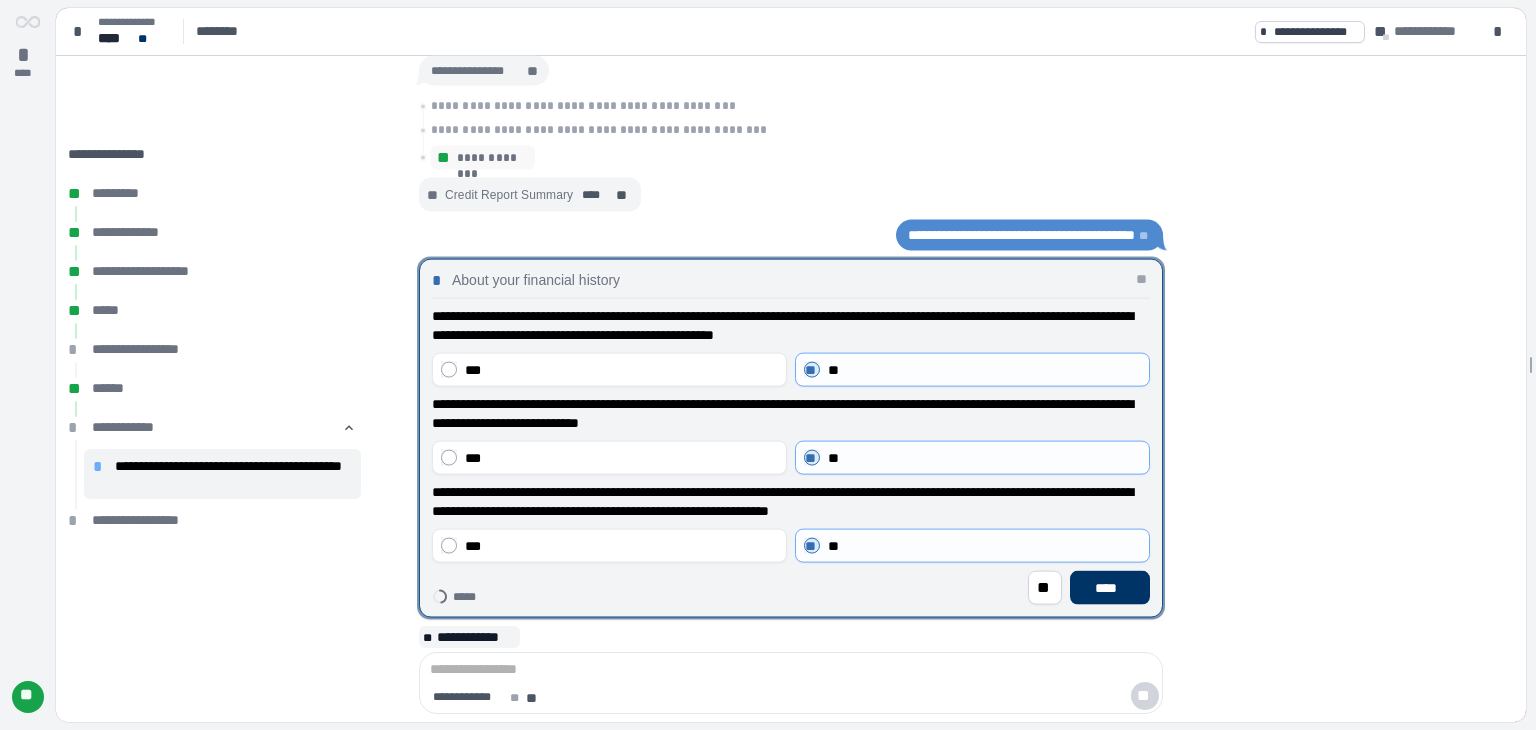 click on "****" at bounding box center (1110, 587) 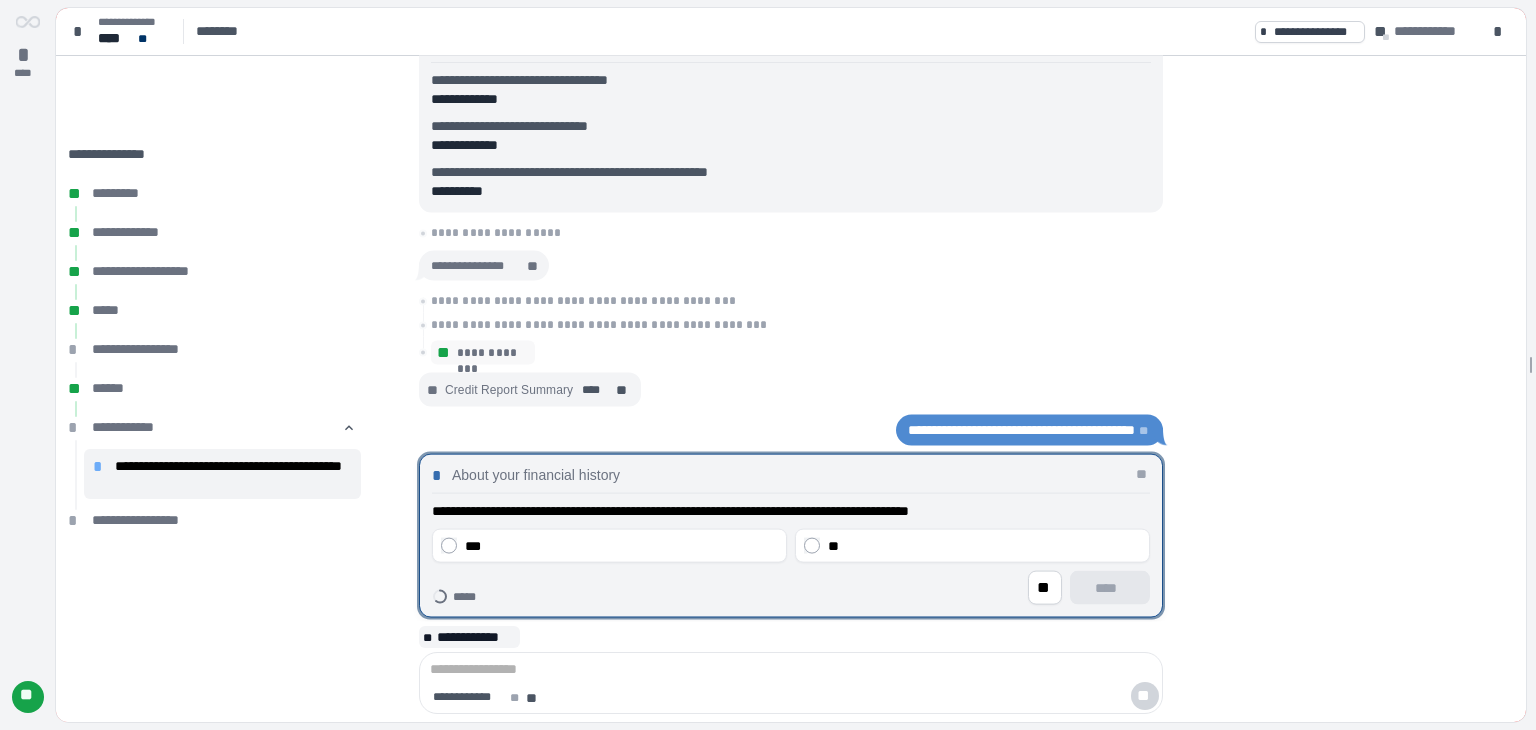 click on "**" at bounding box center [984, 545] 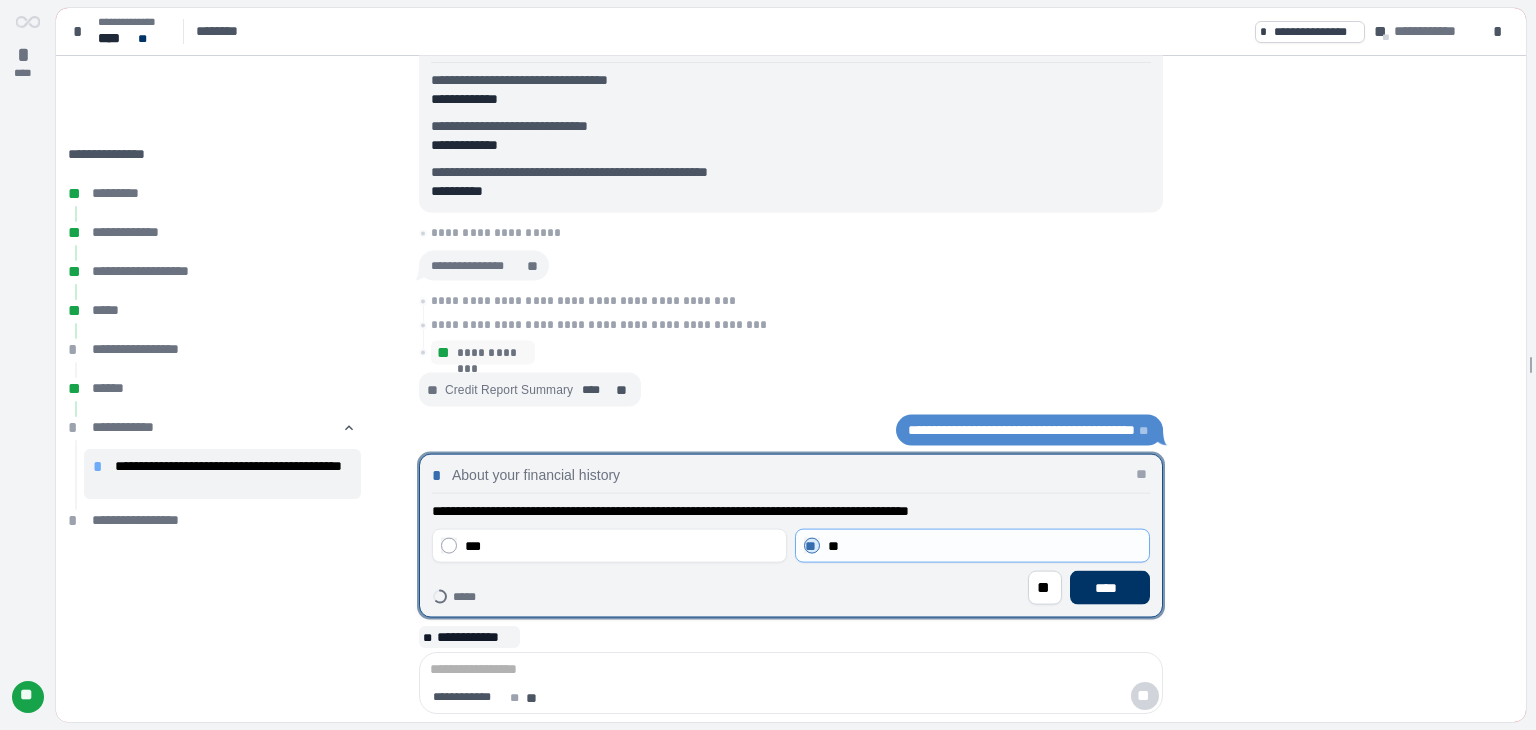 click on "****" at bounding box center (1110, 588) 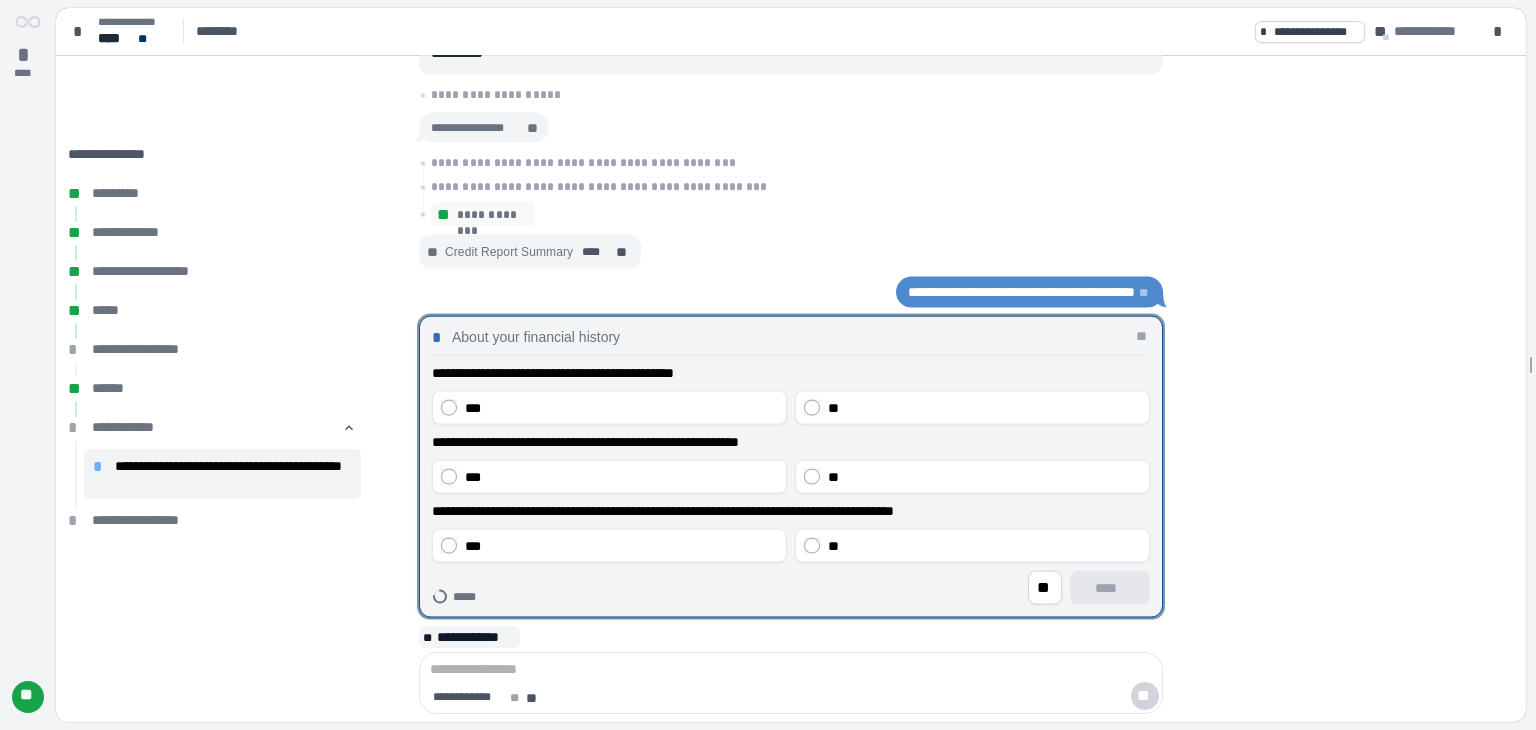 click on "**" at bounding box center (984, 407) 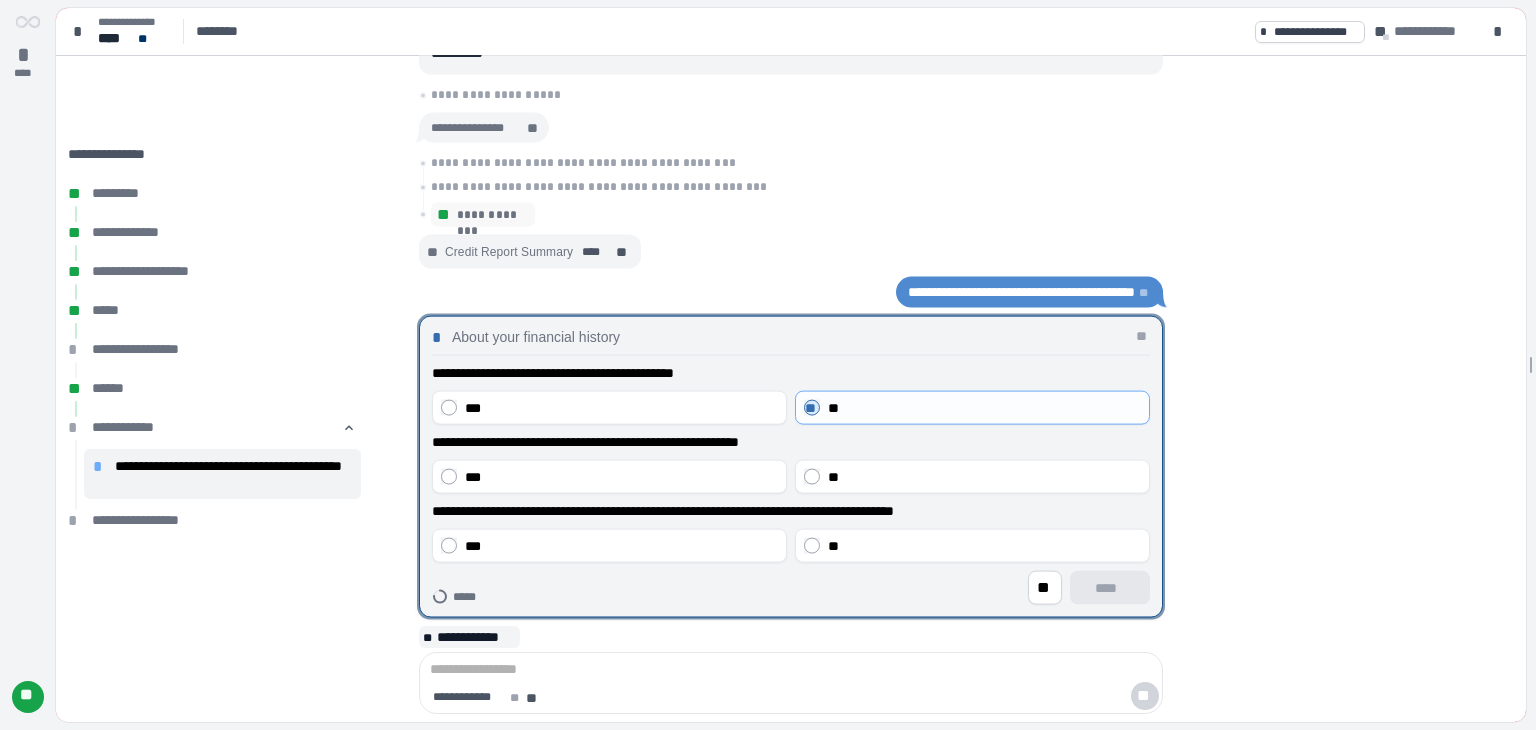 click on "**" at bounding box center (984, 476) 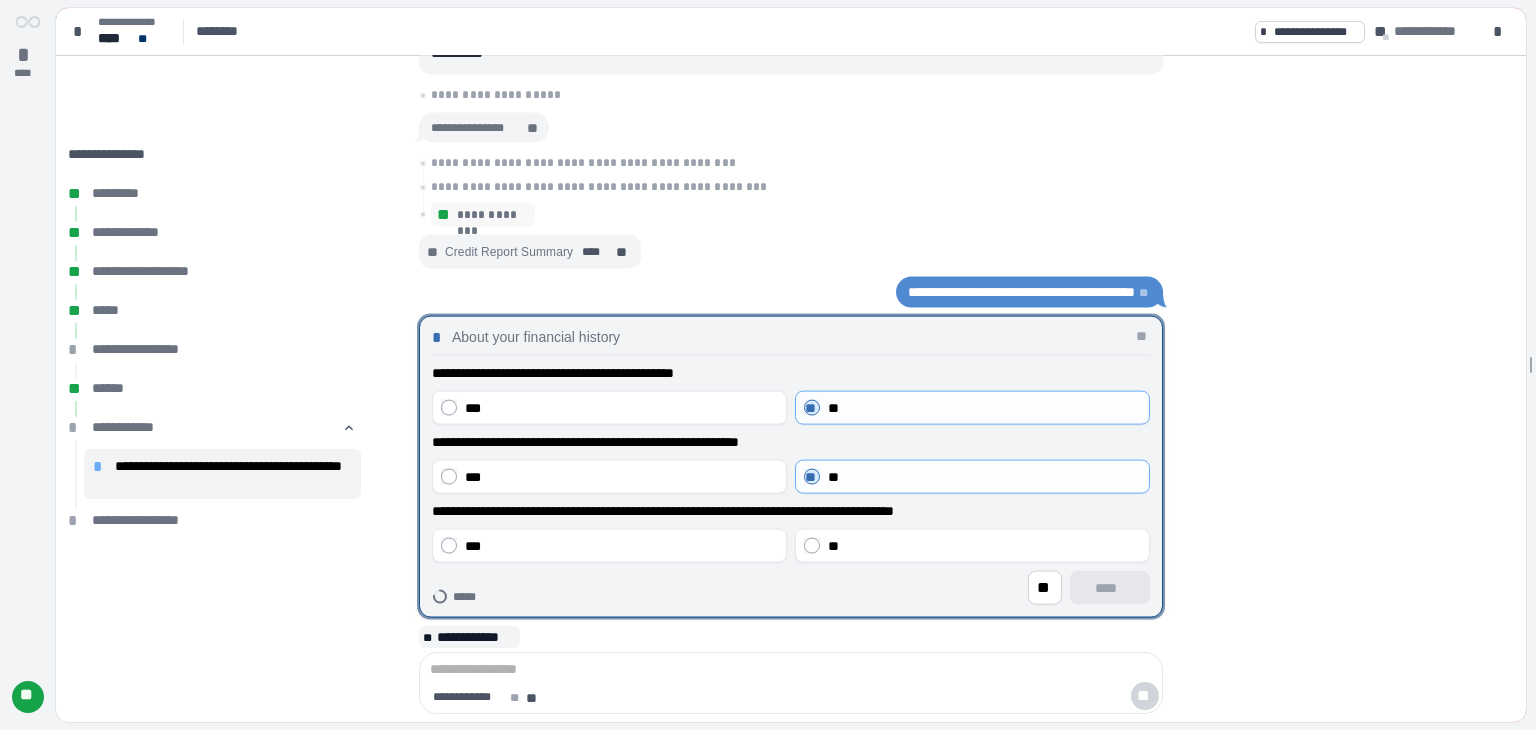 click on "**" at bounding box center (984, 545) 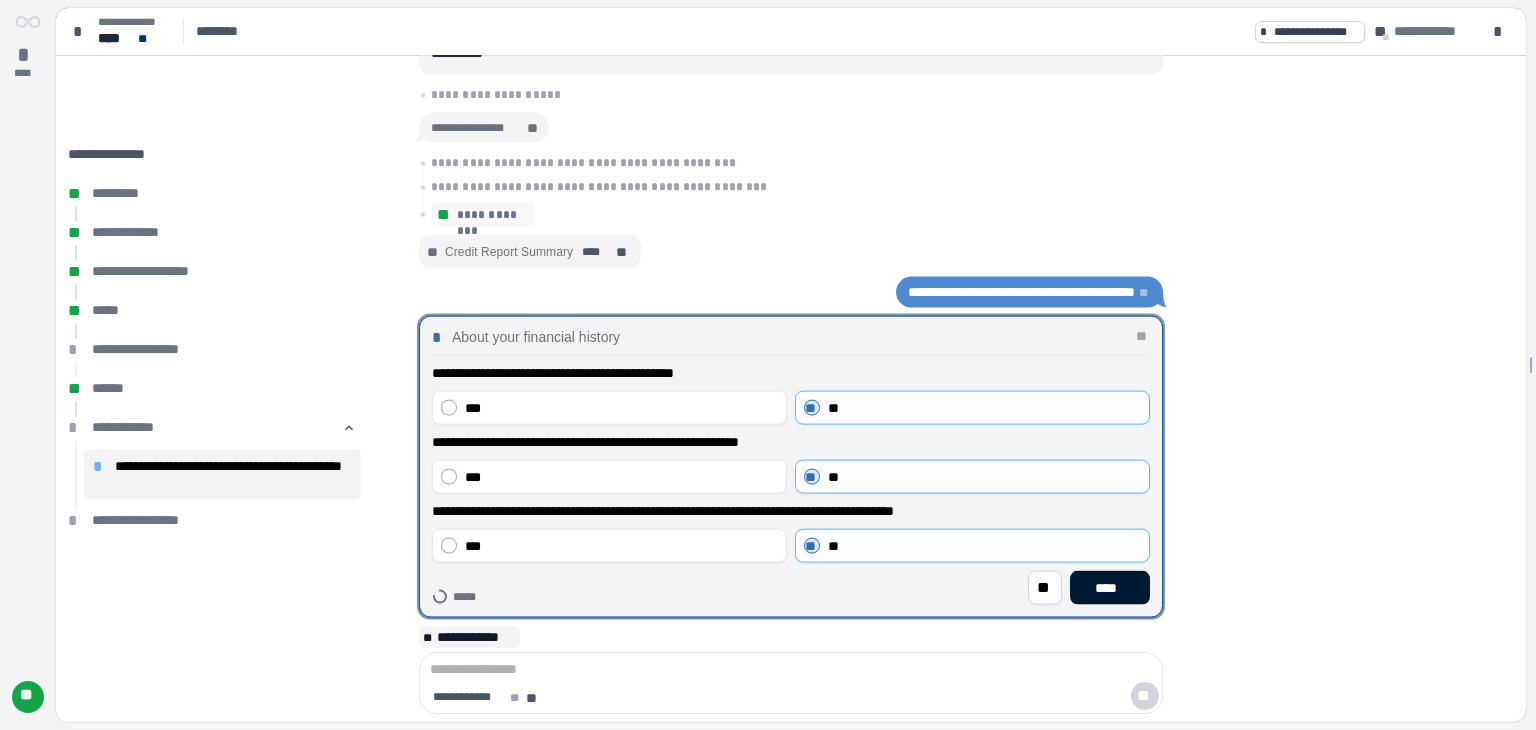 click on "****" at bounding box center [1110, 587] 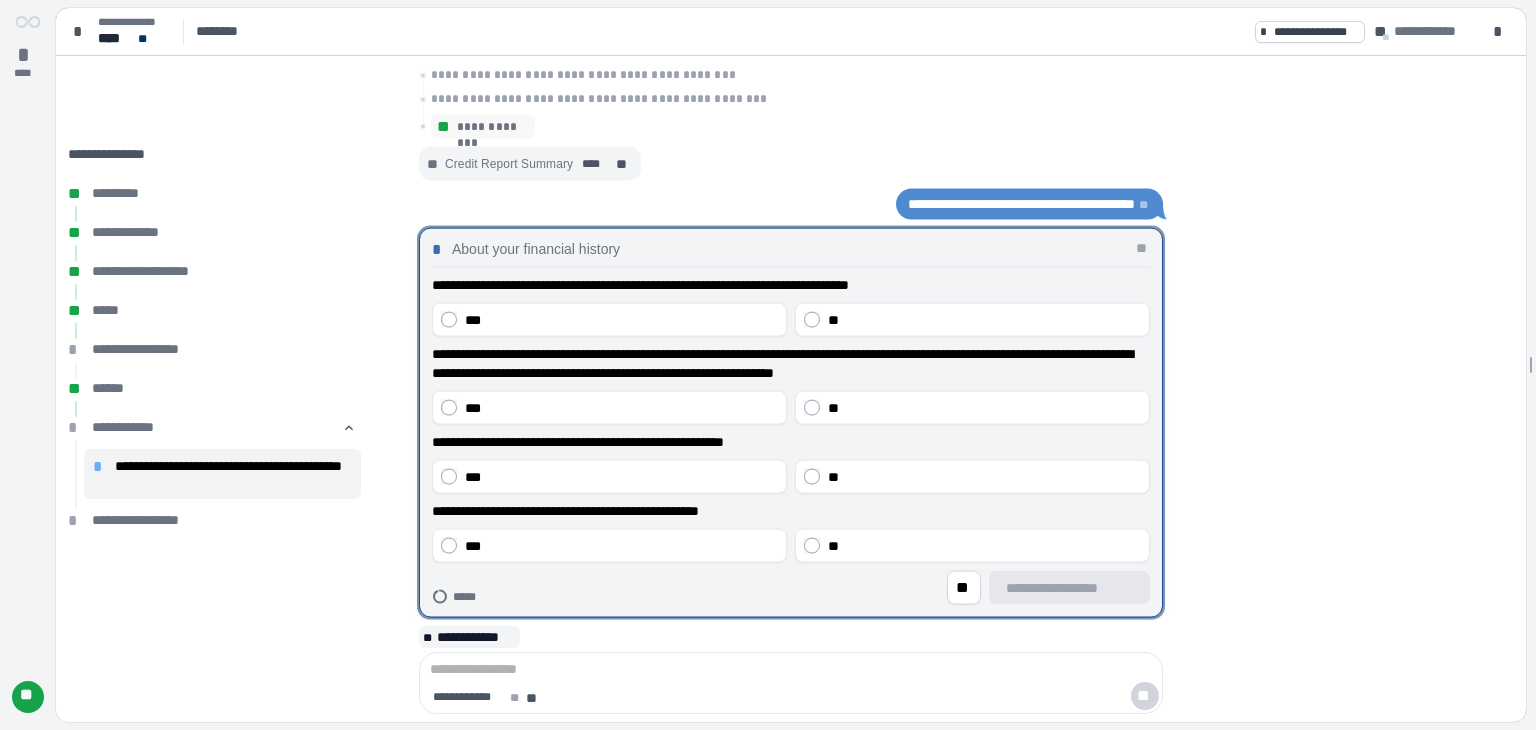 click on "**" at bounding box center (972, 320) 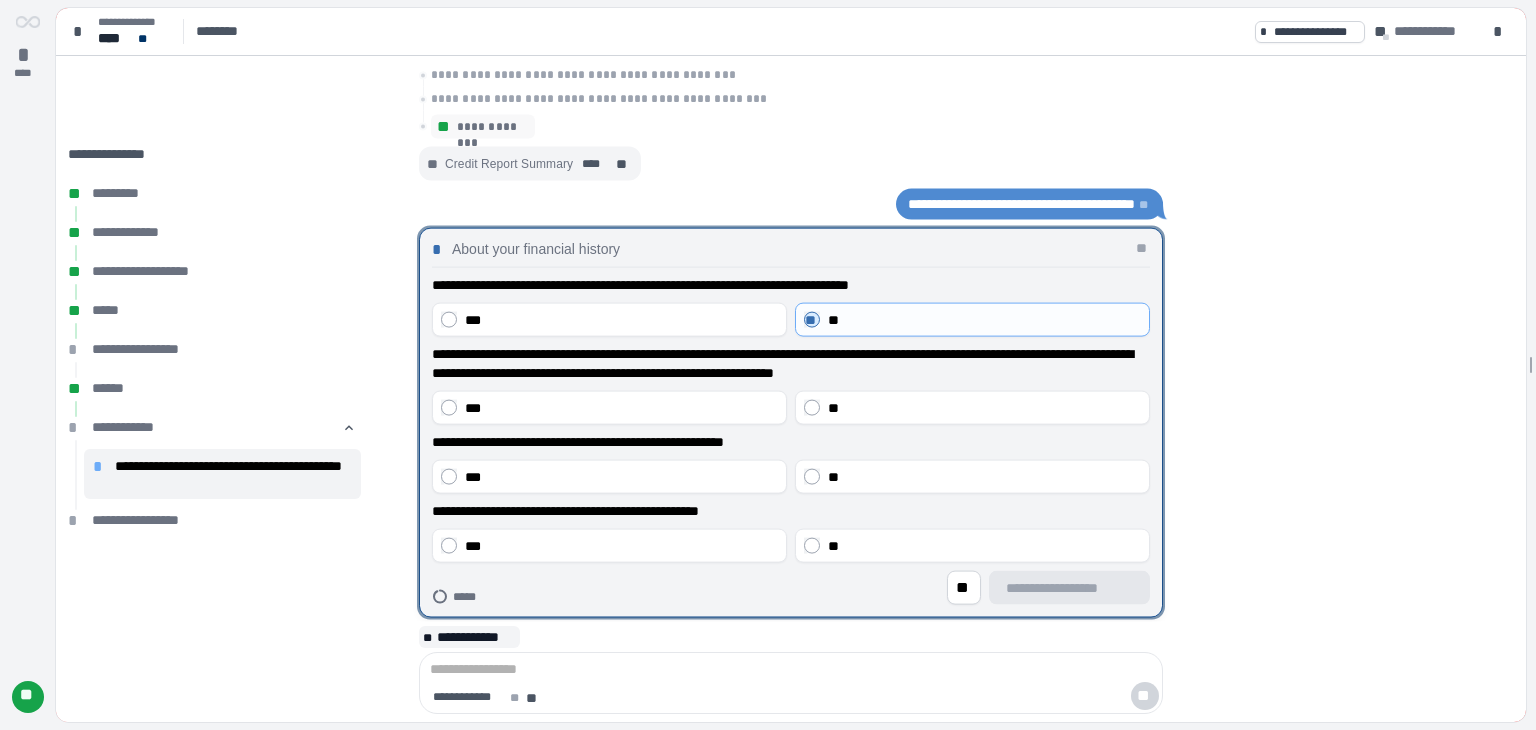 click on "**" at bounding box center (984, 407) 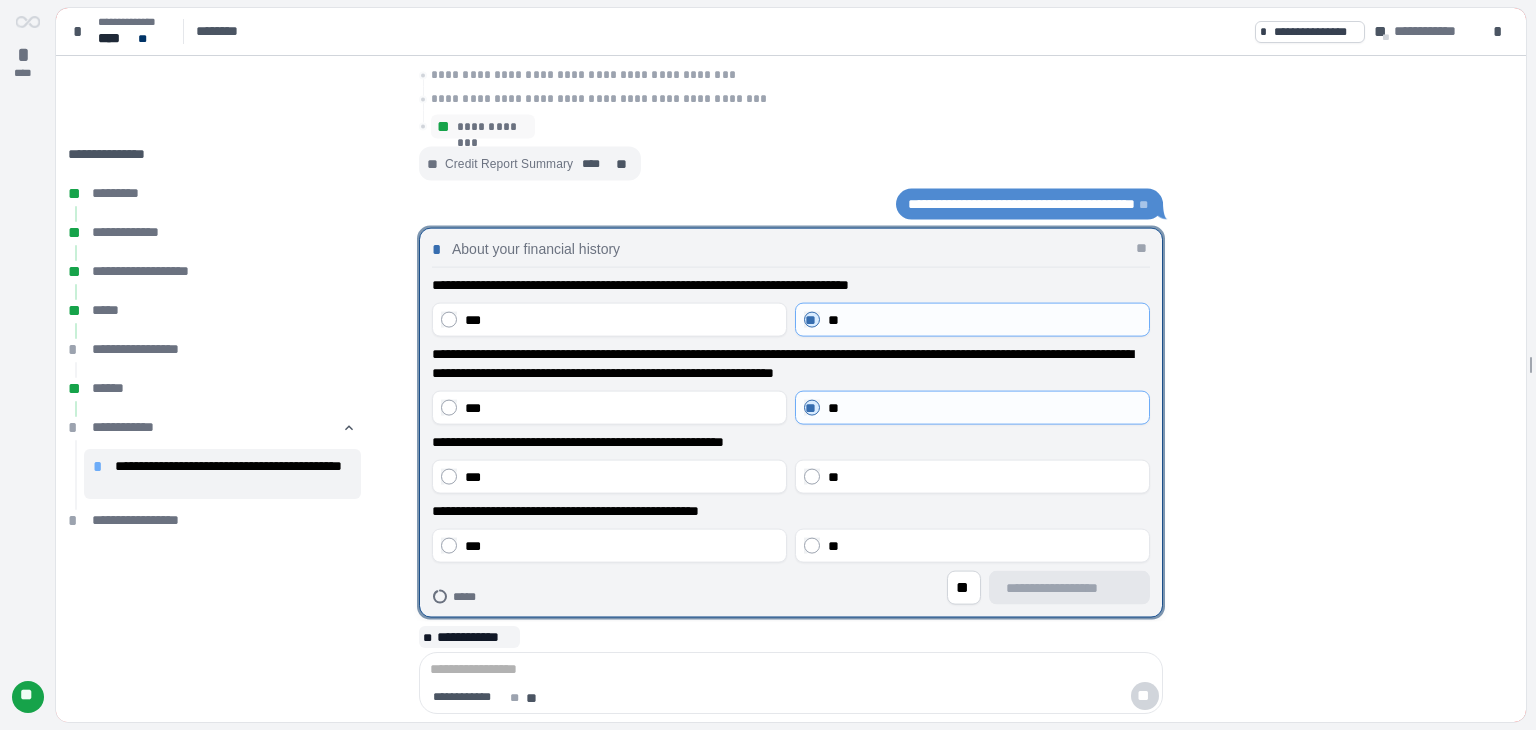 click on "**" at bounding box center (984, 476) 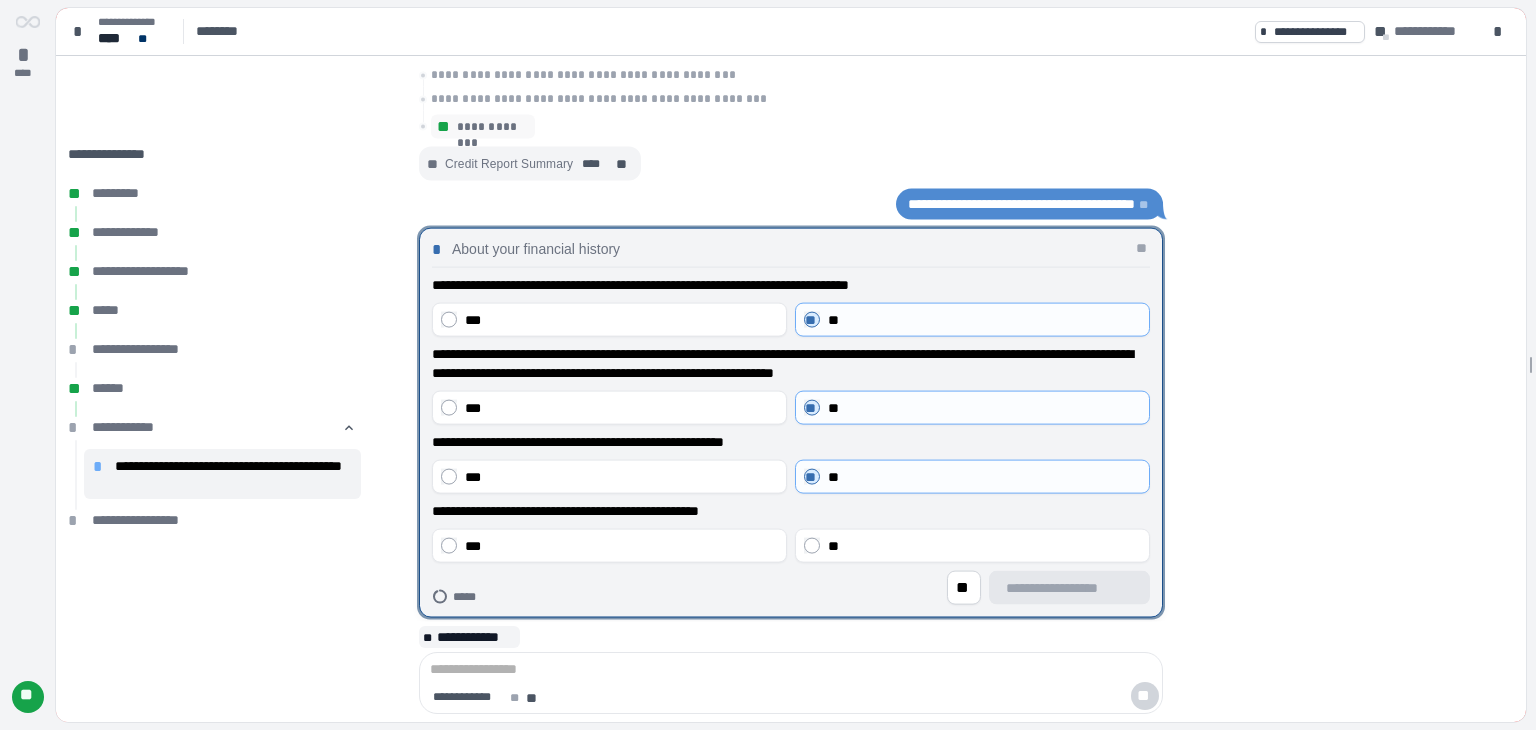 click on "**" at bounding box center [984, 545] 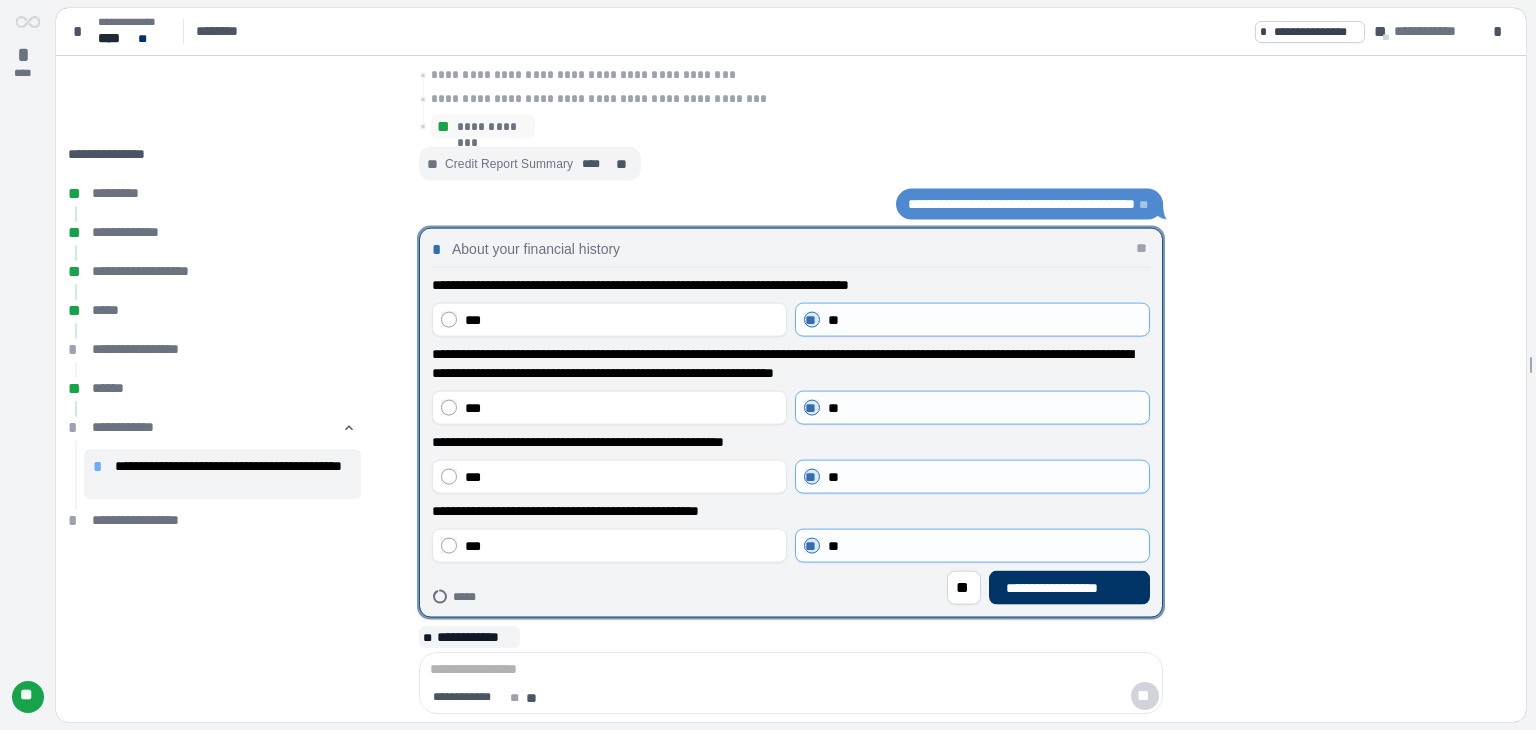 click on "**********" at bounding box center (1069, 587) 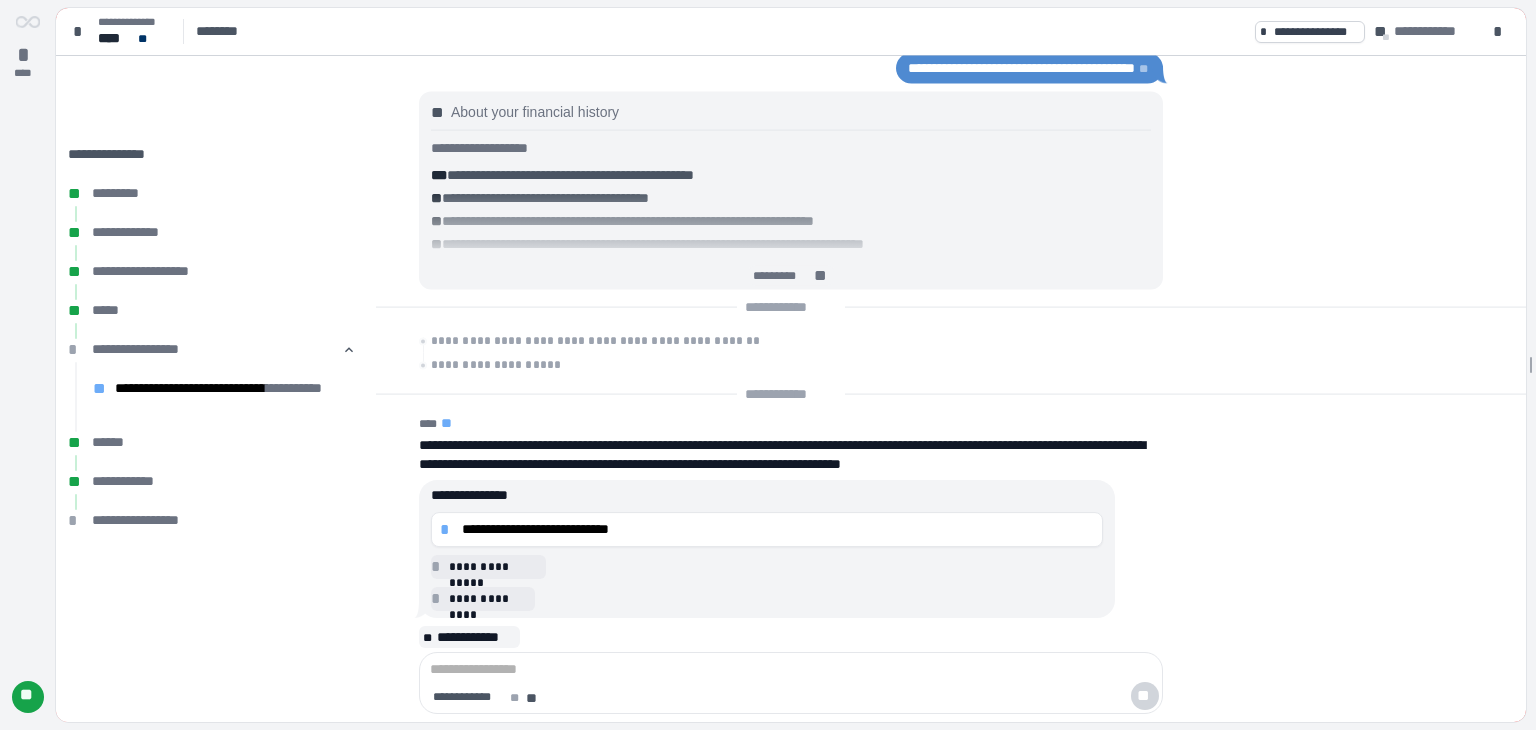 click on "**********" at bounding box center [778, 529] 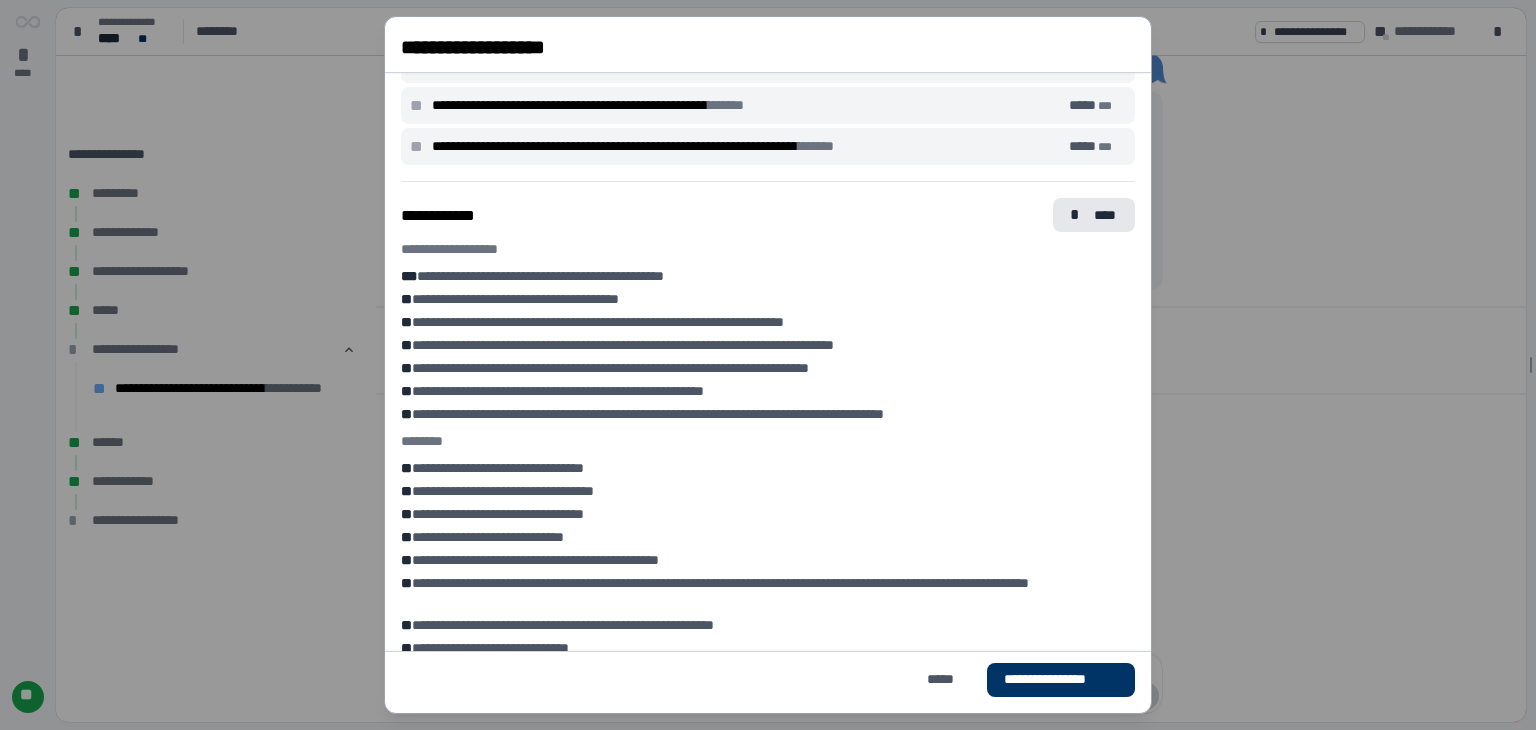 scroll, scrollTop: 1106, scrollLeft: 0, axis: vertical 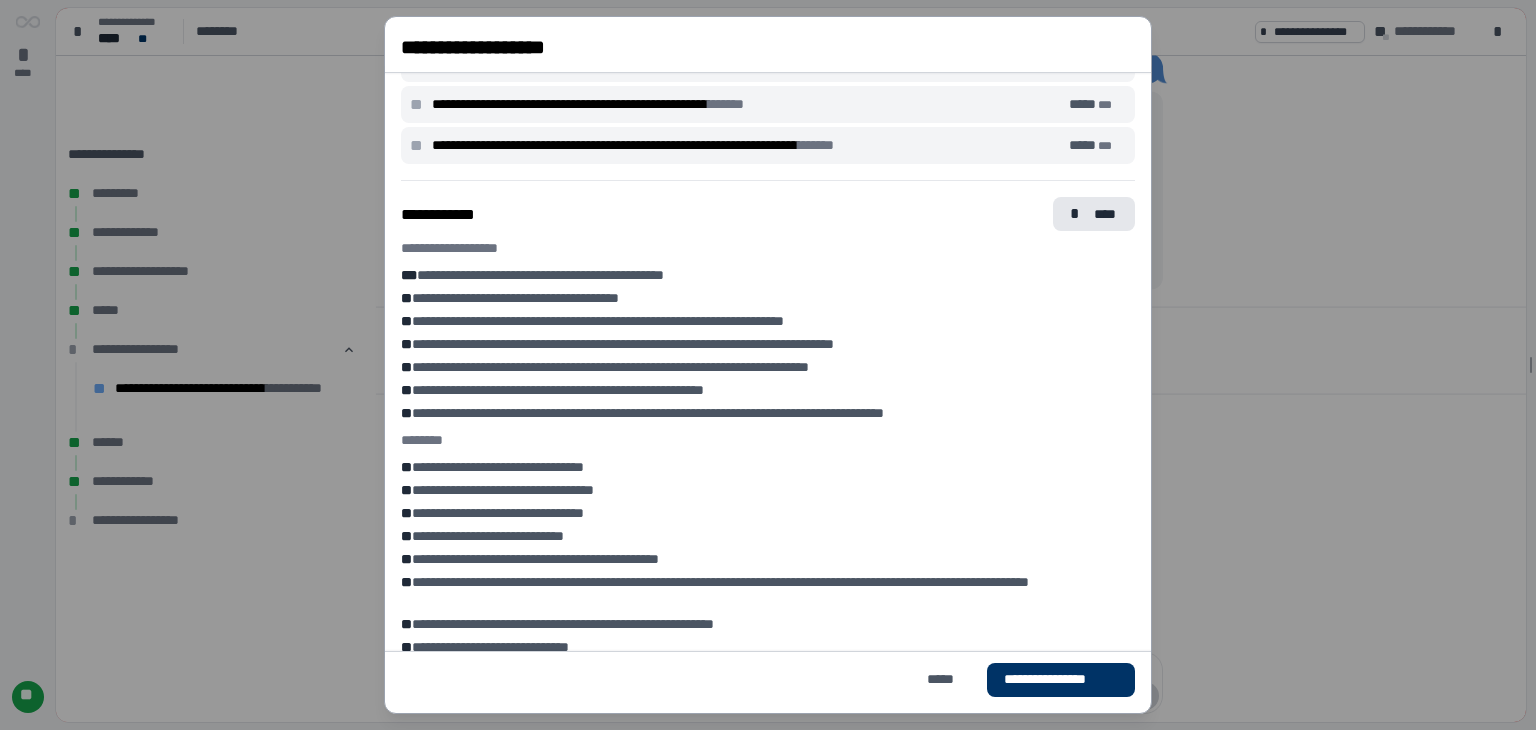 click on "**********" at bounding box center [1061, 679] 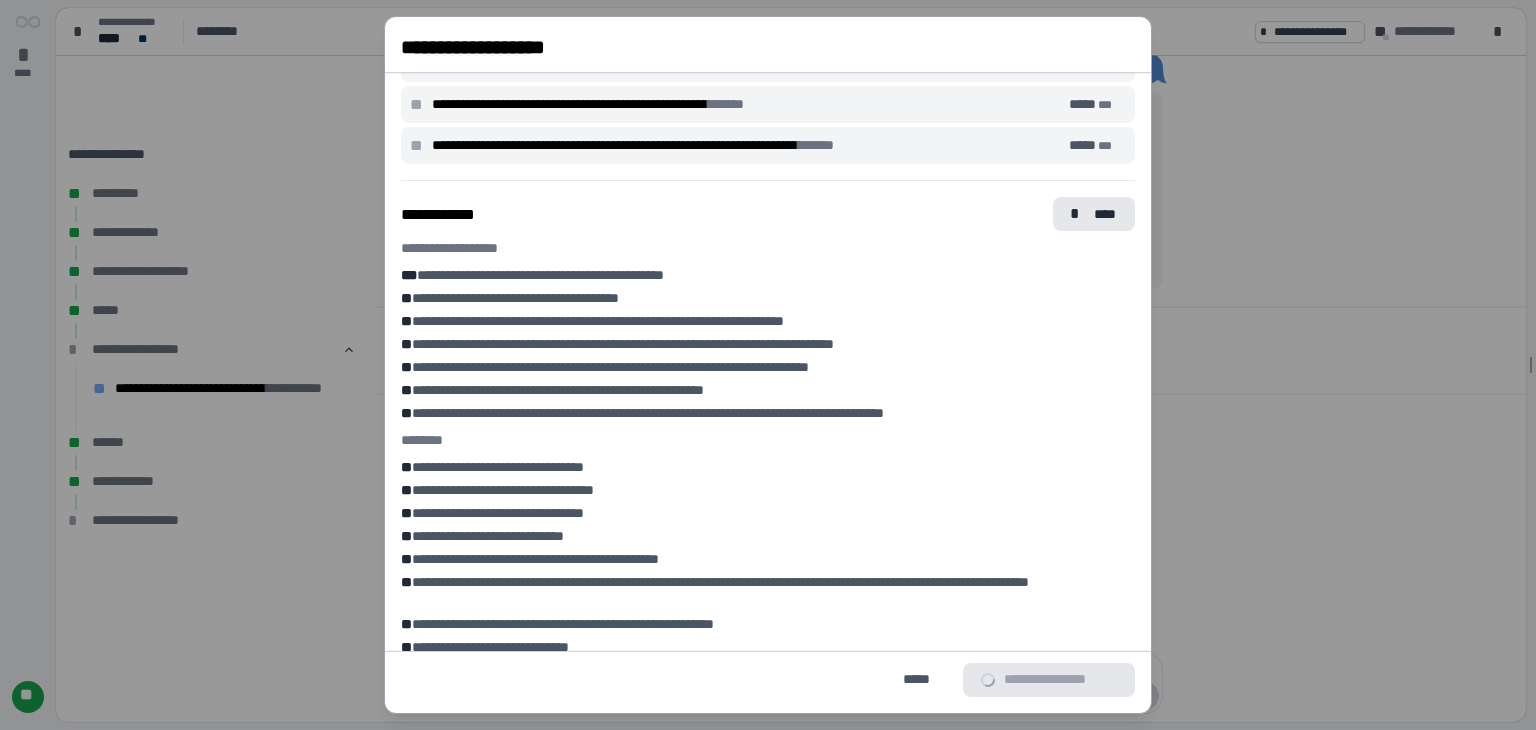 scroll, scrollTop: 1108, scrollLeft: 0, axis: vertical 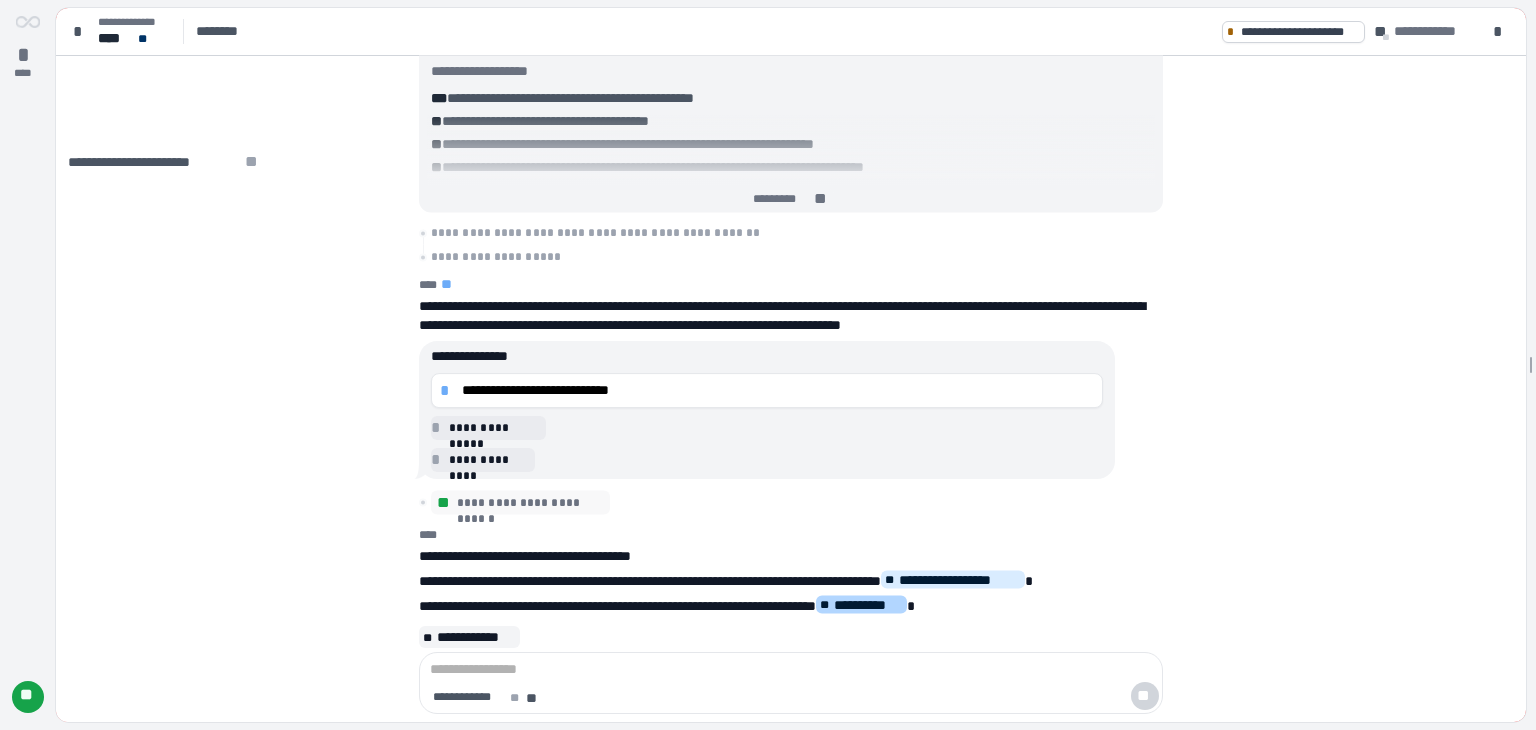 click on "**********" at bounding box center [868, 605] 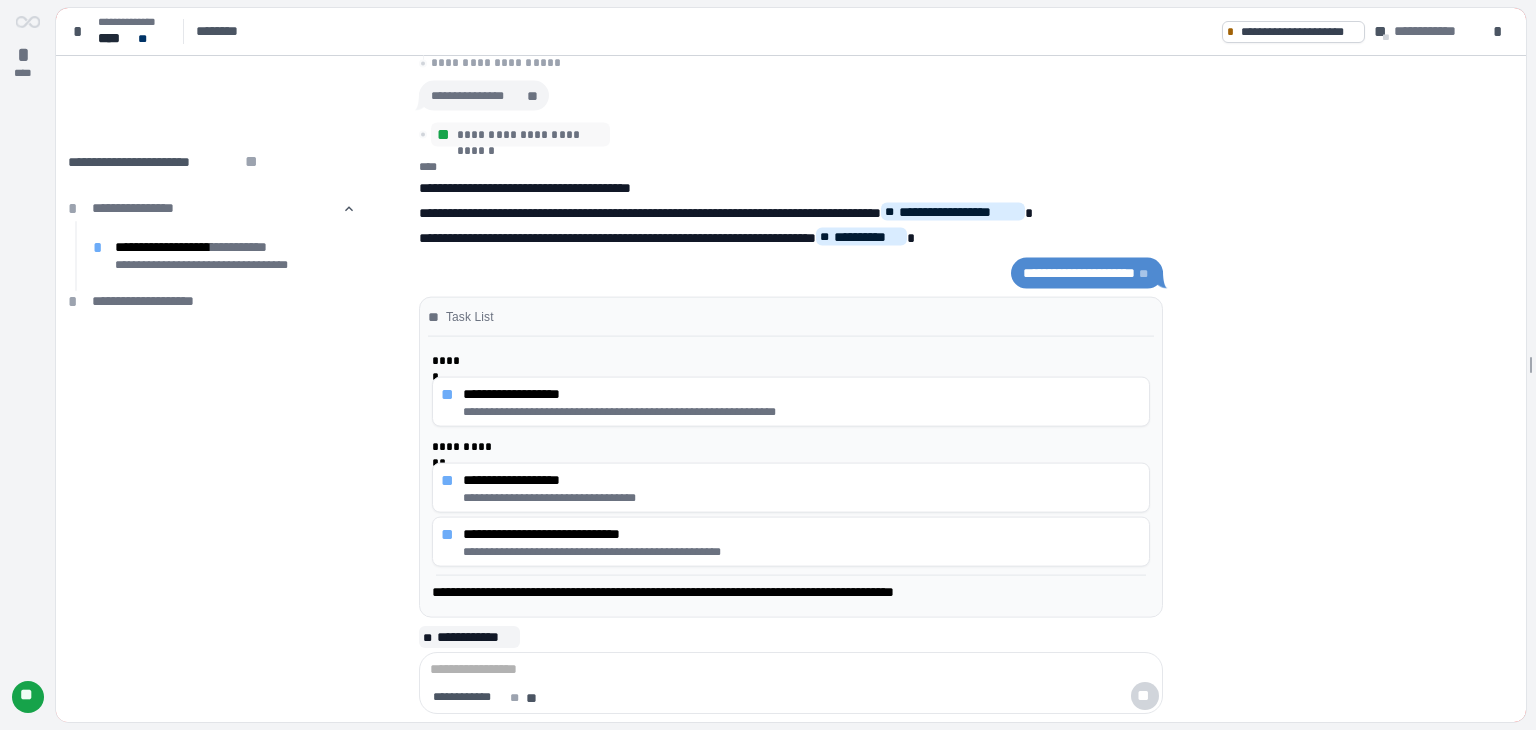 click on "**********" at bounding box center (802, 480) 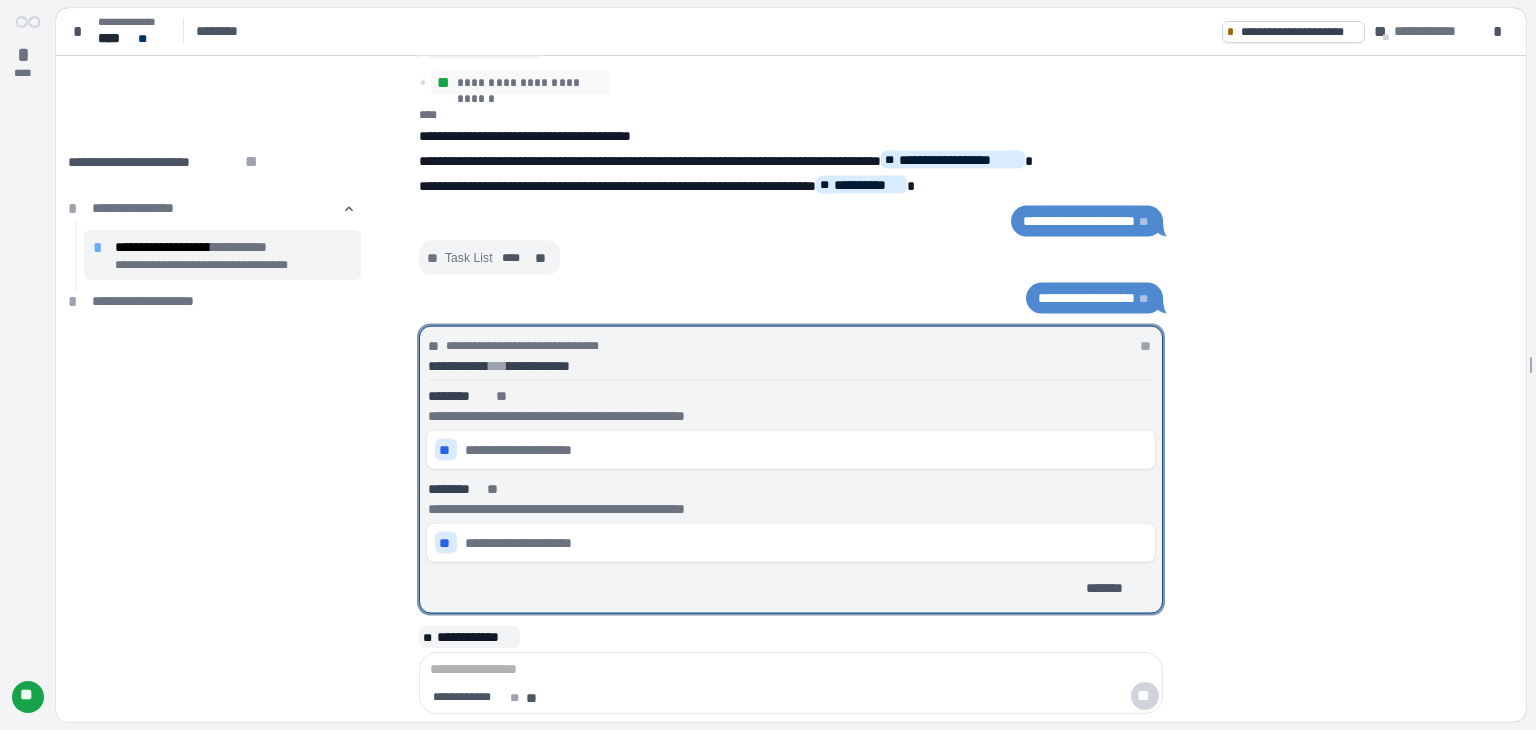 click on "**" at bounding box center (446, 450) 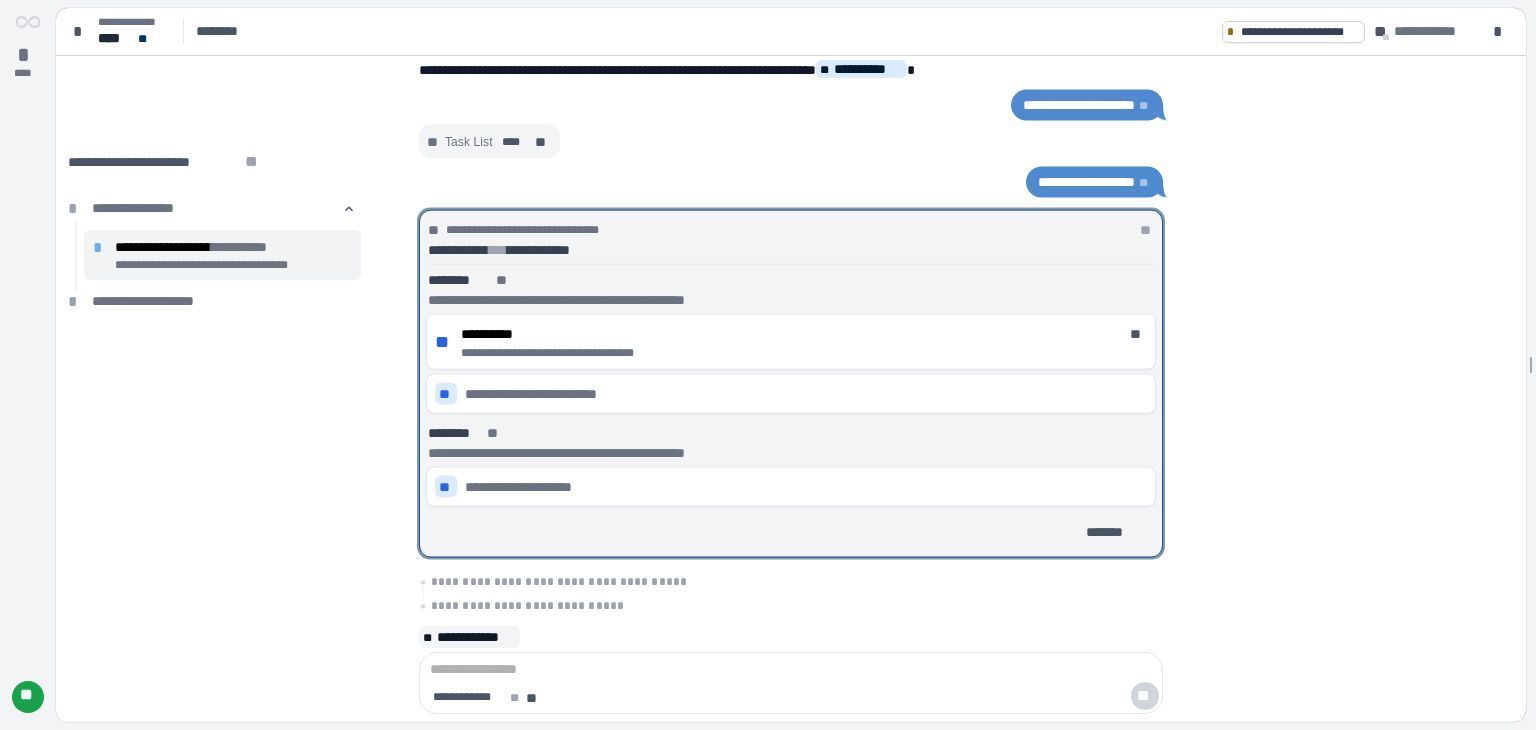 click on "**********" at bounding box center [791, 409] 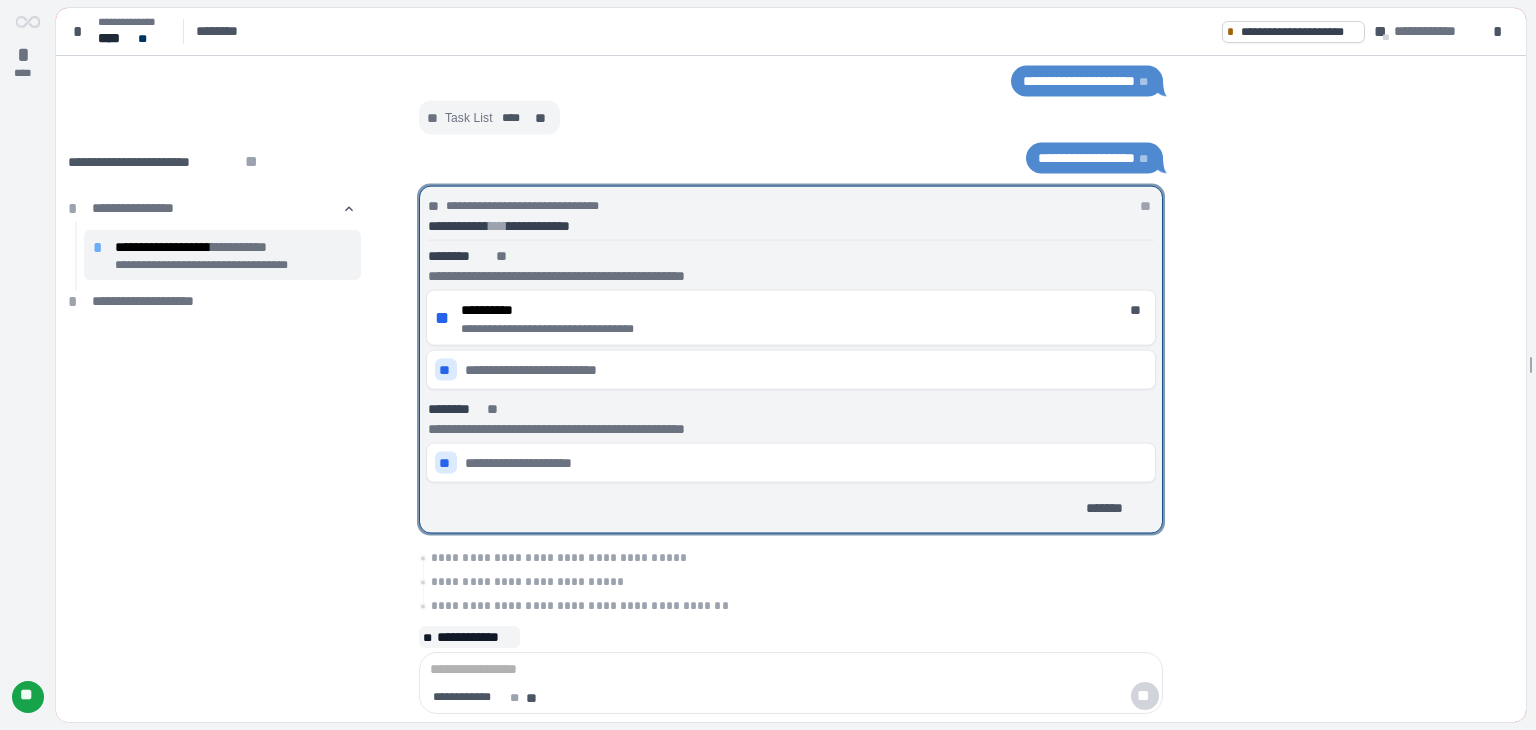 click on "**" at bounding box center [446, 370] 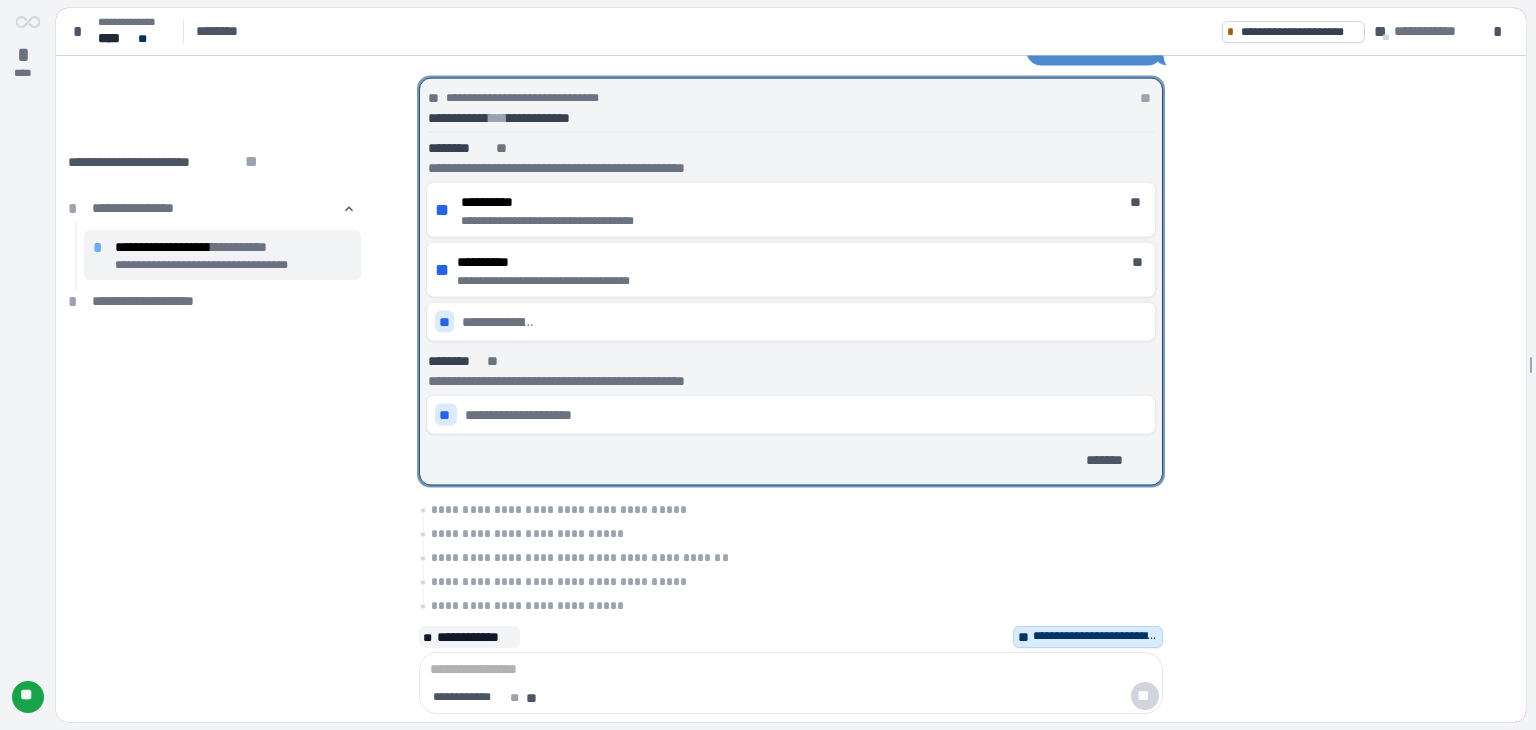 click on "**" at bounding box center (446, 415) 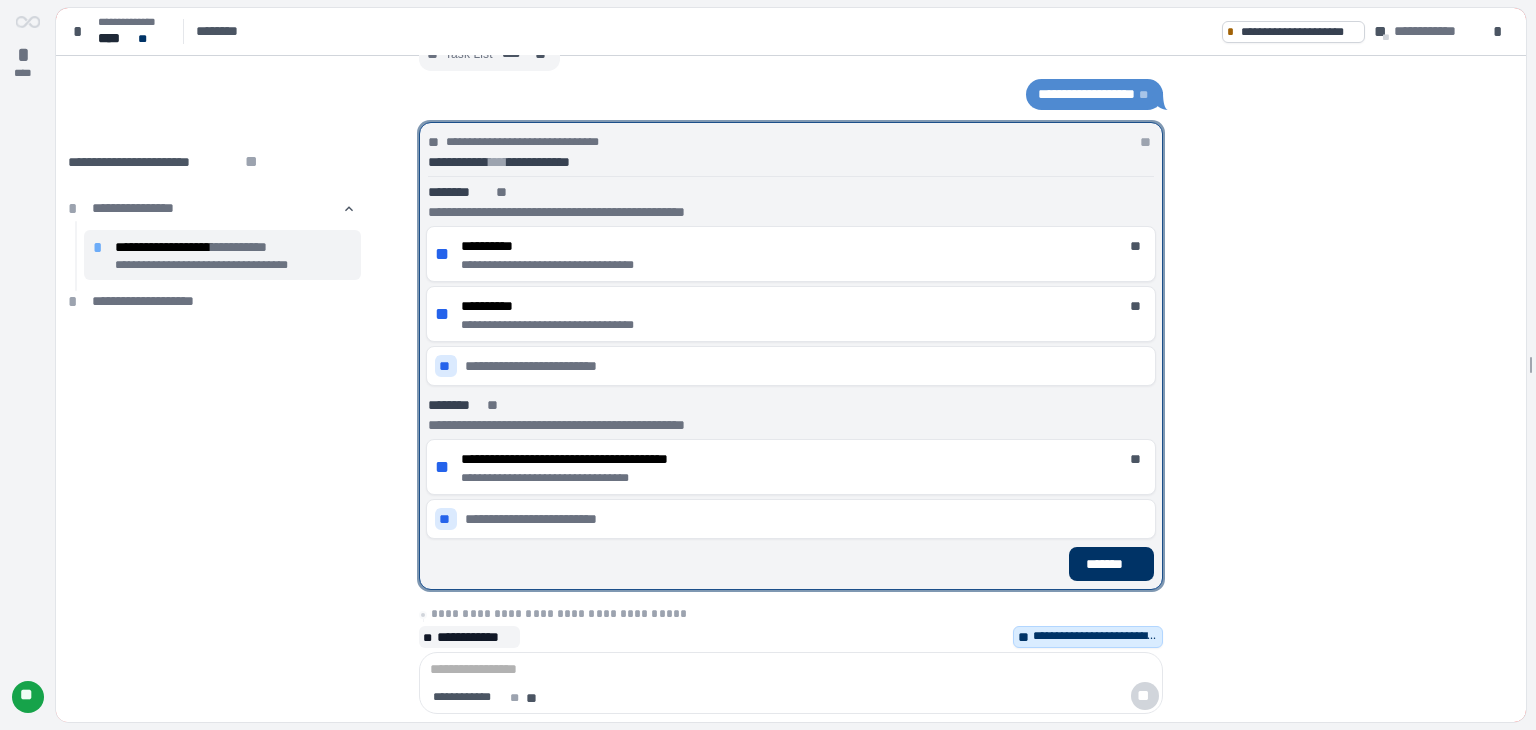 scroll, scrollTop: 0, scrollLeft: 0, axis: both 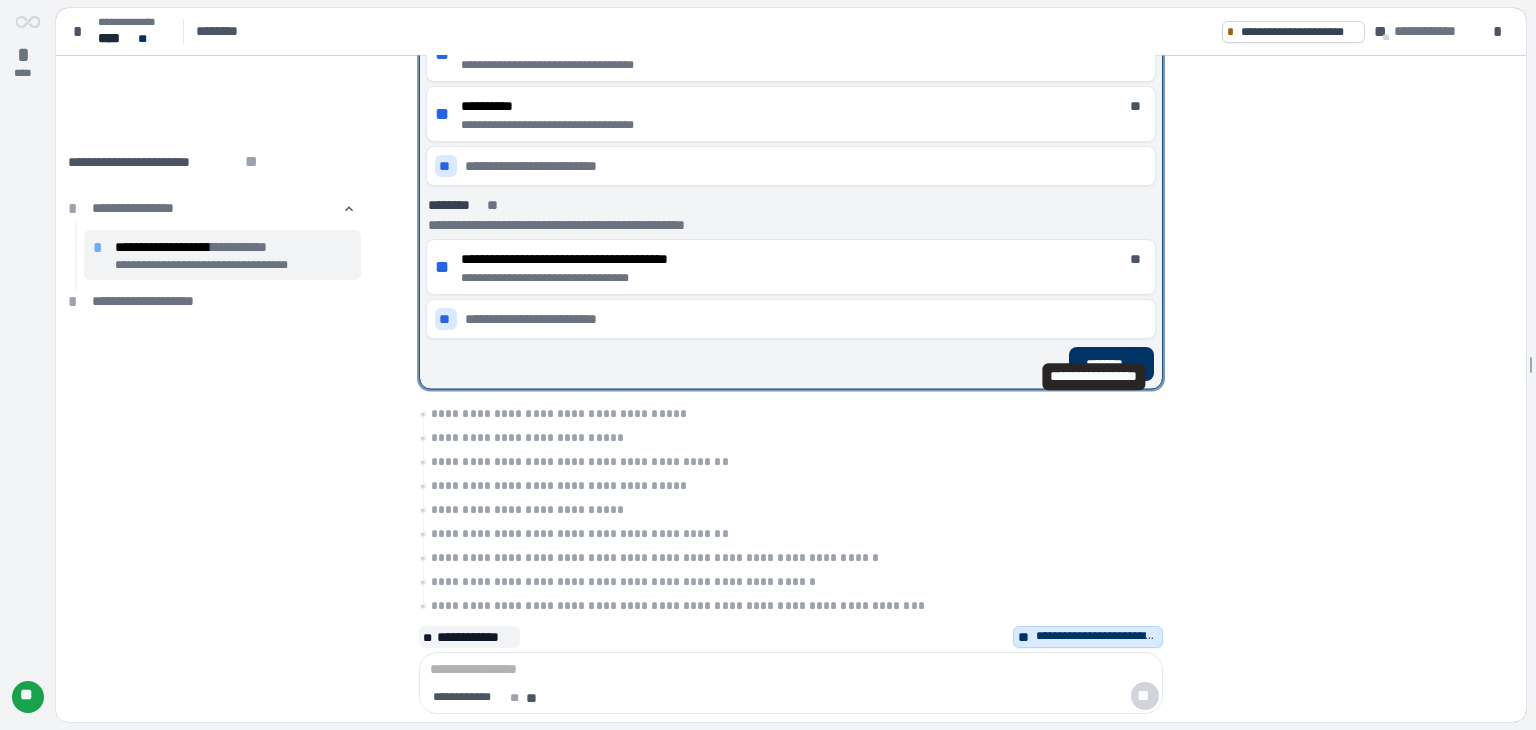 click on "*******" at bounding box center (1111, 363) 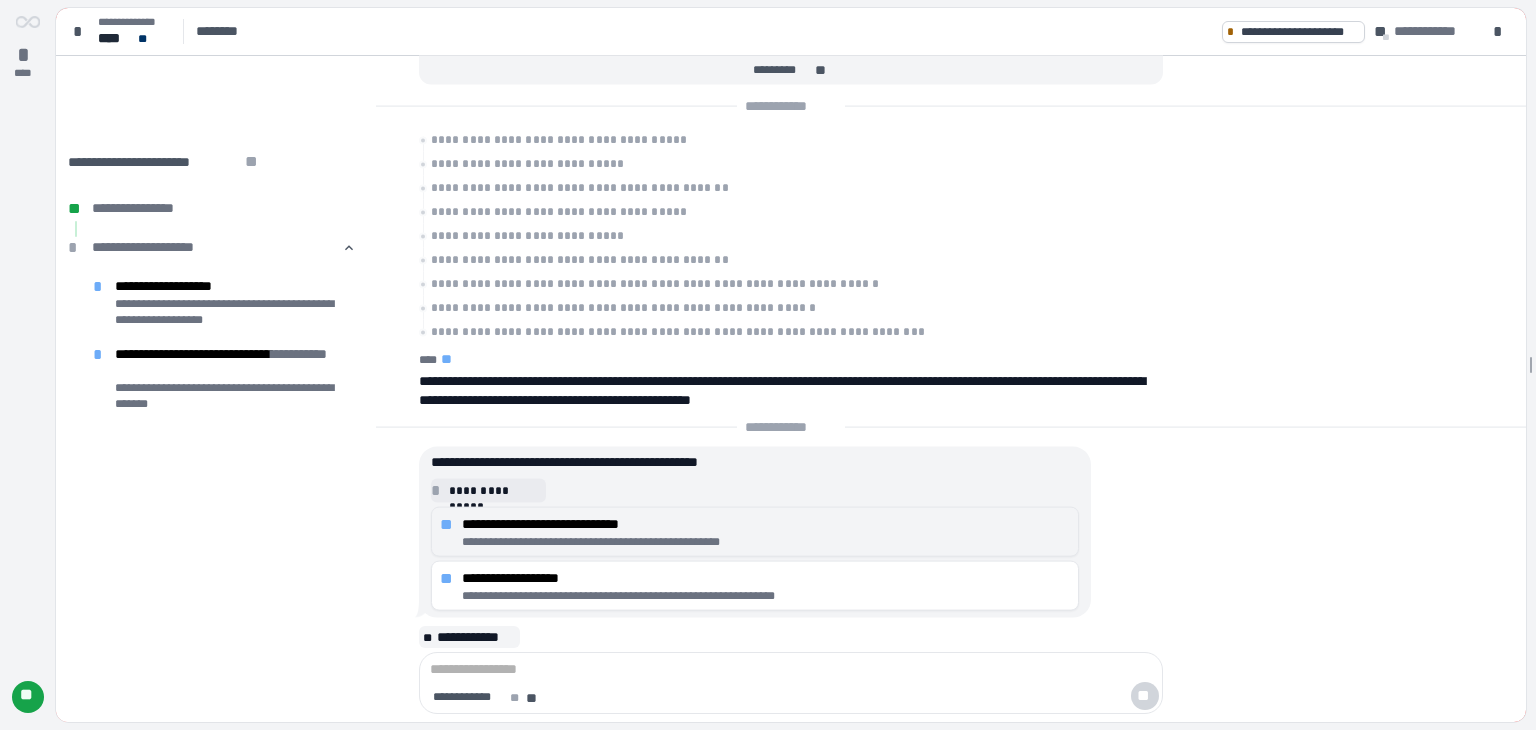 click on "**********" at bounding box center [766, 524] 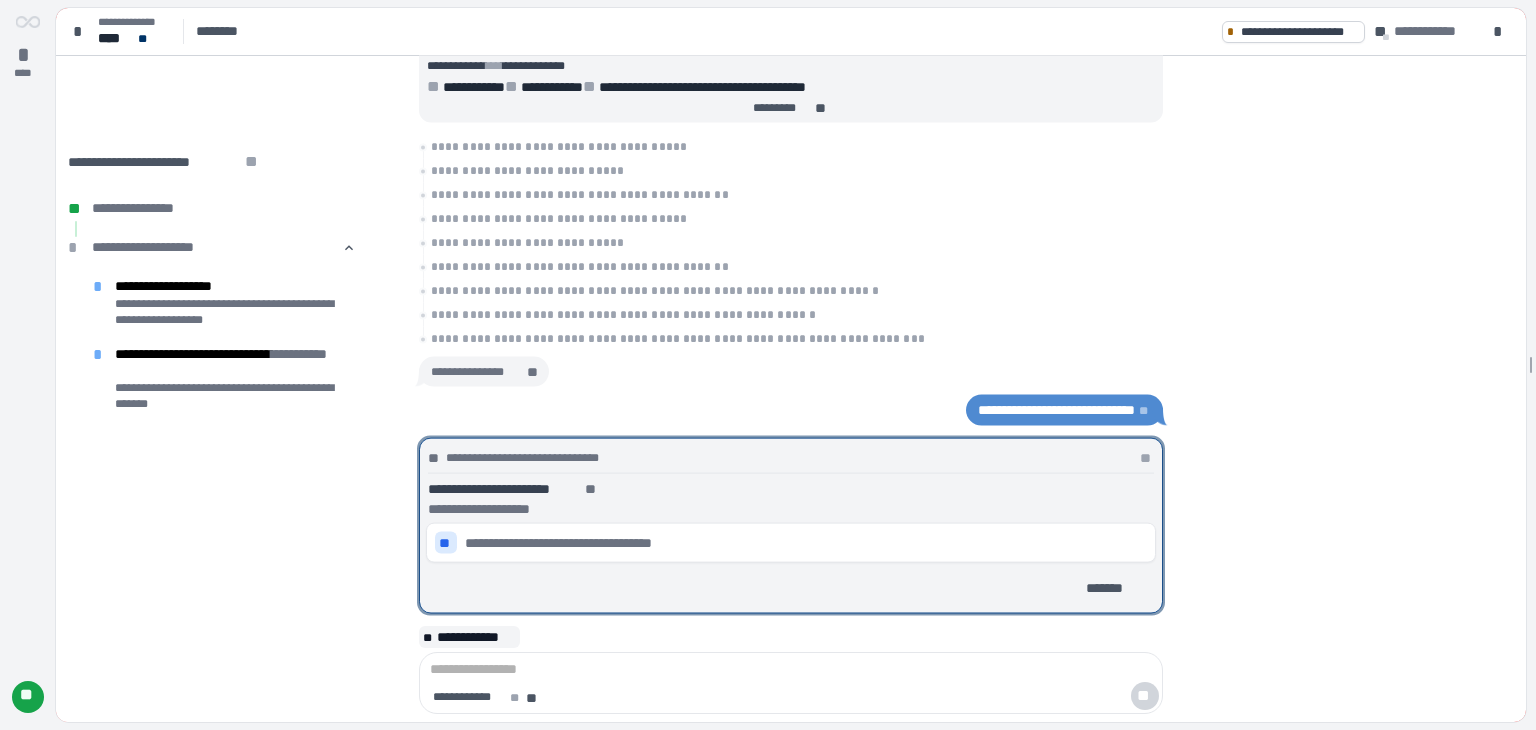 click on "**" at bounding box center (446, 543) 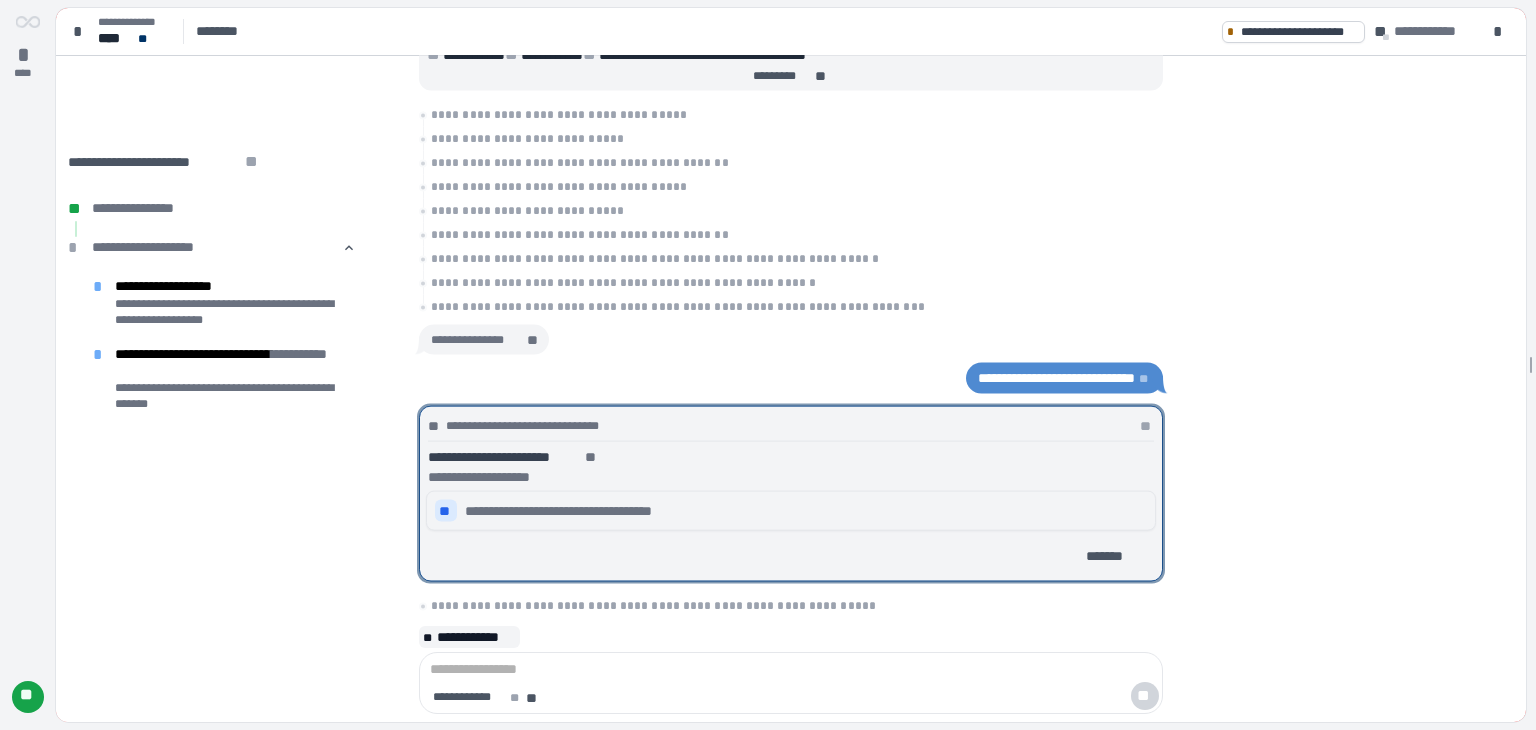 click on "**" at bounding box center [446, 511] 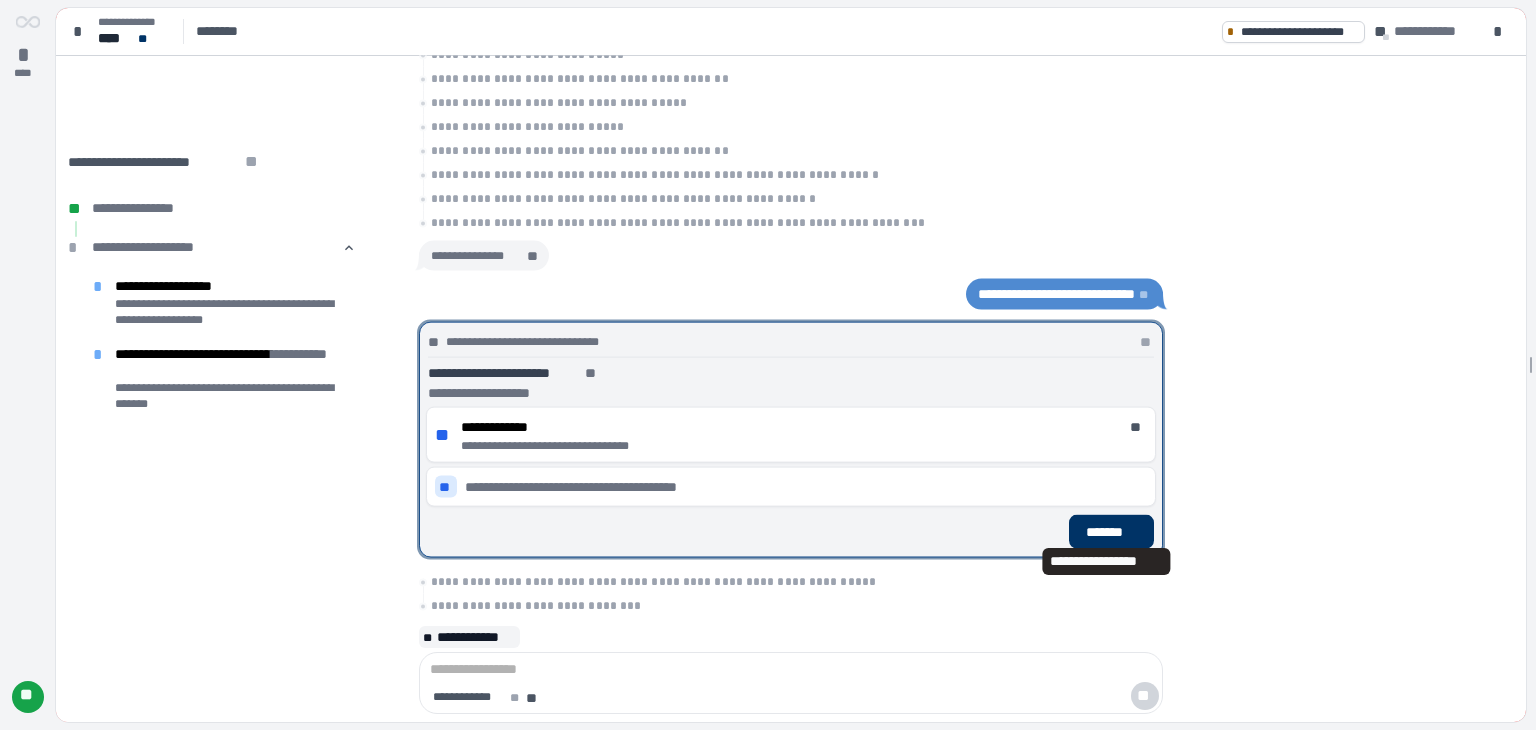 click on "*******" at bounding box center [1111, 531] 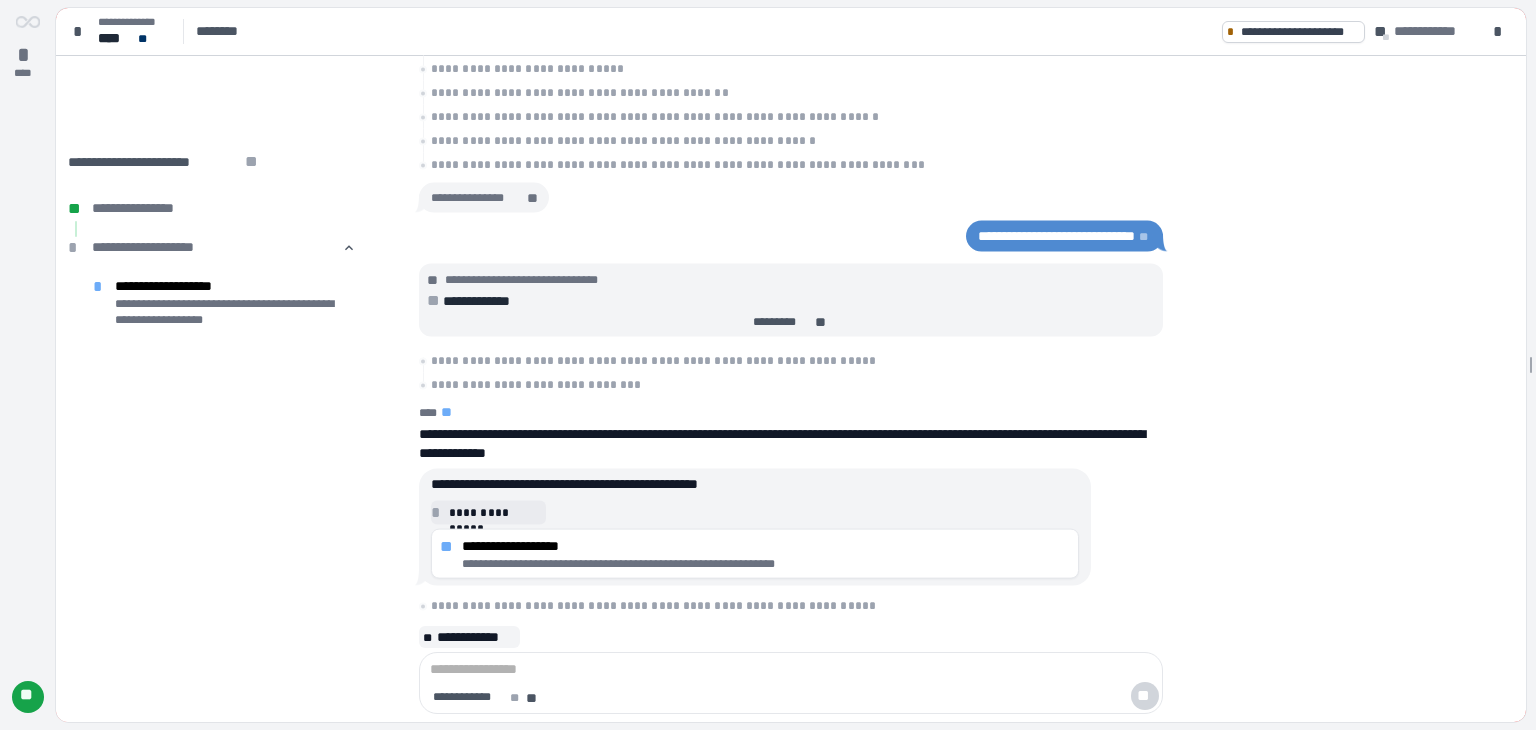 click on "**********" at bounding box center (766, 564) 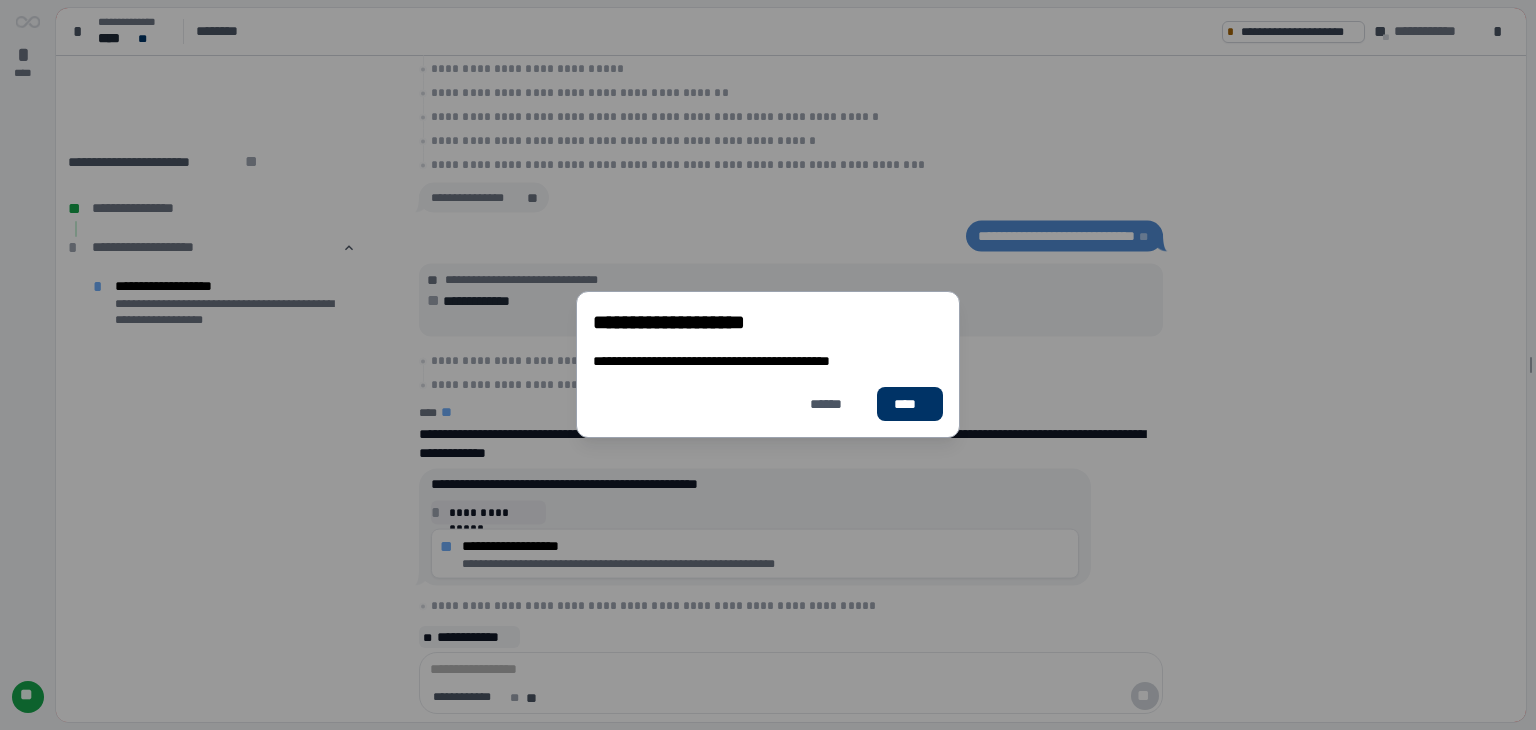 click on "****" at bounding box center [910, 404] 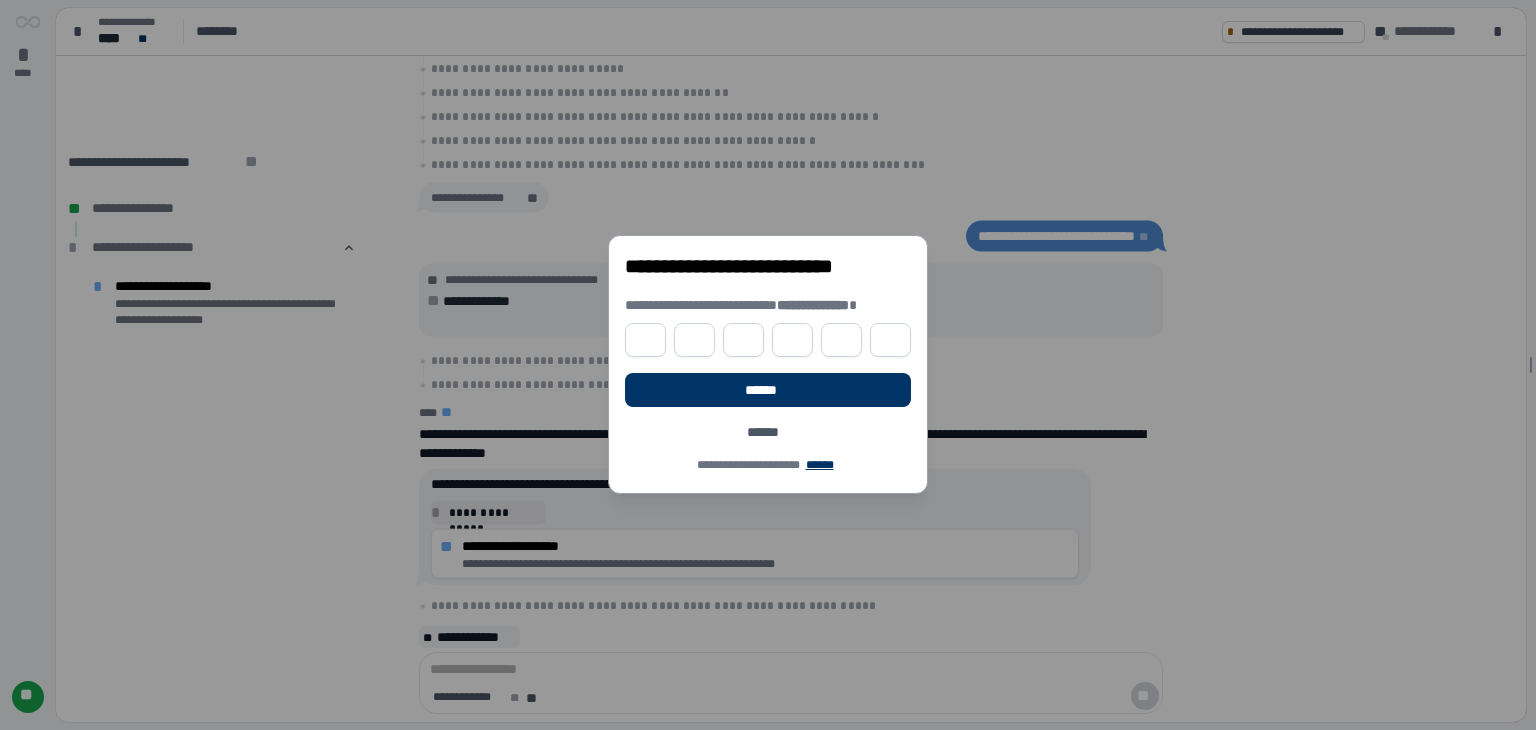 click at bounding box center [645, 340] 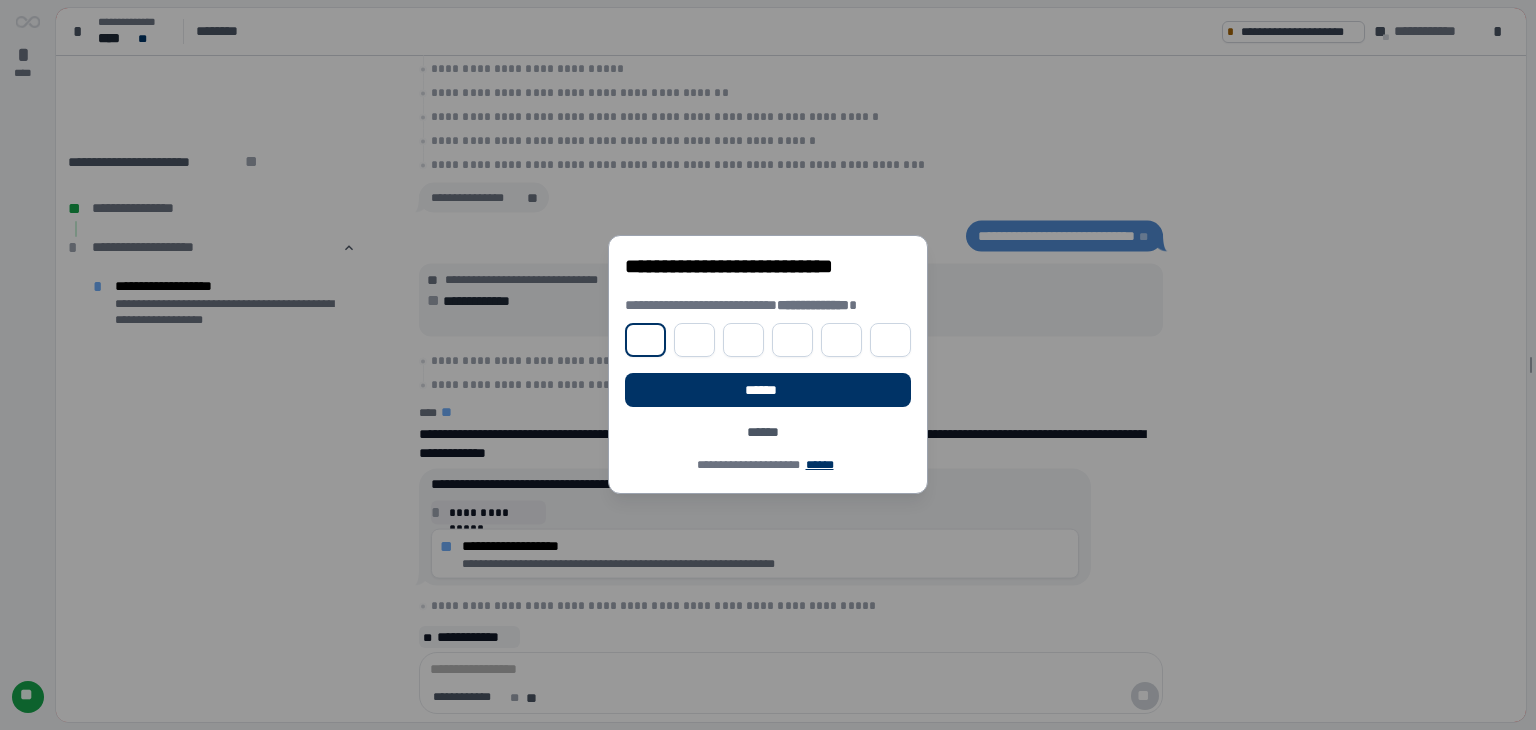 type on "*" 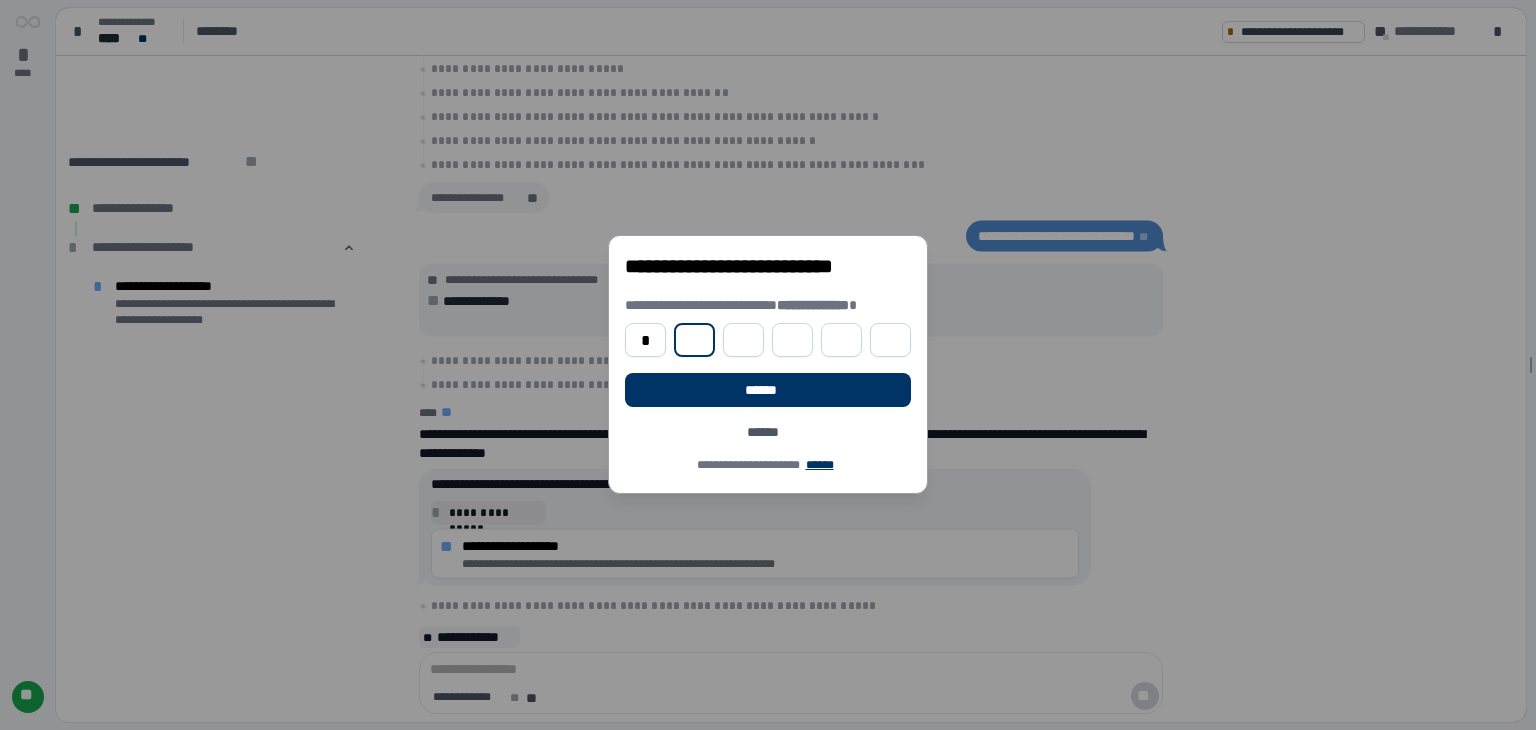 type on "*" 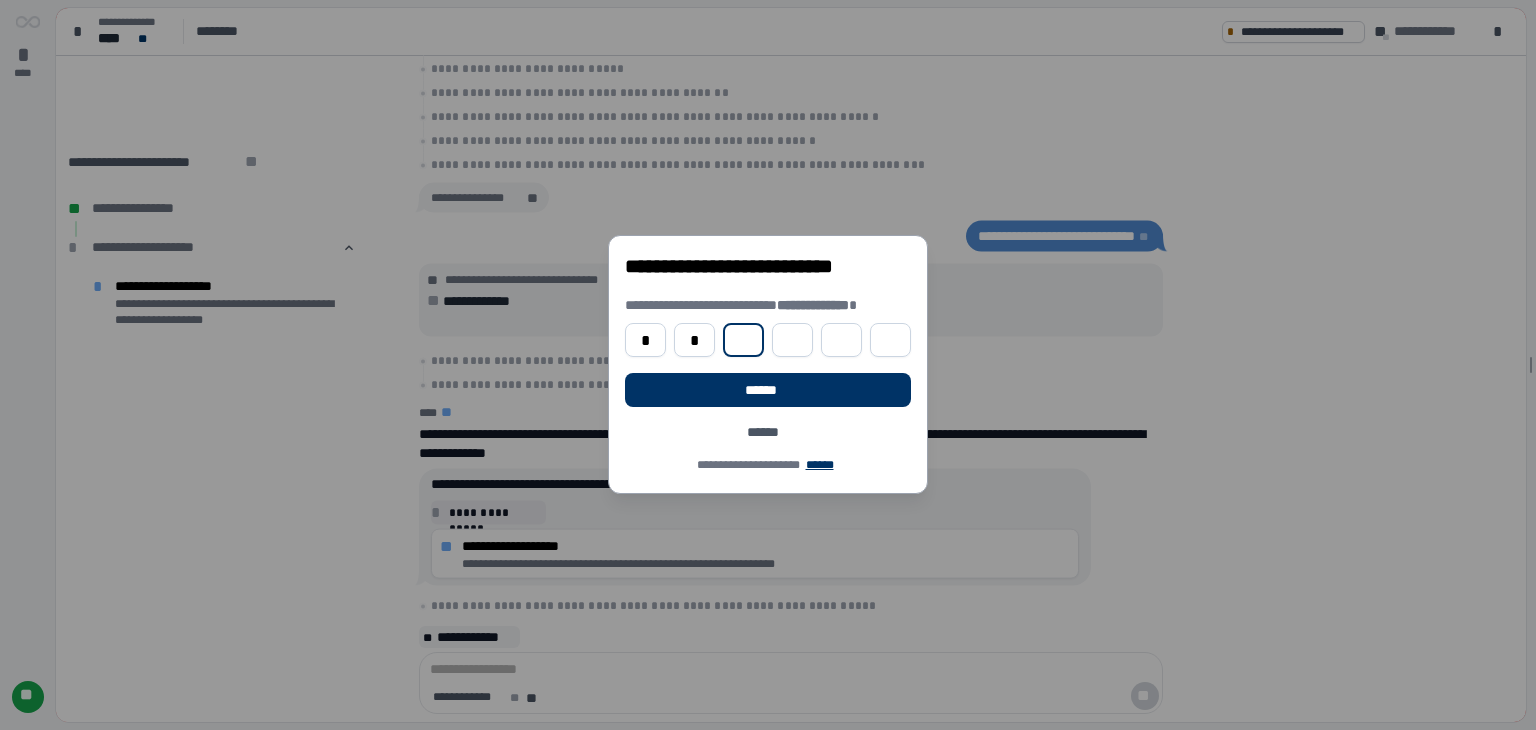 type on "*" 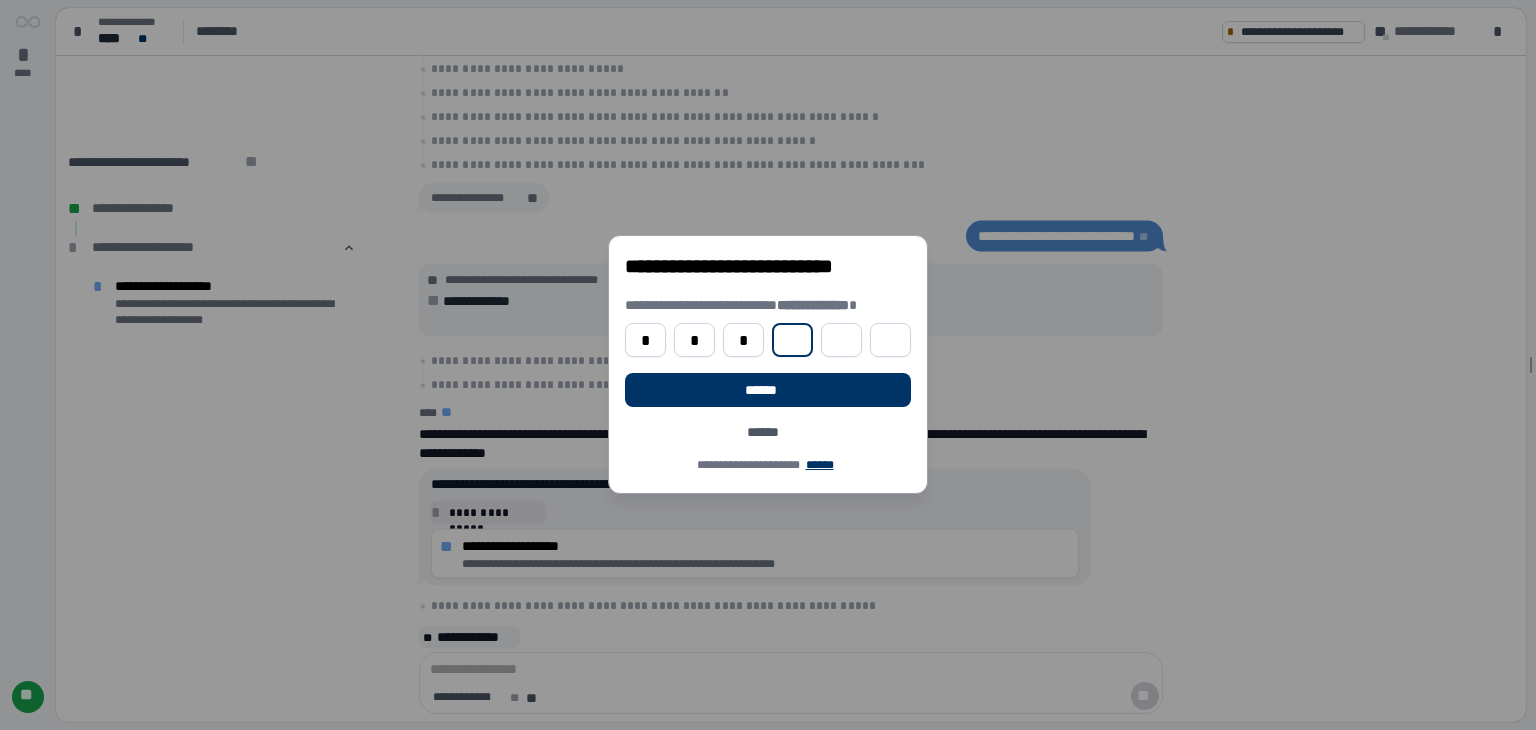 type on "*" 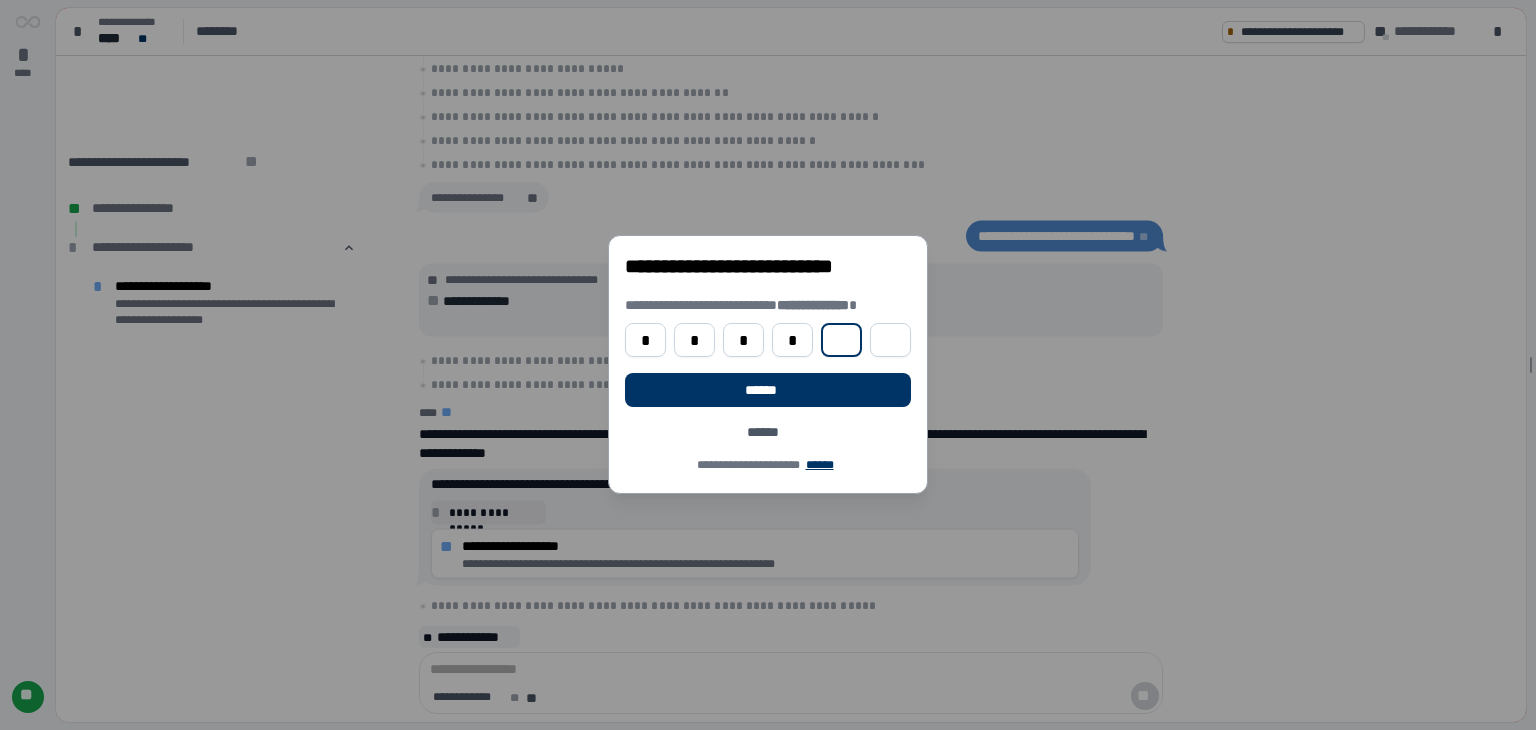 type on "*" 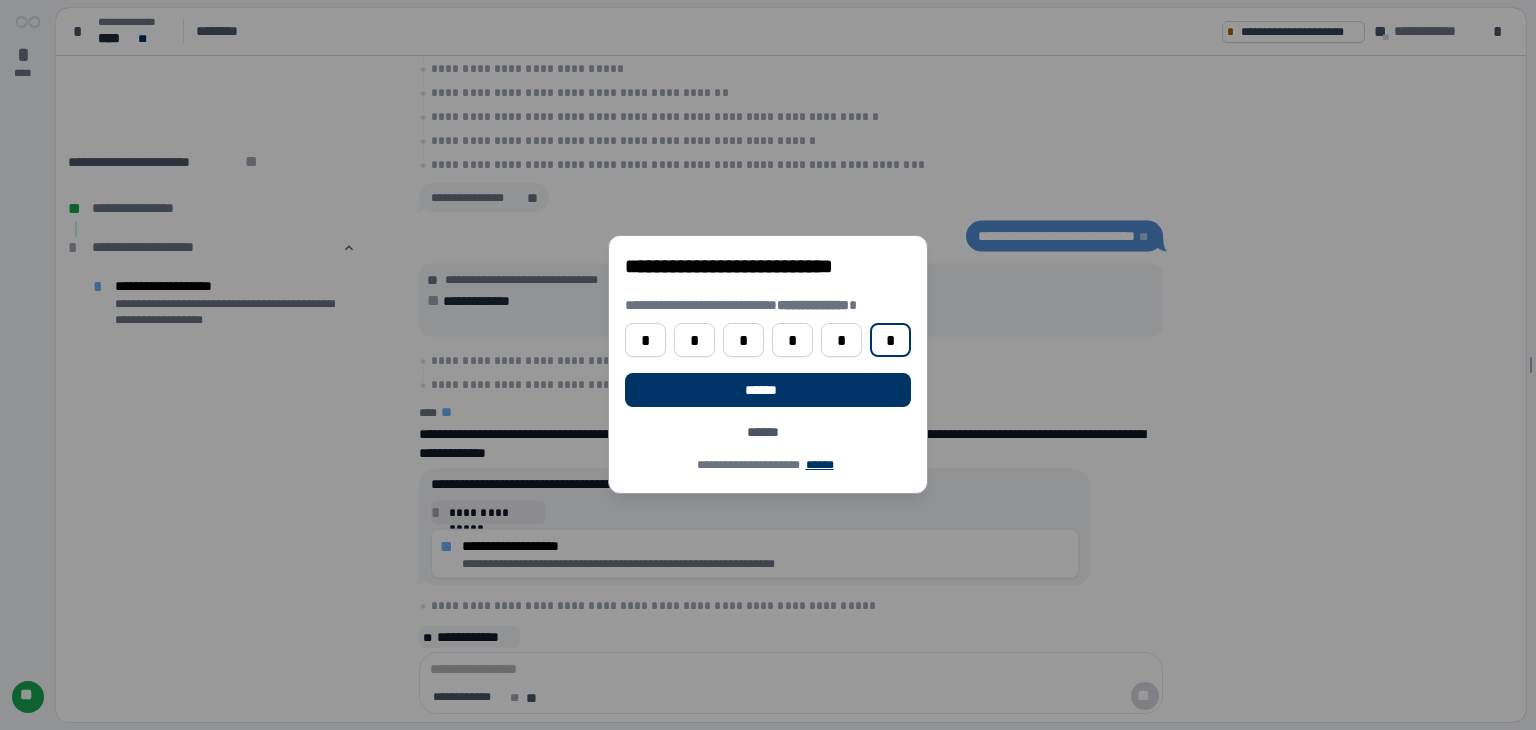 type on "*" 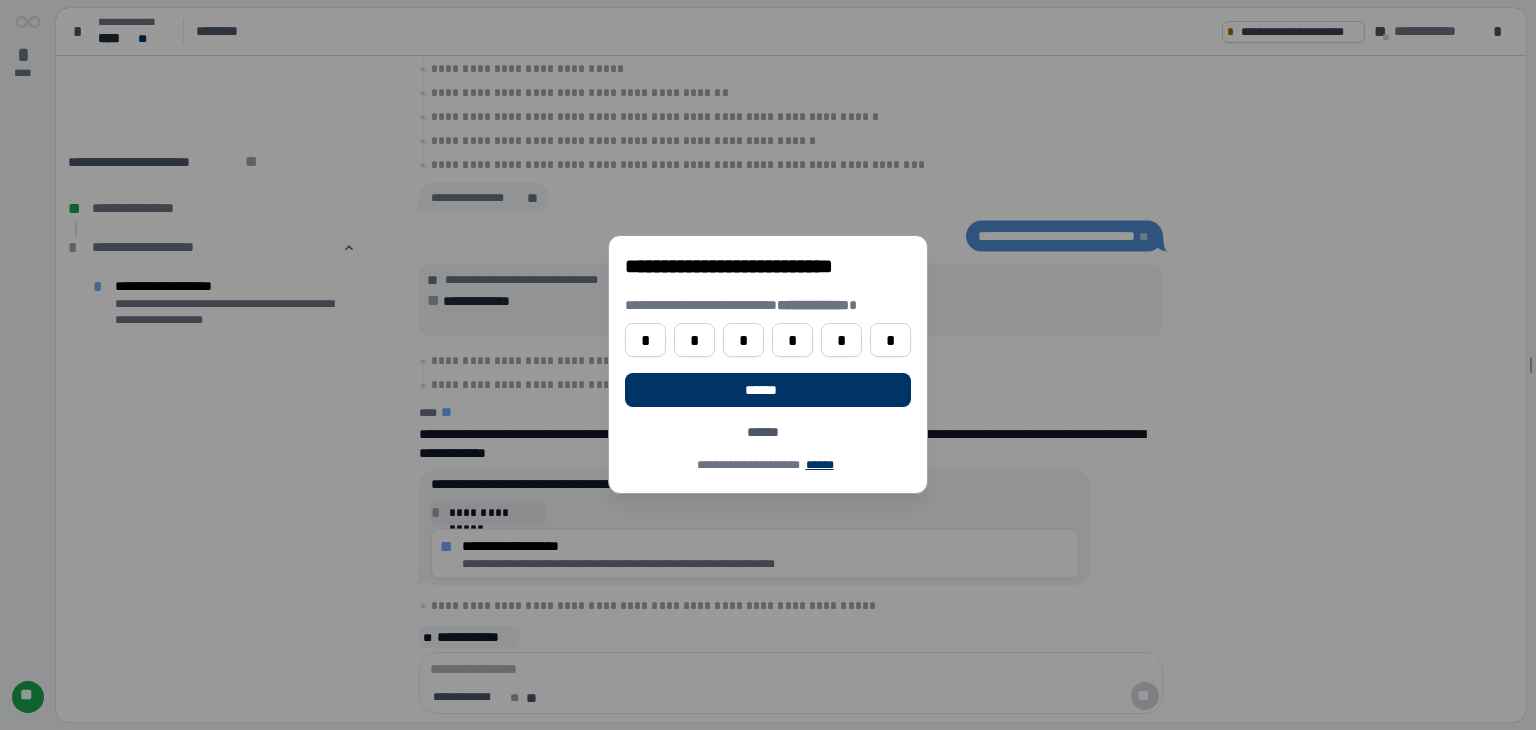 click on "******" at bounding box center [767, 390] 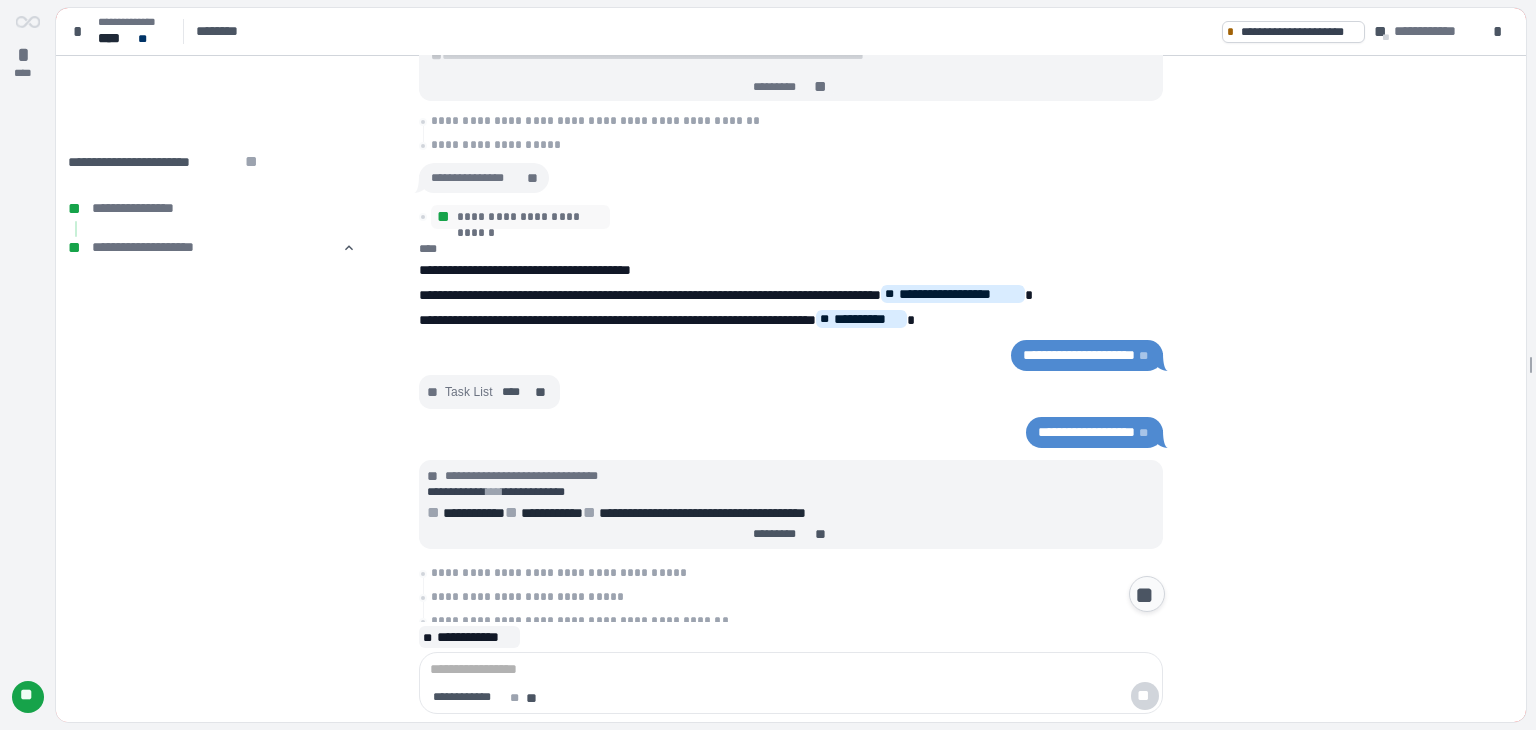 scroll, scrollTop: 0, scrollLeft: 0, axis: both 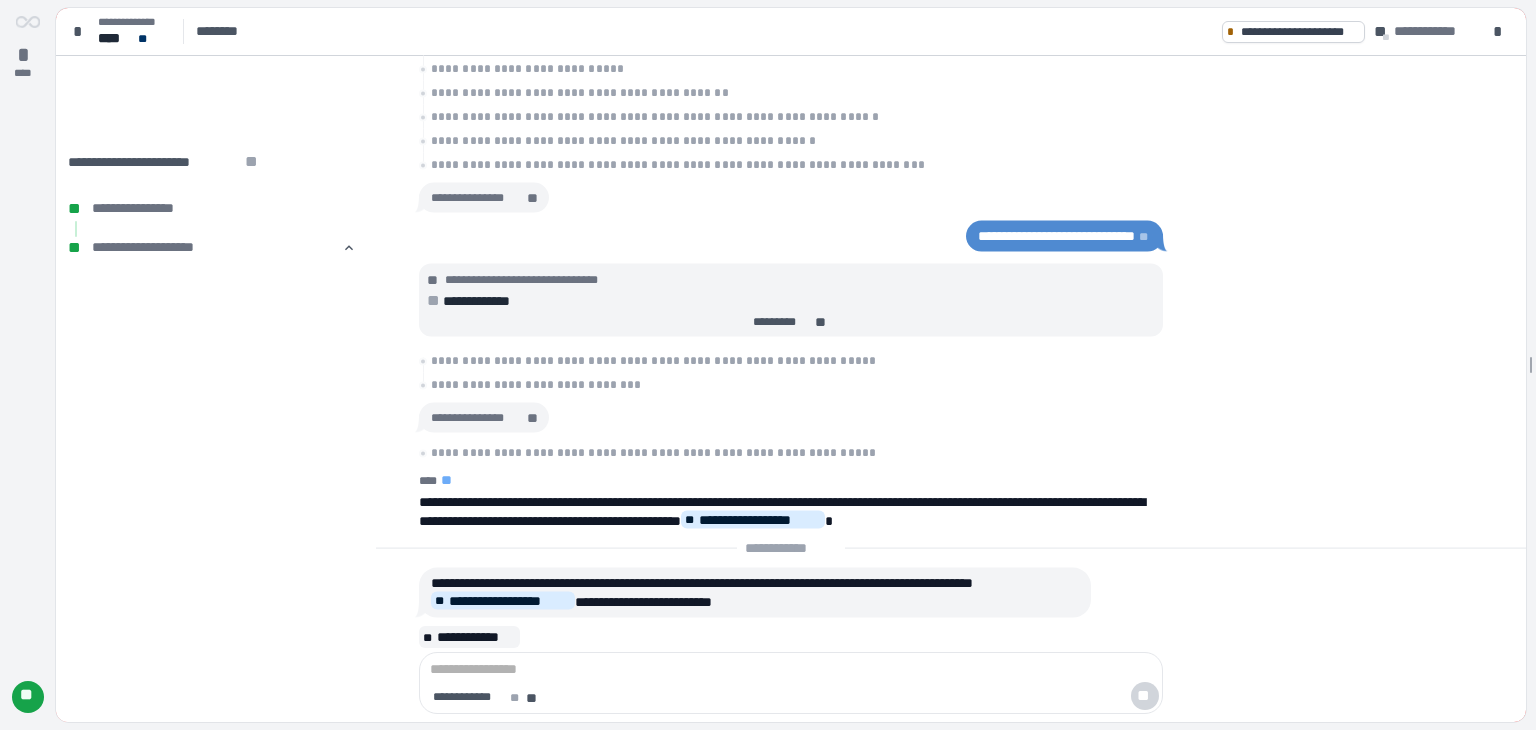 click on "**********" at bounding box center [791, 517] 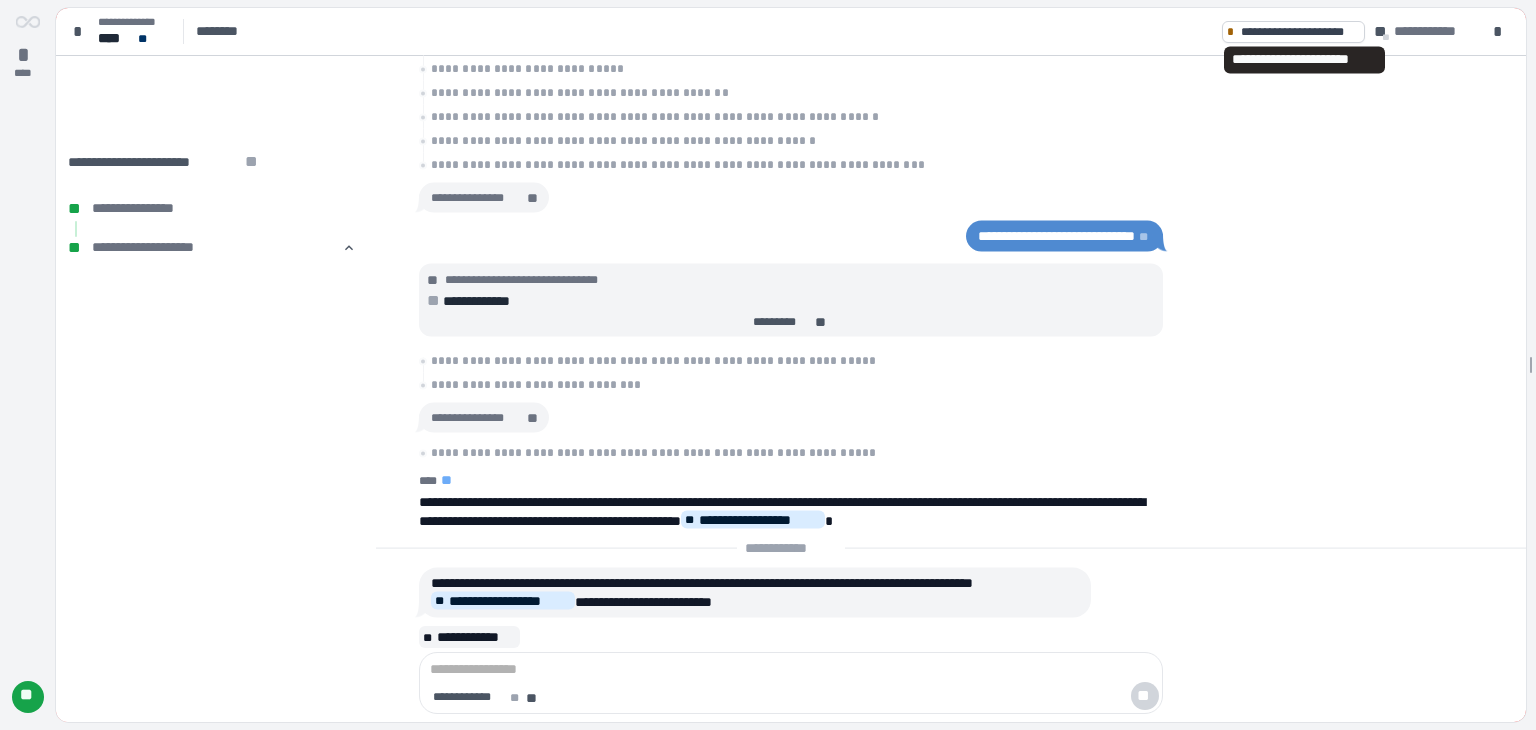 click on "**********" at bounding box center (1299, 32) 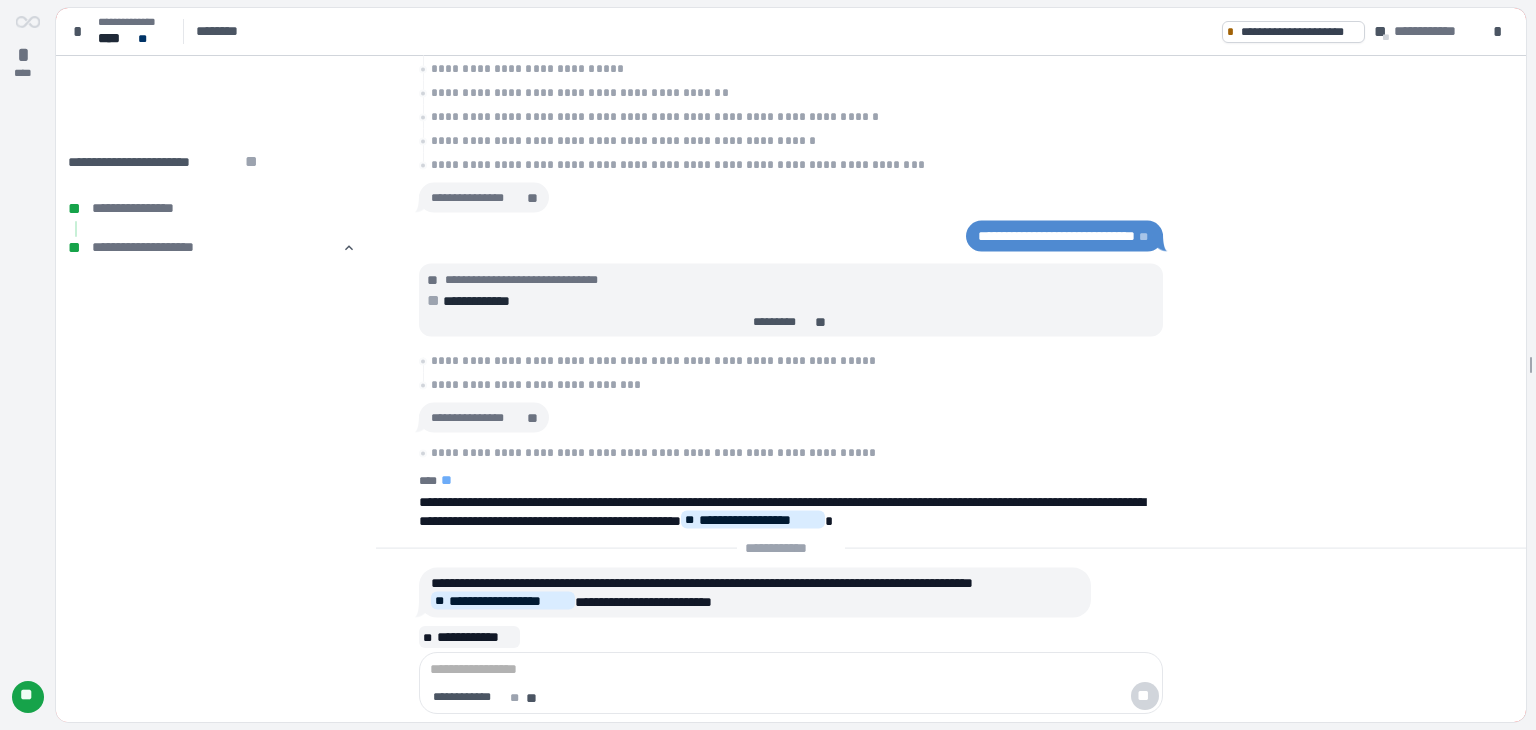 click on "**" at bounding box center (534, 418) 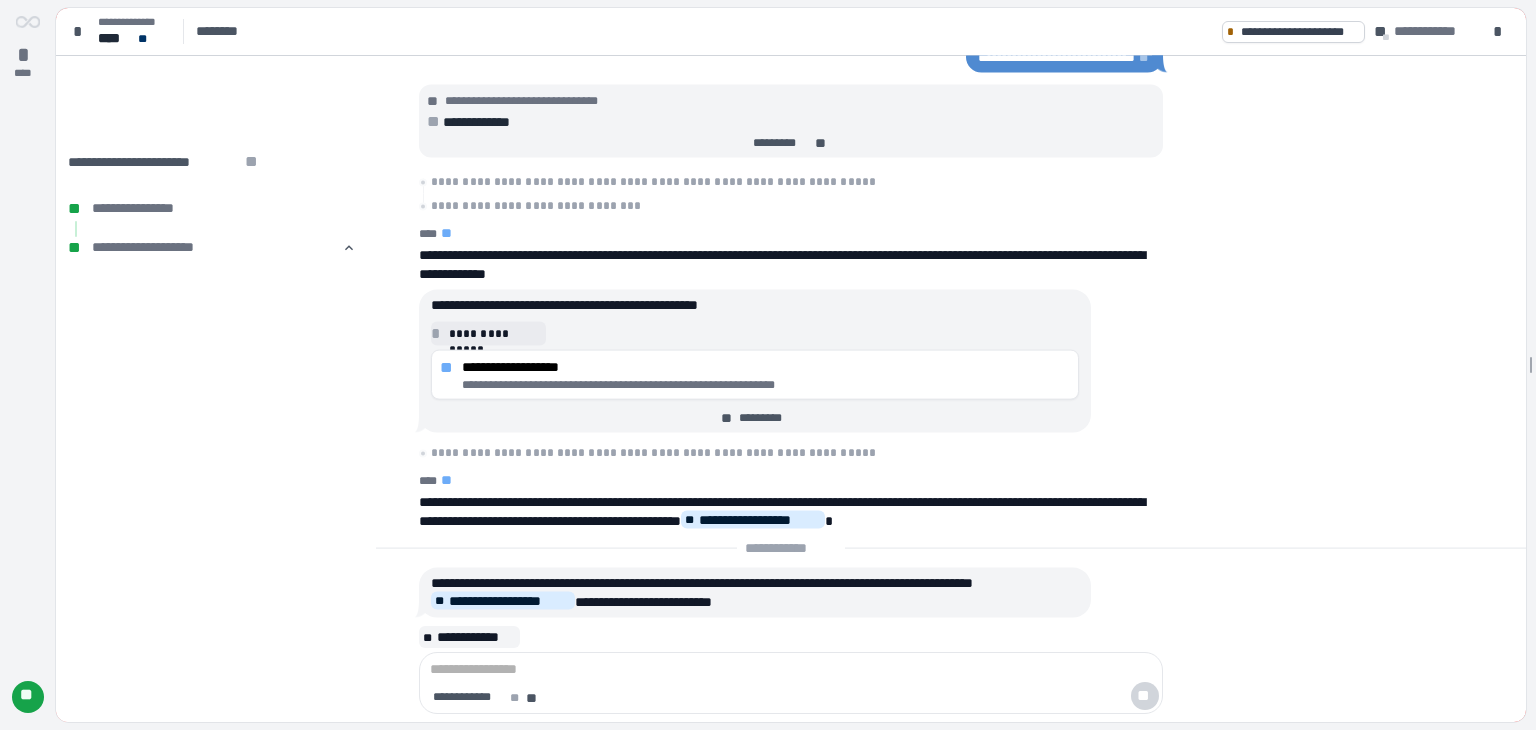 click on "**" at bounding box center (728, 418) 